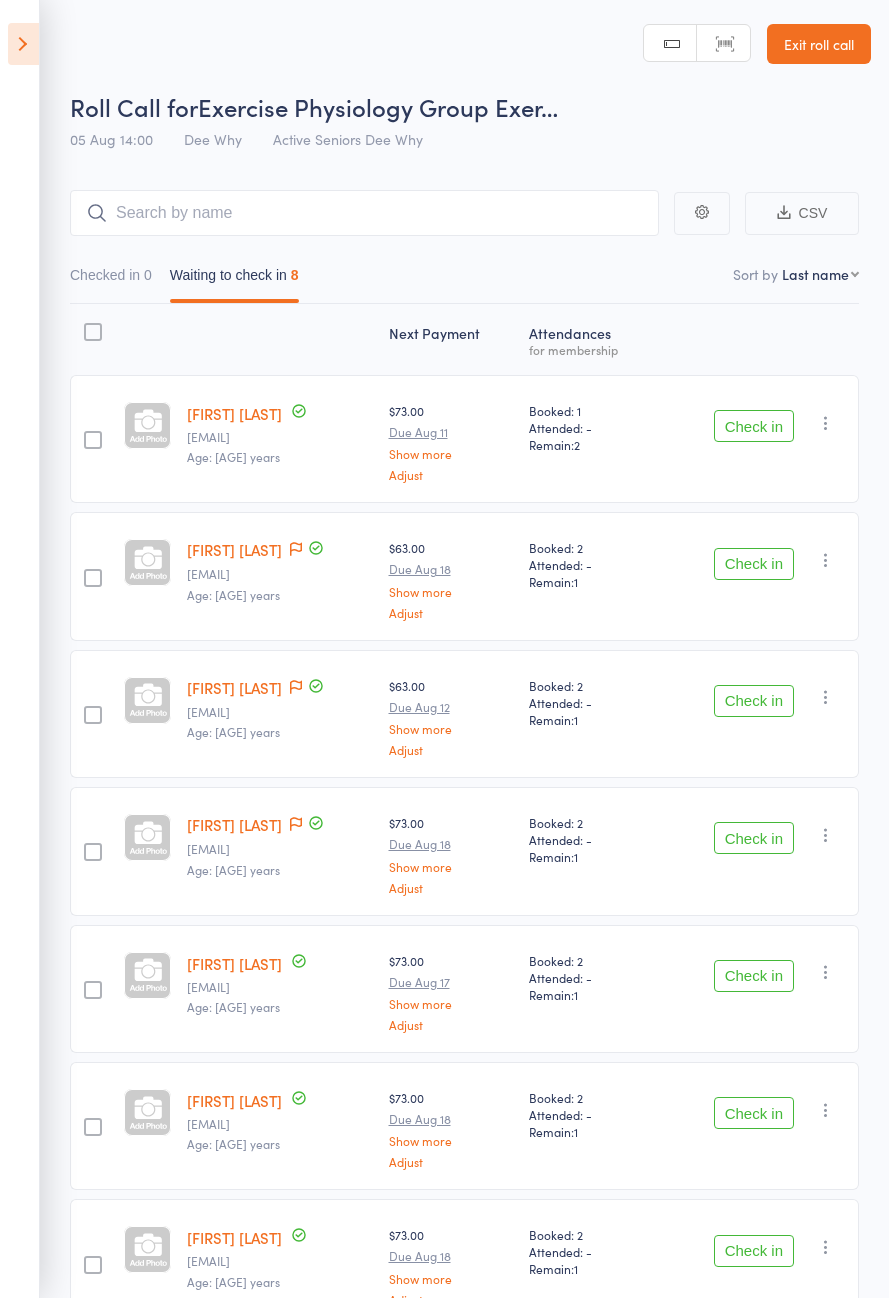 scroll, scrollTop: 0, scrollLeft: 0, axis: both 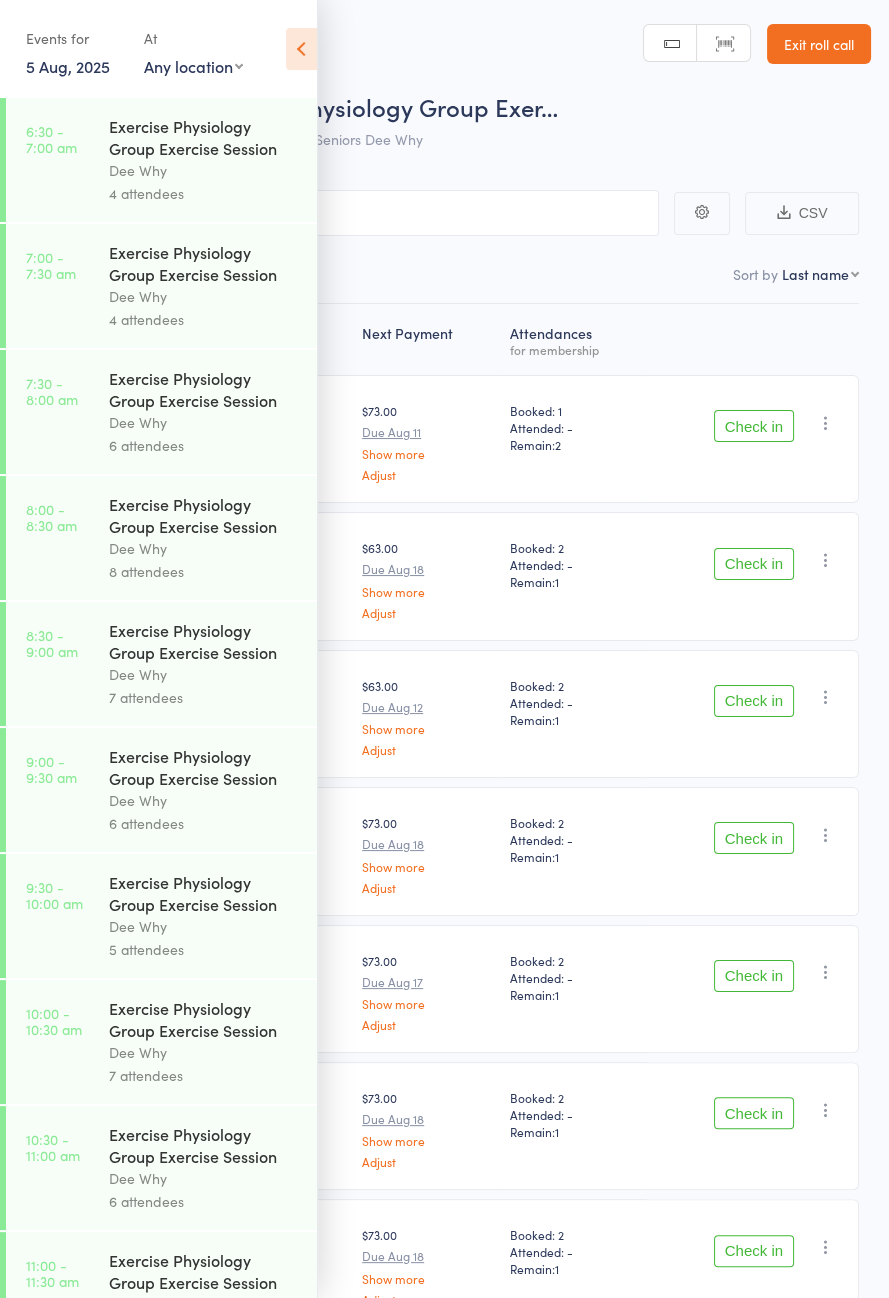 click on "Roll Call for  Exercise Physiology Group Exer… [DATE] [TIME]  [CITY]  Active Seniors [CITY]  Manual search Scanner input Exit roll call" at bounding box center (444, 80) 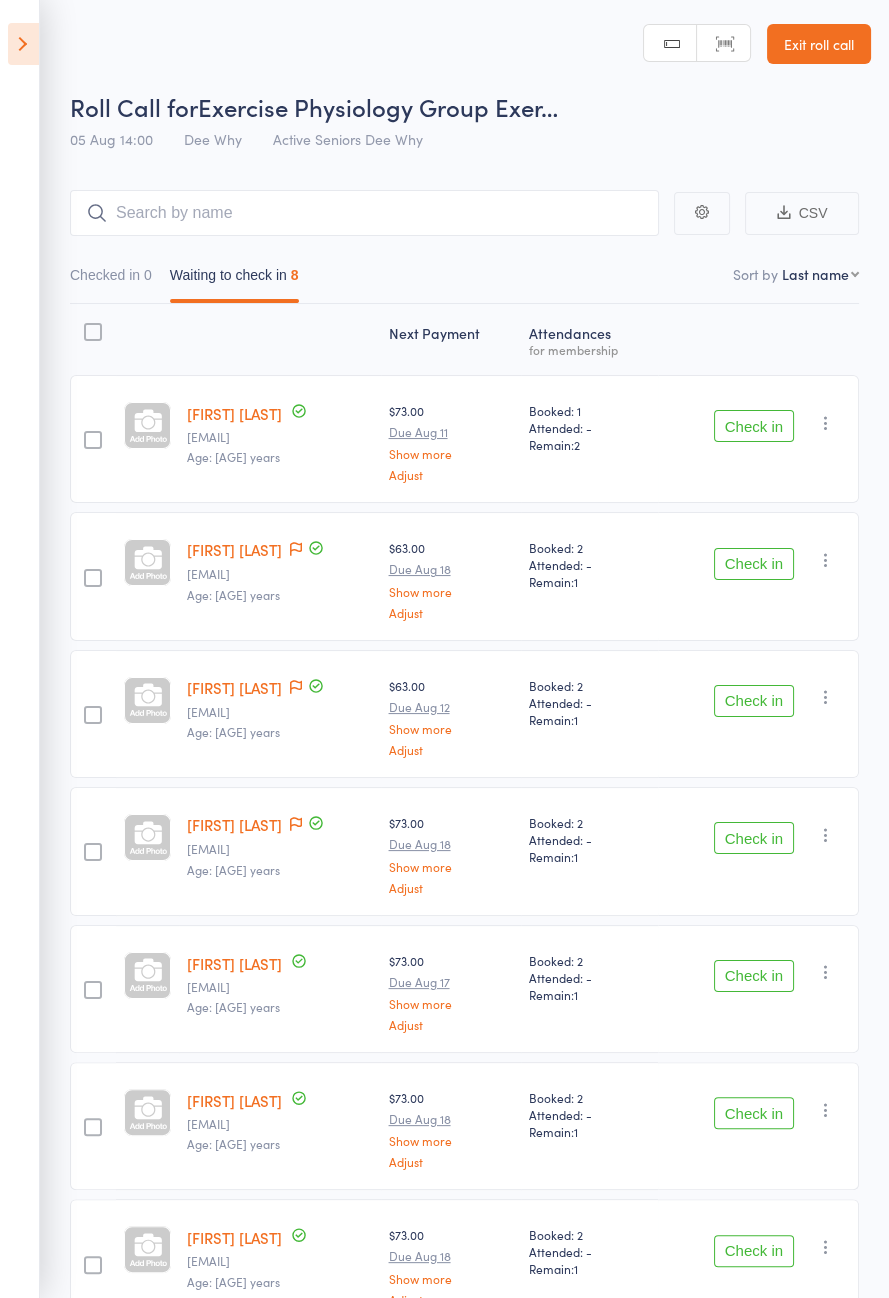 click on "Check in" at bounding box center [754, 426] 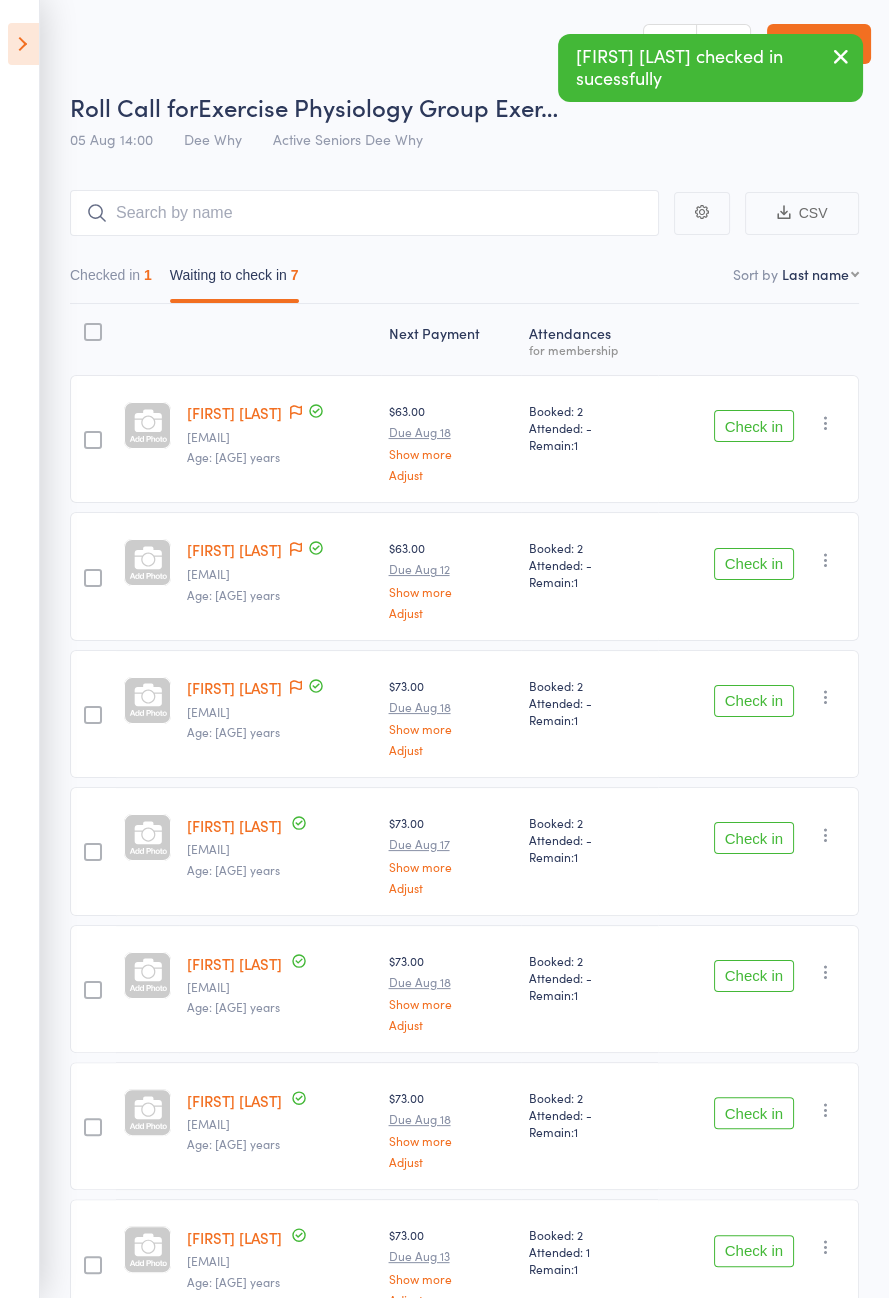 click 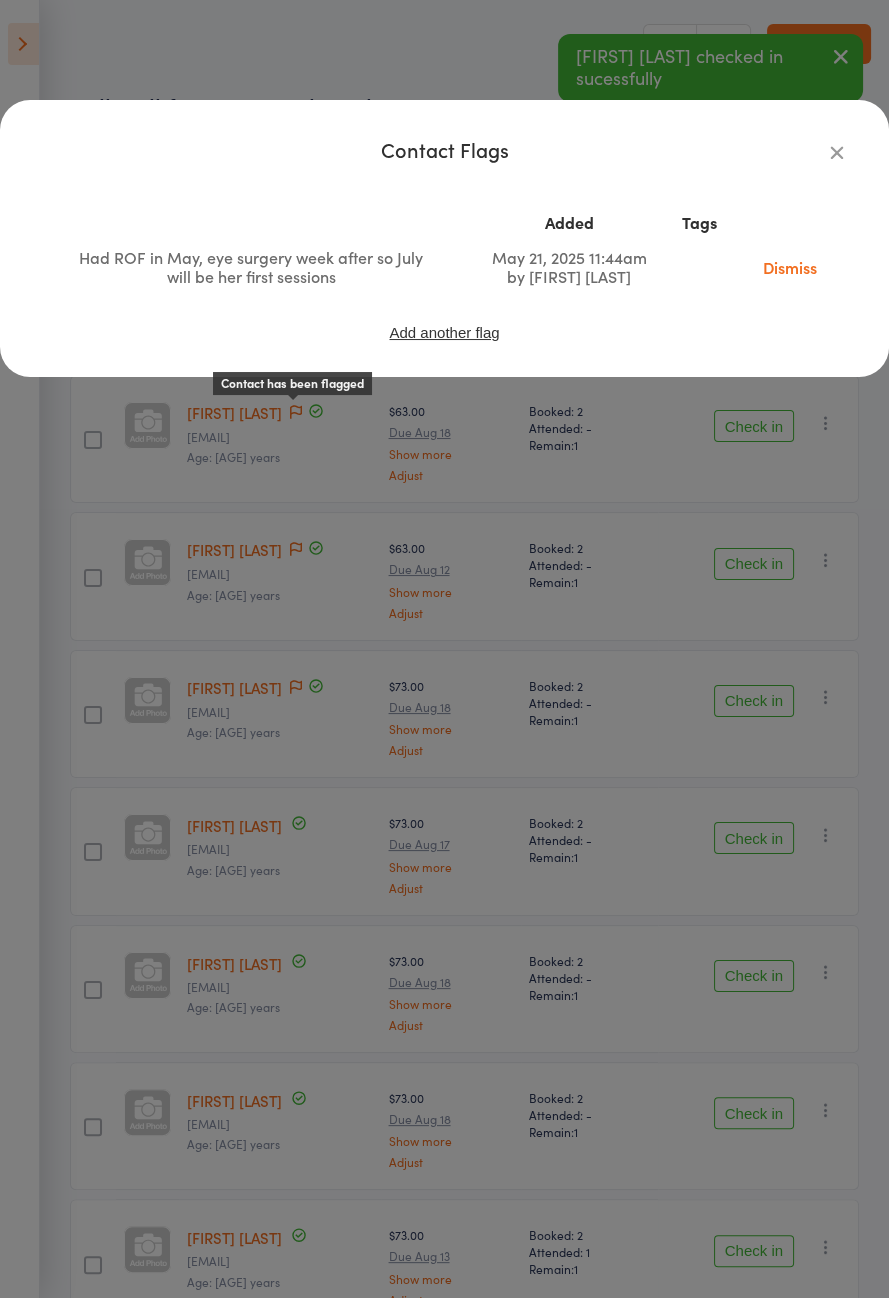 click on "Contact Flags Added Tags
Had ROF in May, eye surgery week after so July will be her first sessions
[DATE] [TIME] by [FIRST] [LAST] Dismiss Add another flag" at bounding box center [444, 649] 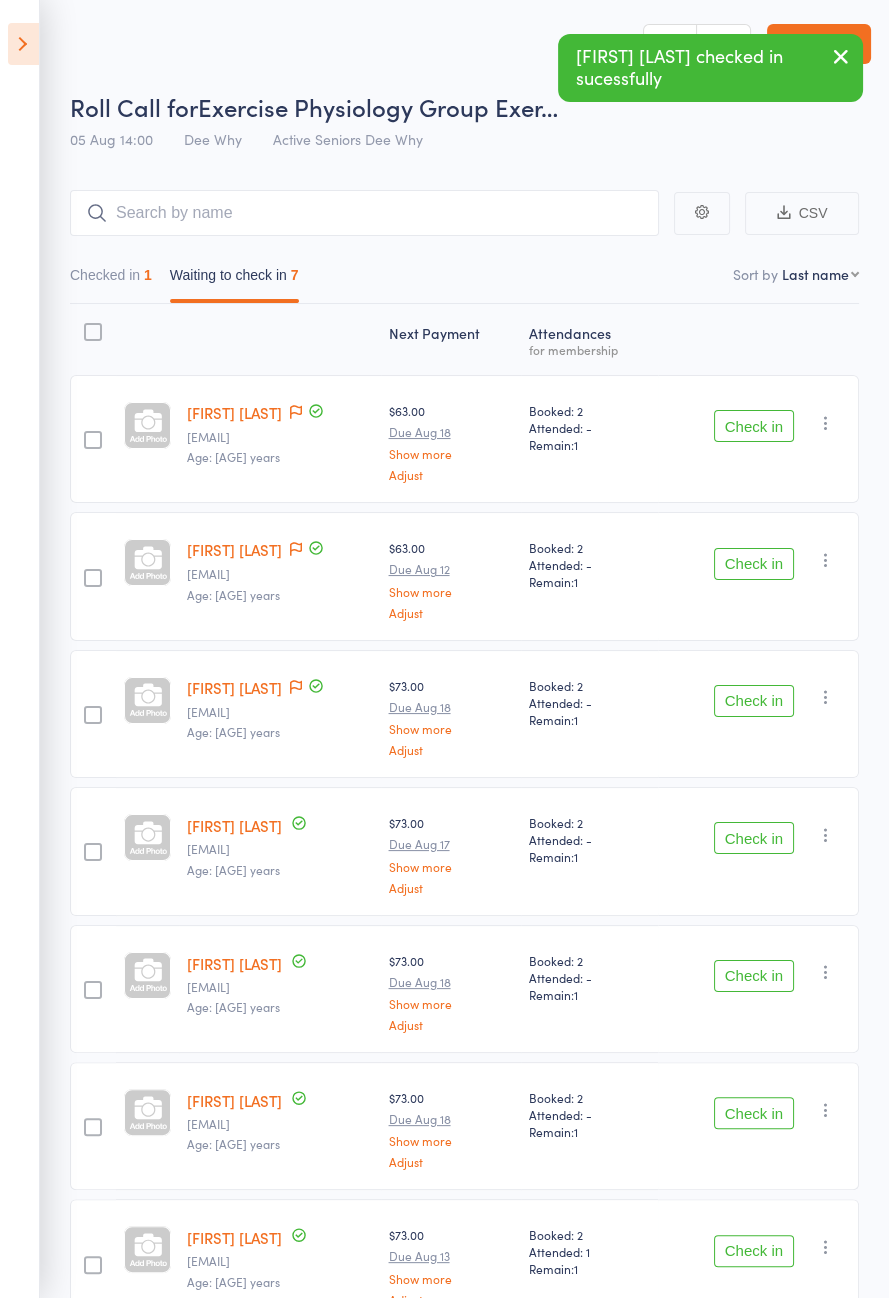 click 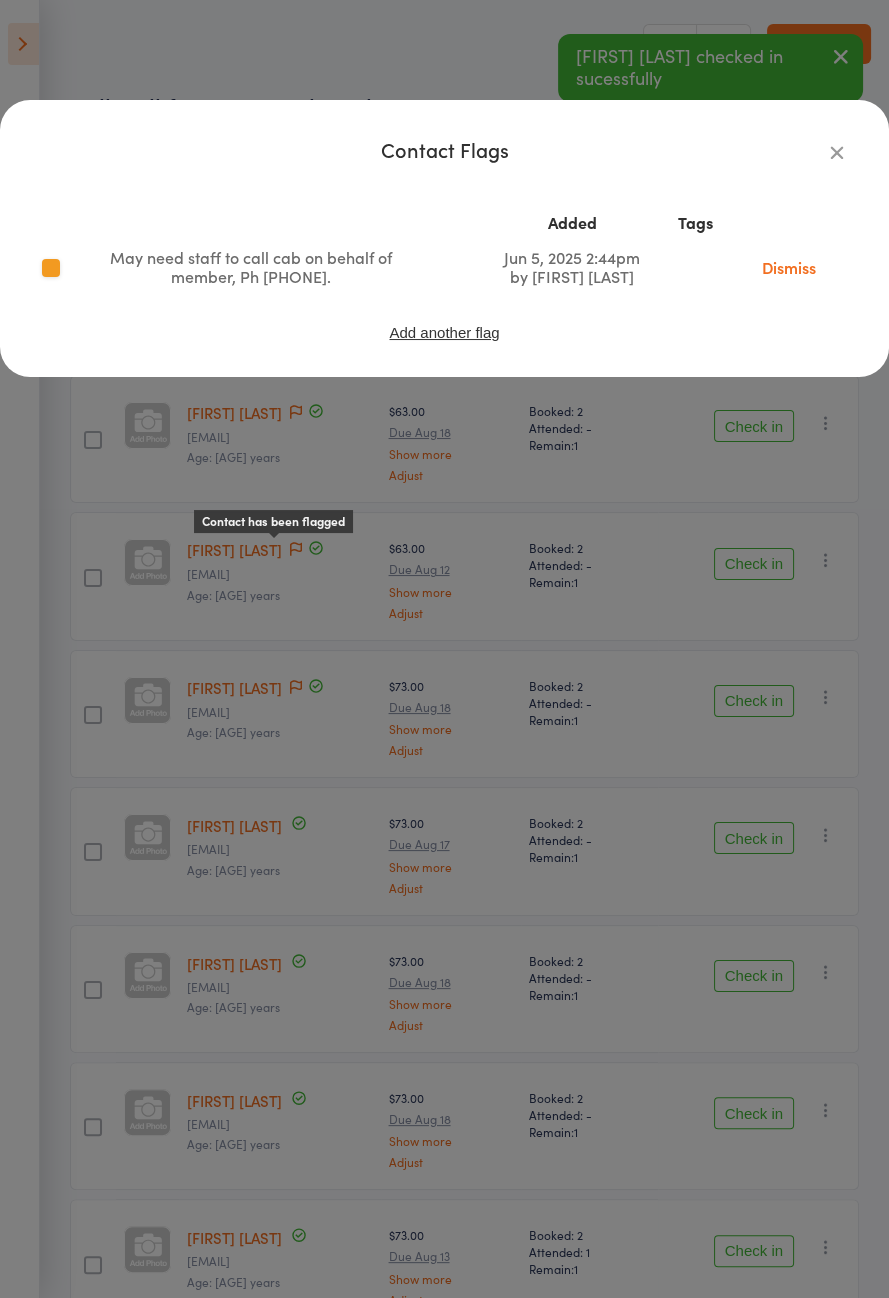 click on "Contact Flags Added Tags
May need staff to call cab on behalf of member, Ph [PHONE].
[DATE] [TIME] by [FIRST] [LAST] Dismiss Add another flag" at bounding box center (444, 649) 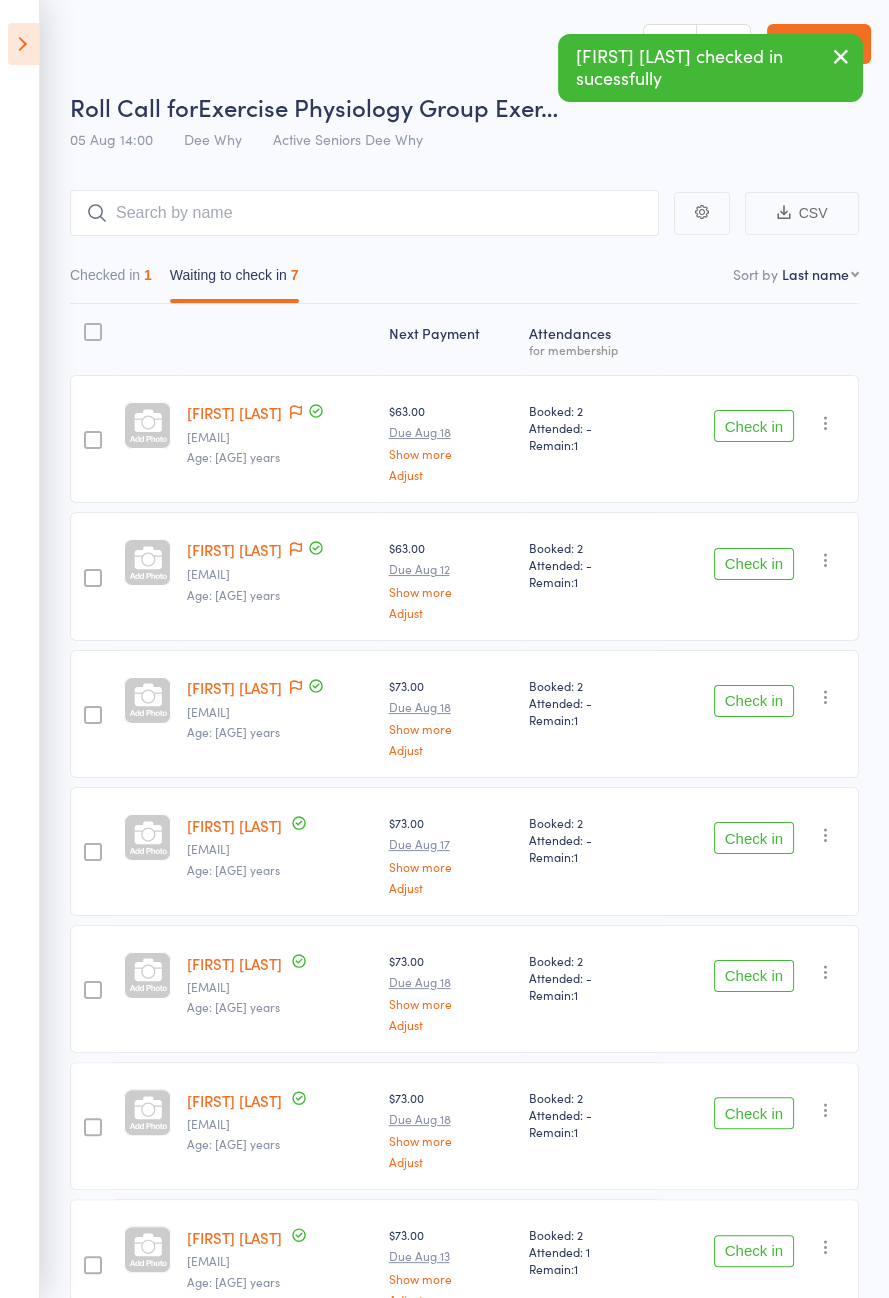 click 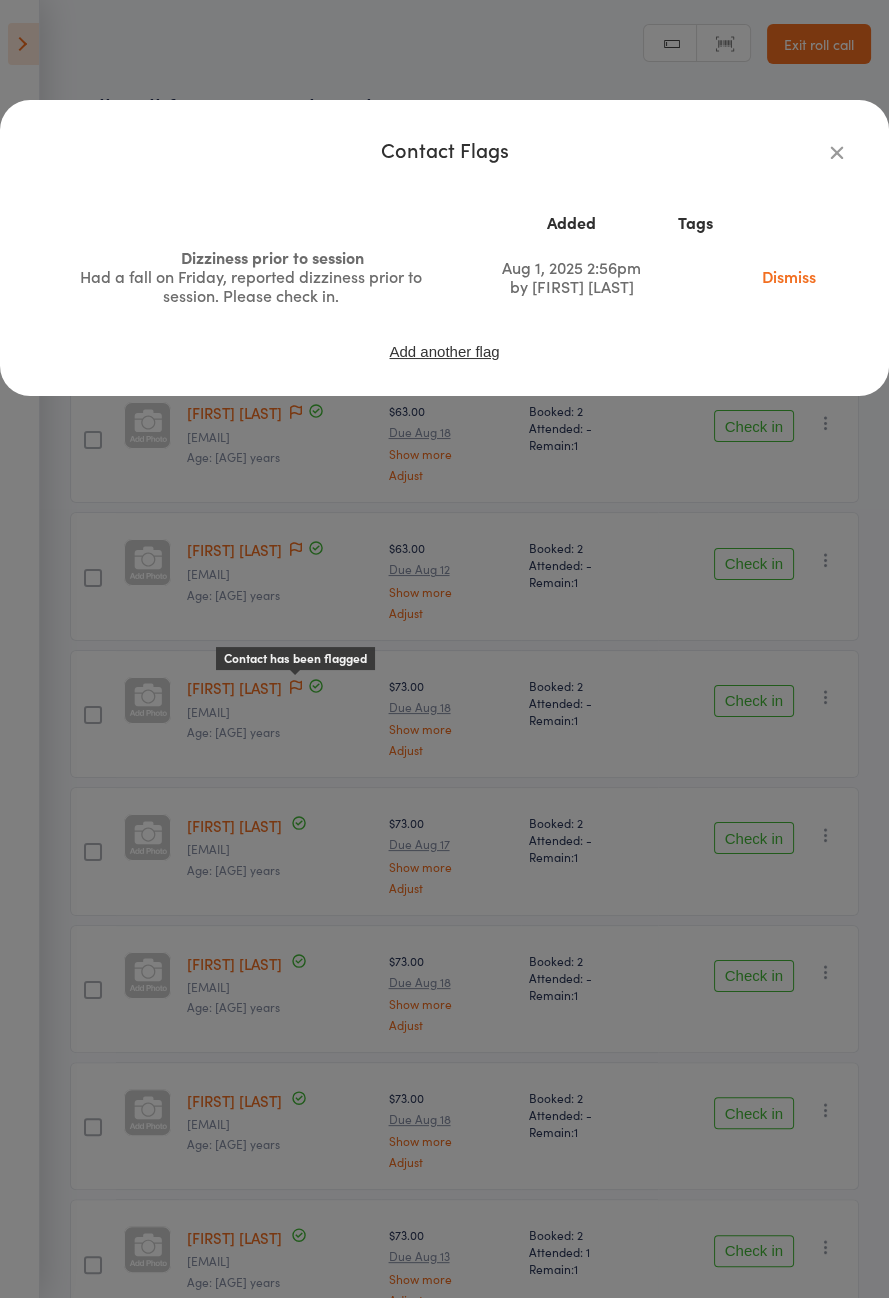 click on "Contact Flags Added Tags Dizziness prior to session
Had a fall on Friday, reported dizziness prior to session. Please check in.
[DATE] [TIME] by [FIRST] [LAST] Dismiss Dementia - please read notes
Please help her with all her exercises. MB
[DATE] [TIME] by [FIRST] [LAST] Dismiss Add another flag" at bounding box center [444, 649] 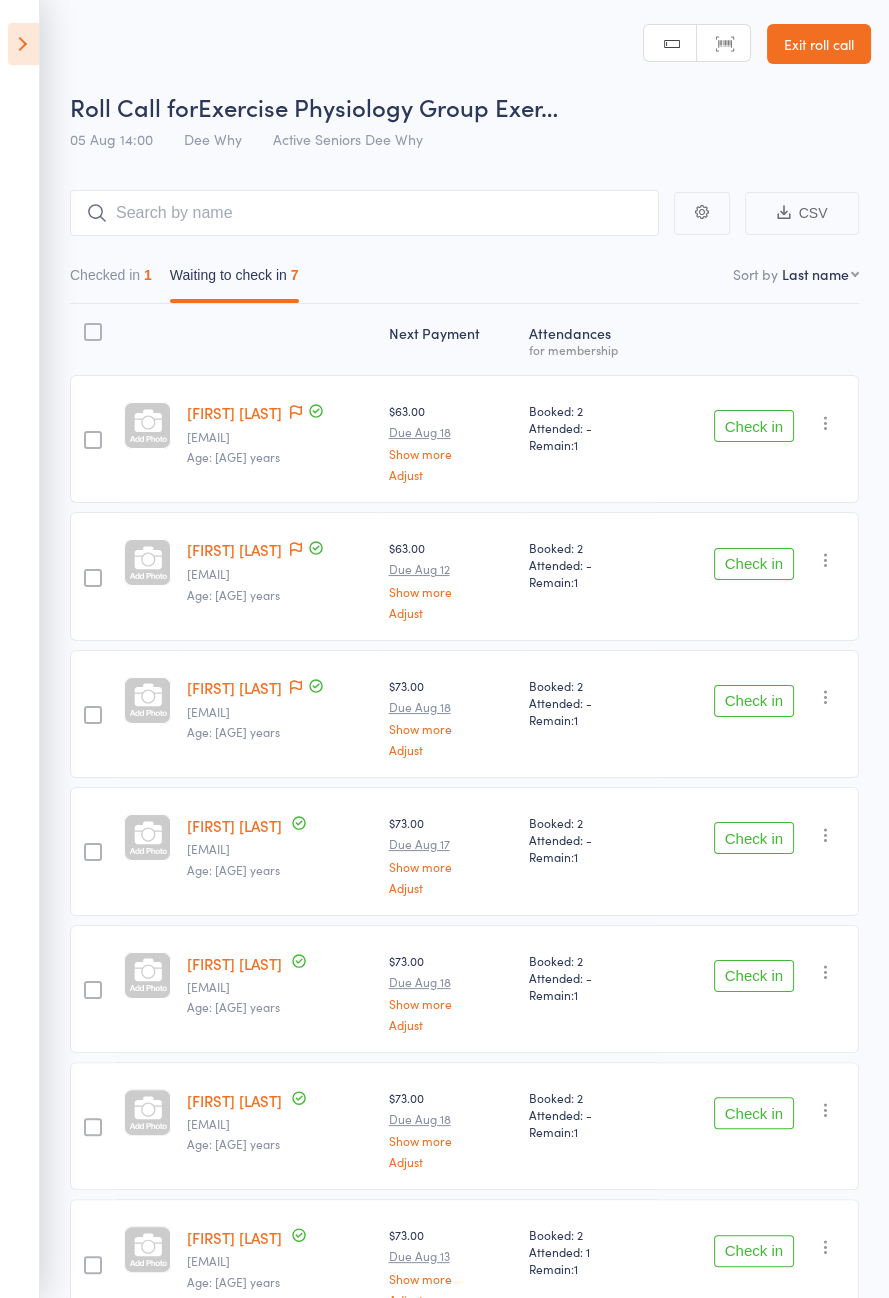 click on "Check in" at bounding box center (754, 426) 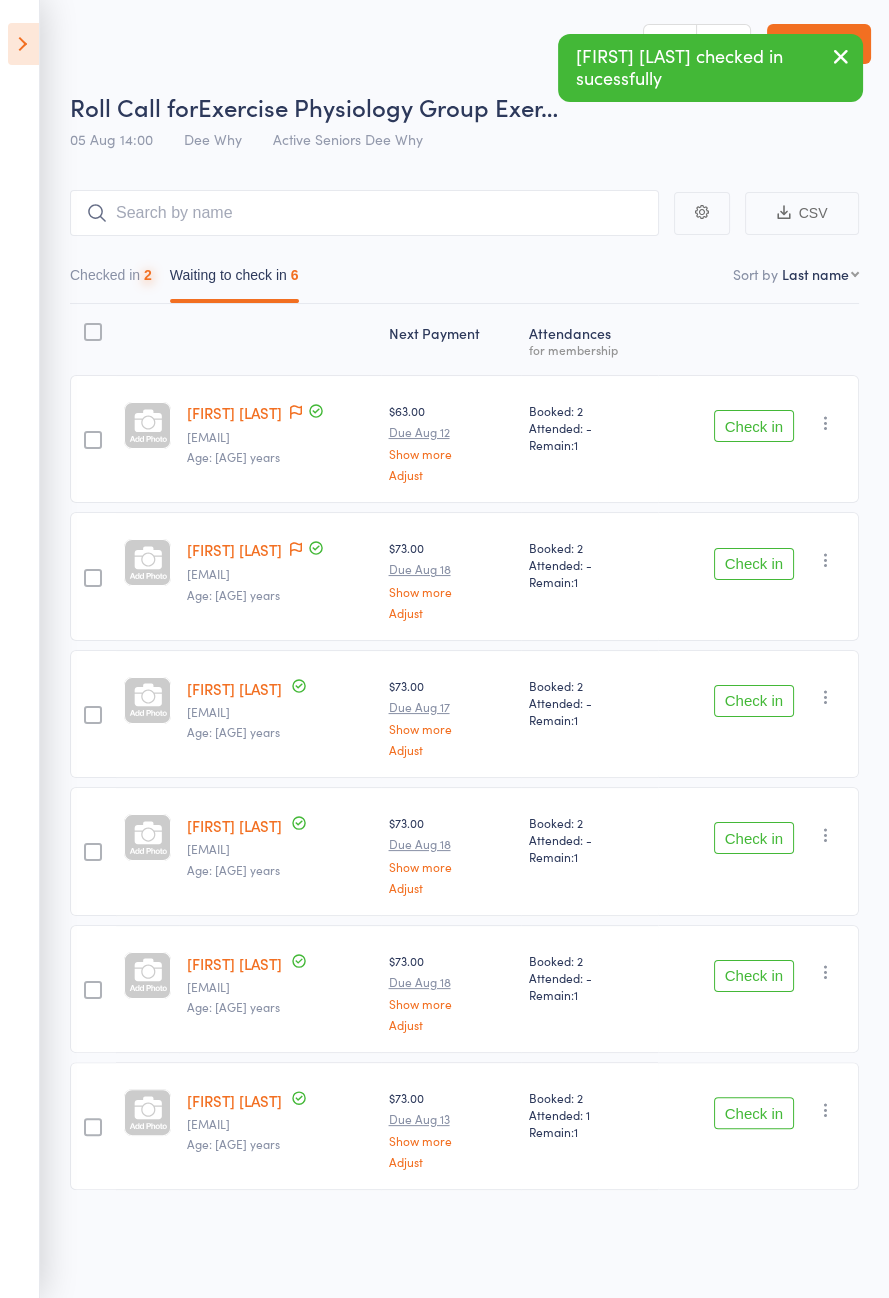 click on "Check in" at bounding box center (754, 426) 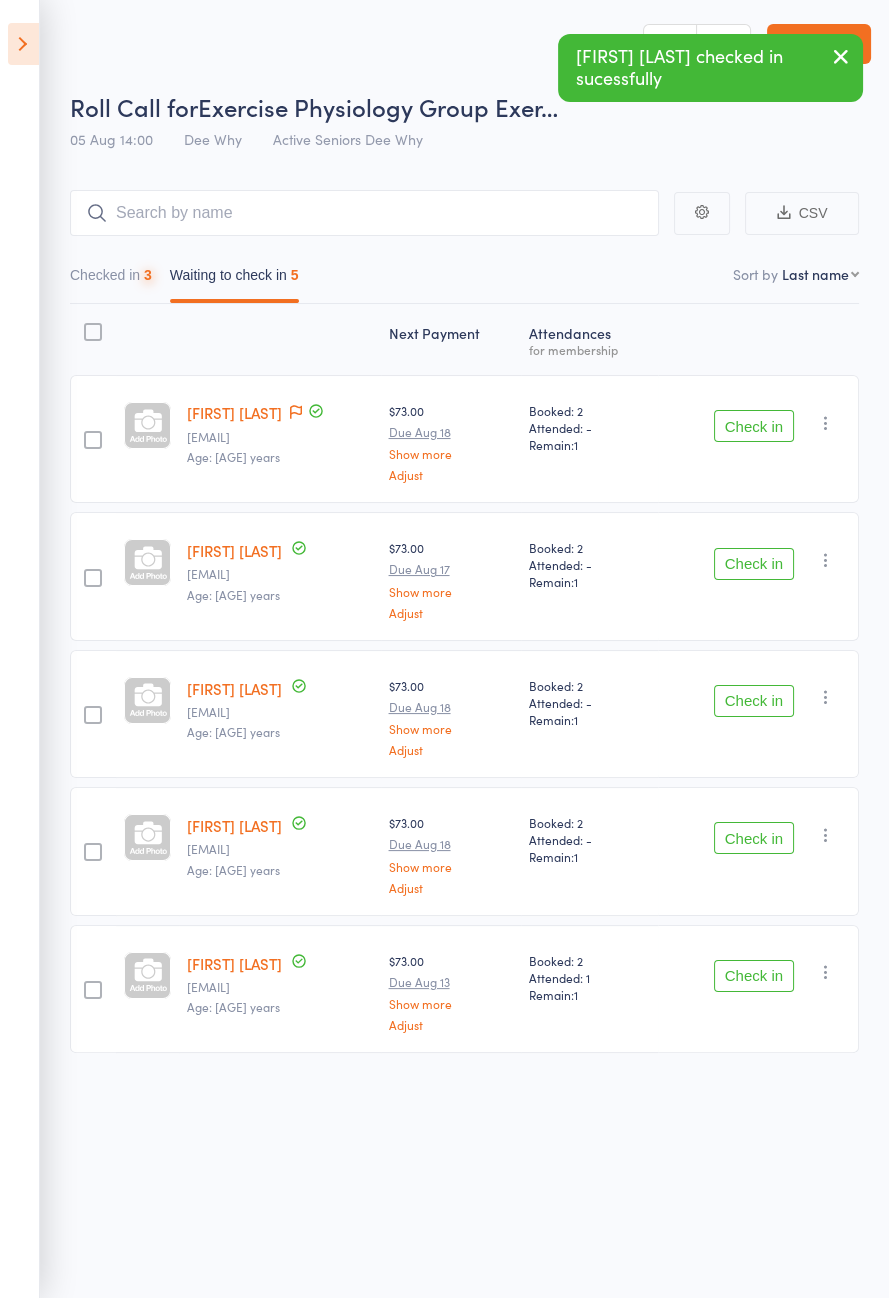 click on "Check in" at bounding box center (754, 426) 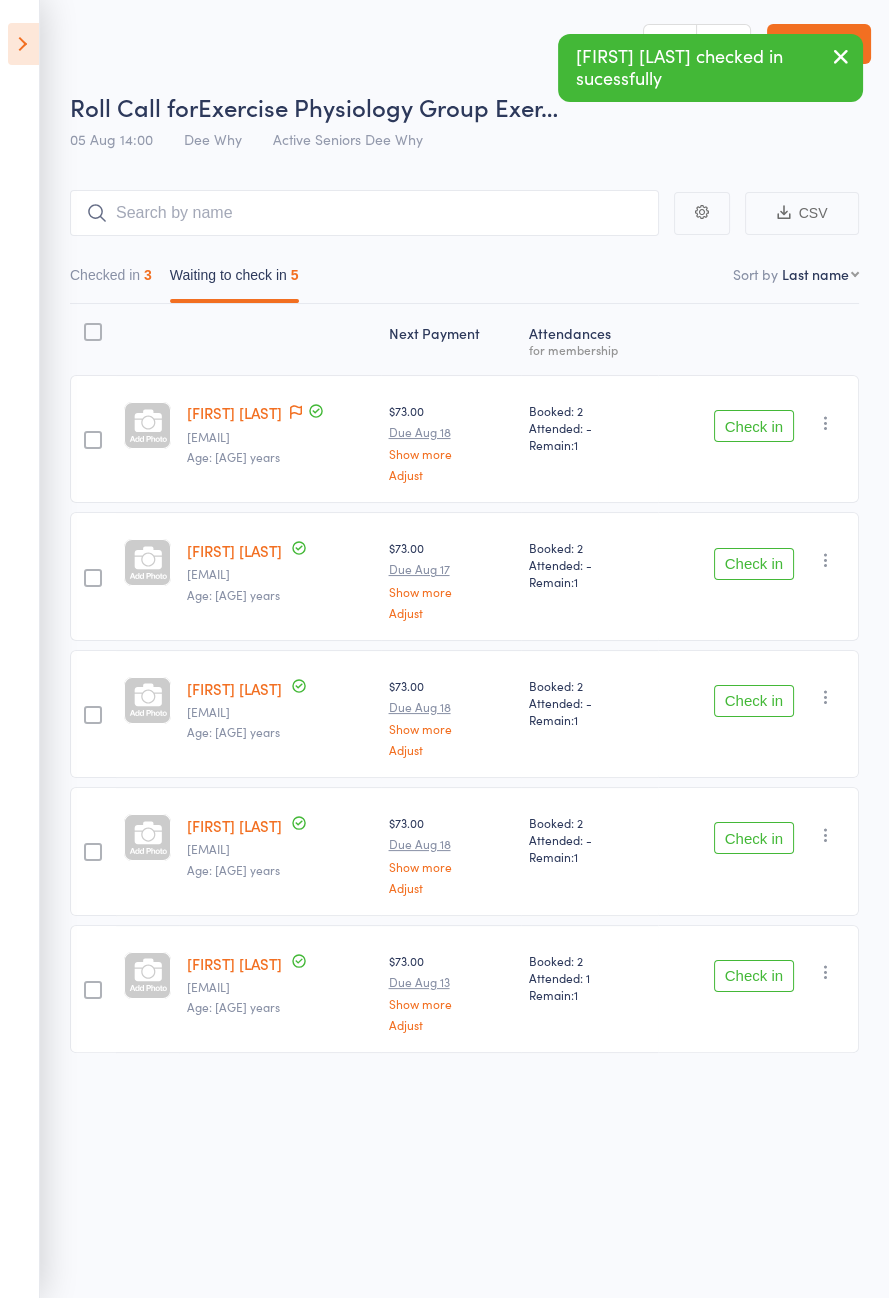 click on "Check in" at bounding box center [754, 426] 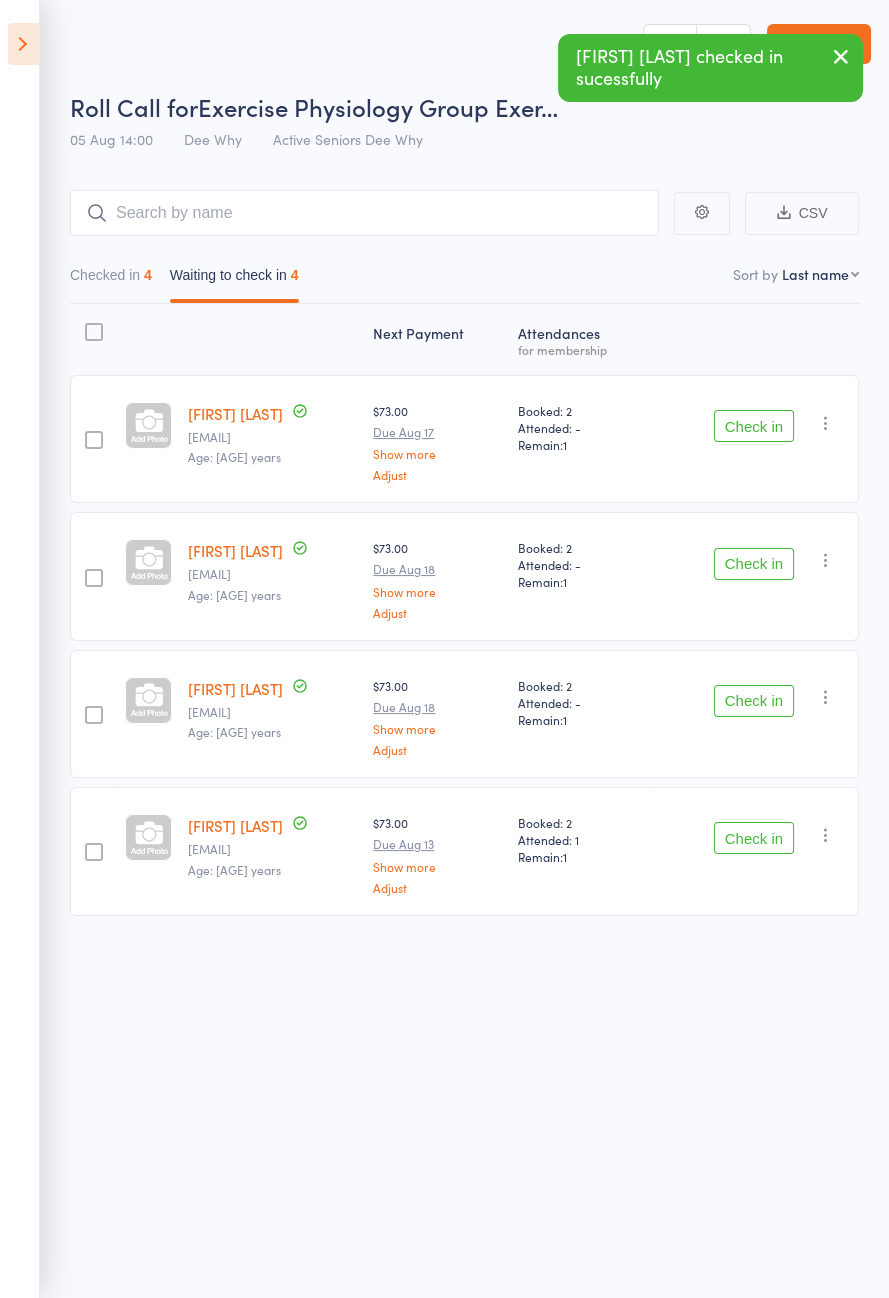click on "Check in" at bounding box center (754, 426) 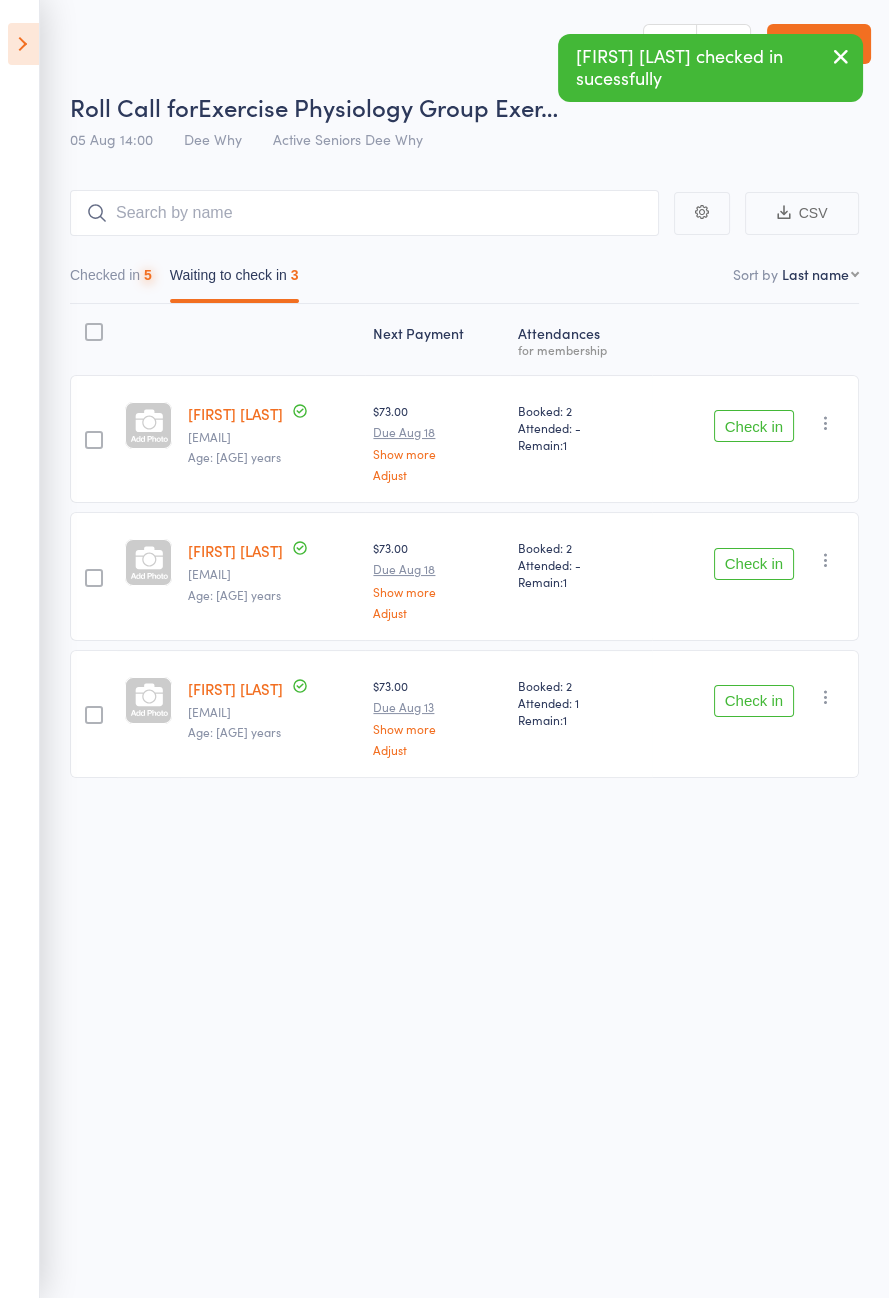 click on "Check in" at bounding box center [754, 426] 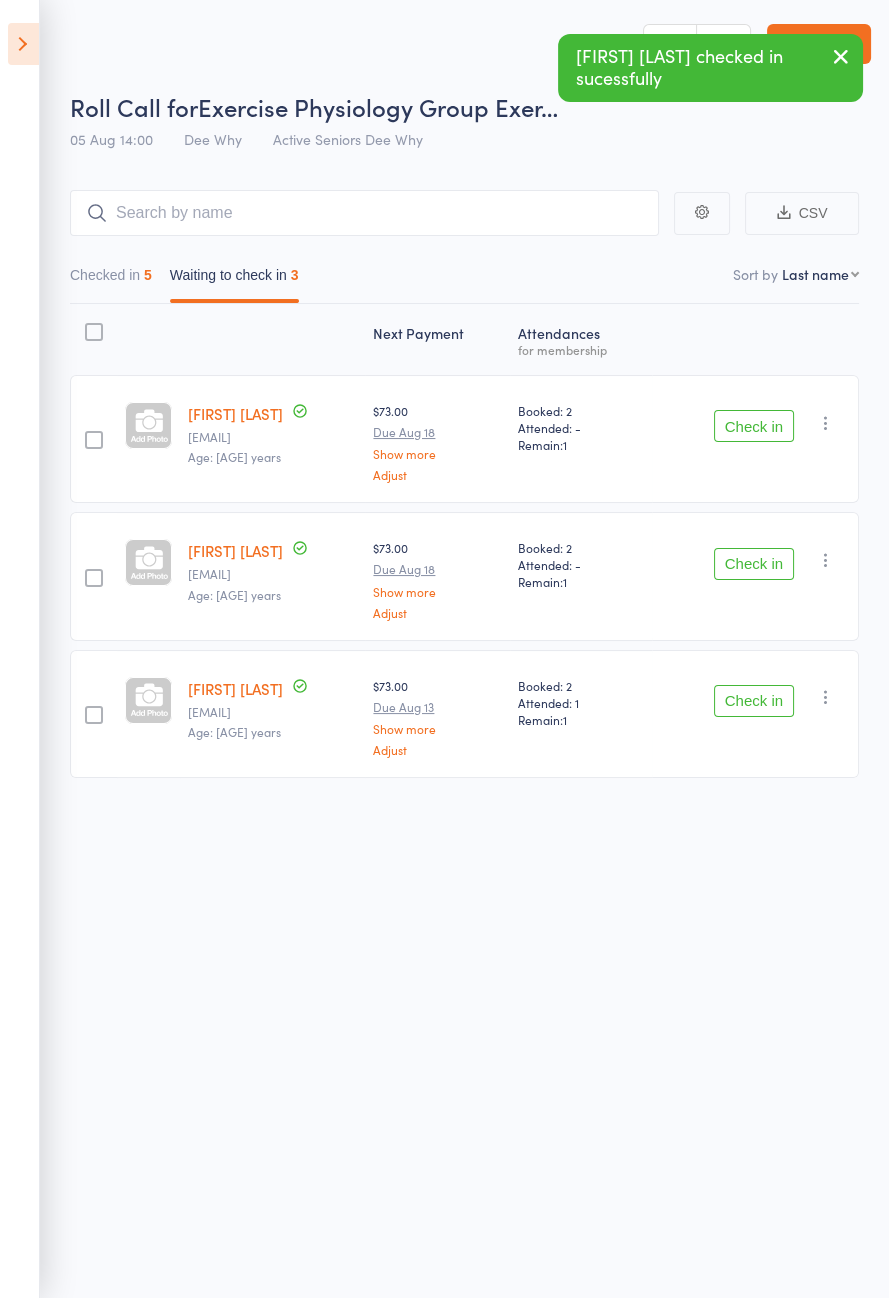 click on "Check in" at bounding box center [754, 426] 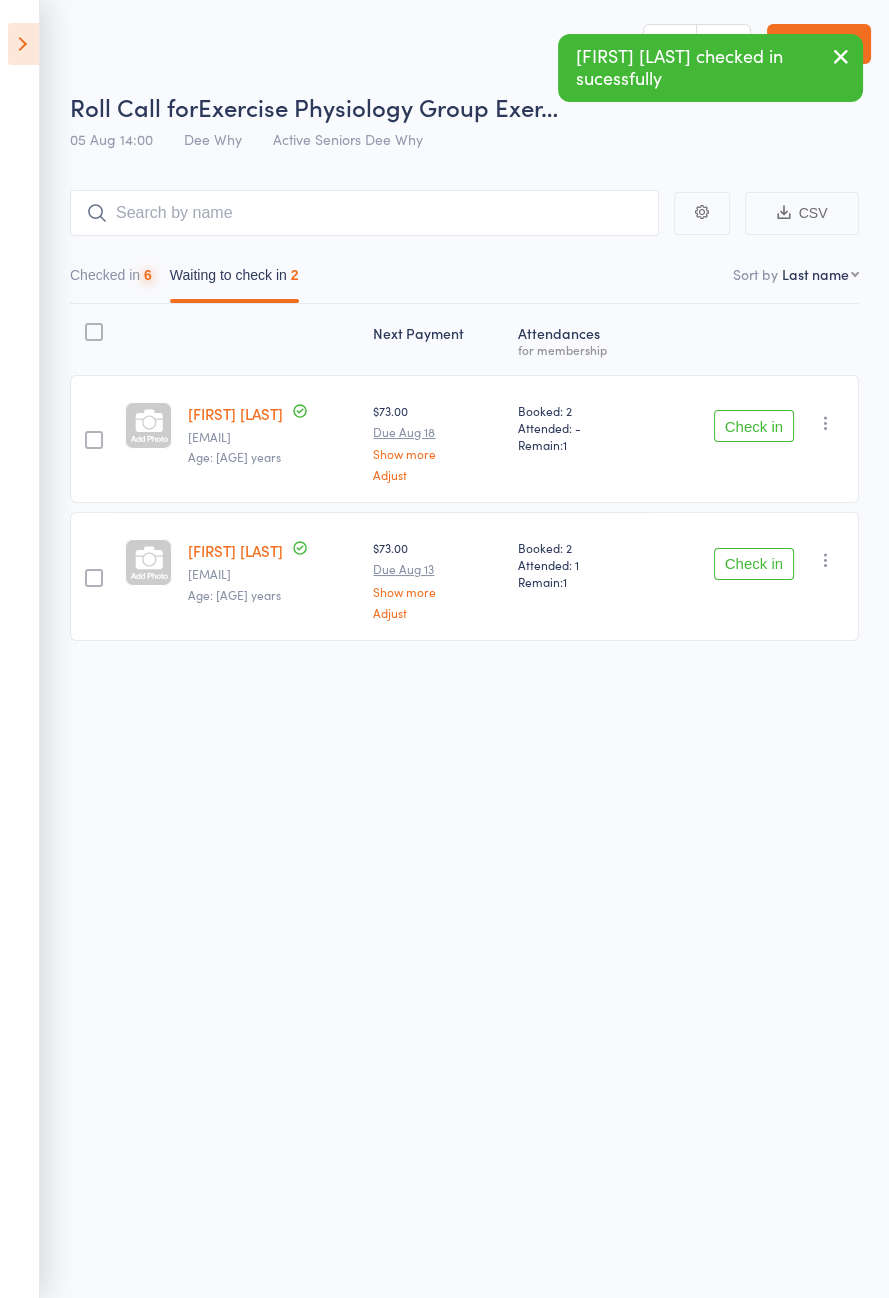 click on "Check in" at bounding box center (754, 426) 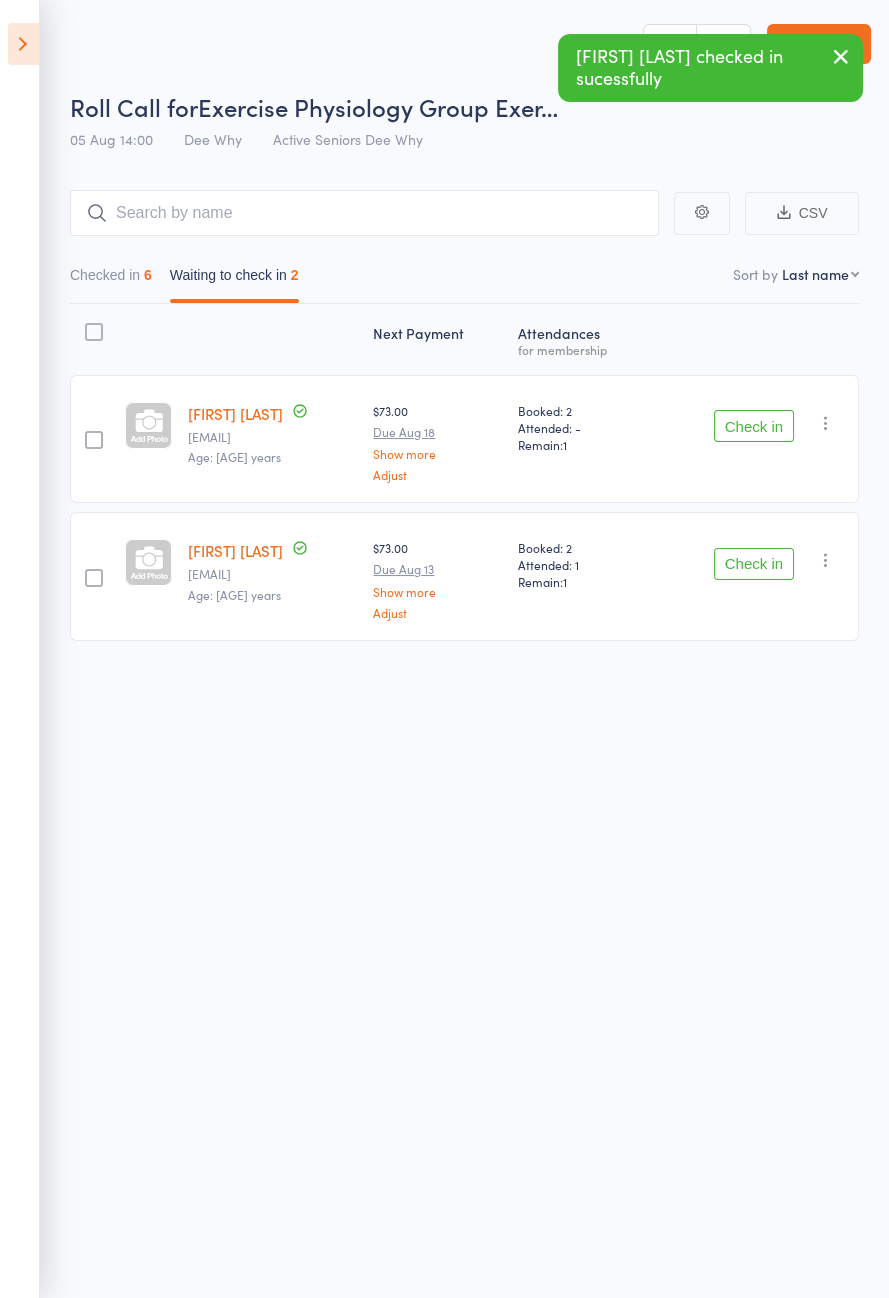 click on "Check in" at bounding box center (754, 426) 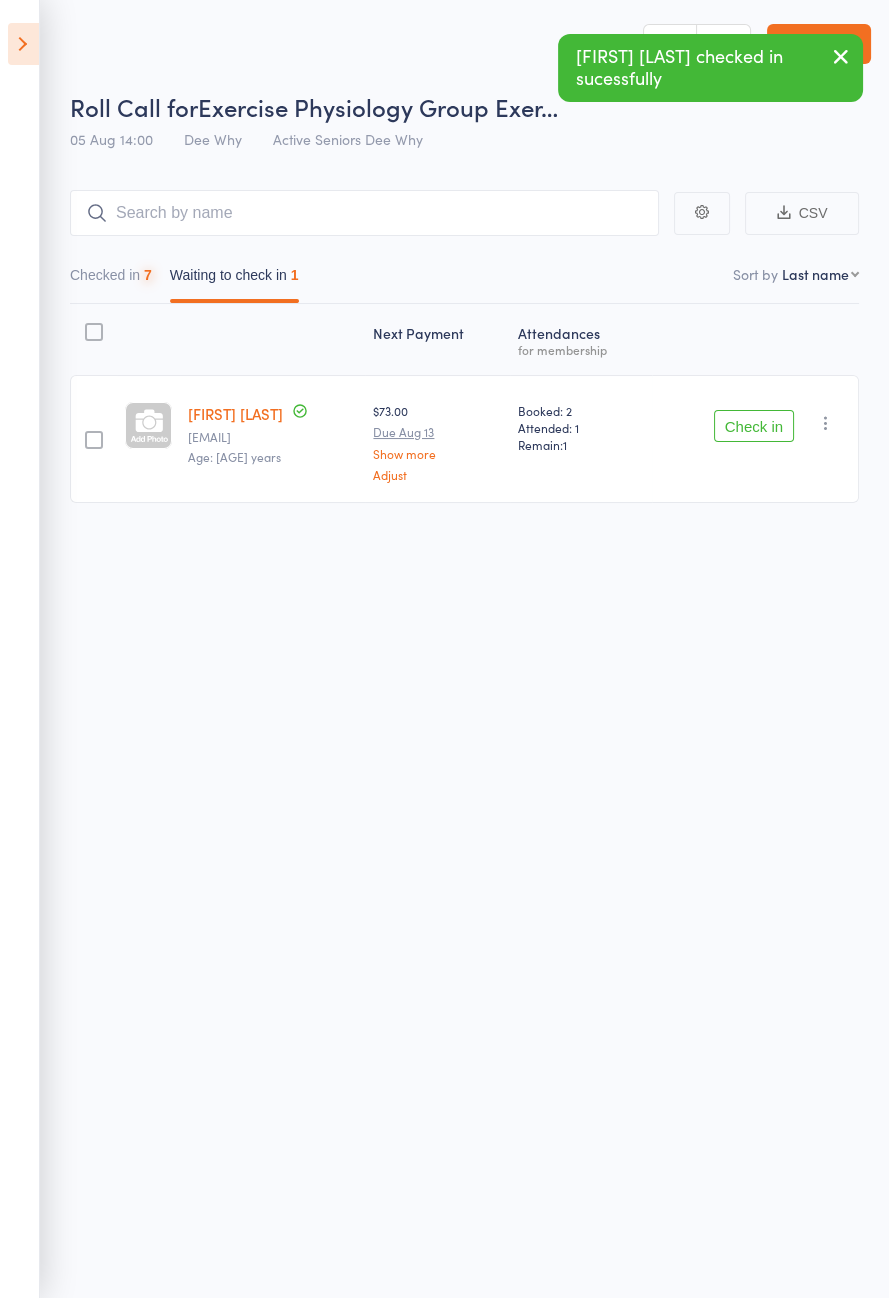 click on "Check in" at bounding box center (754, 426) 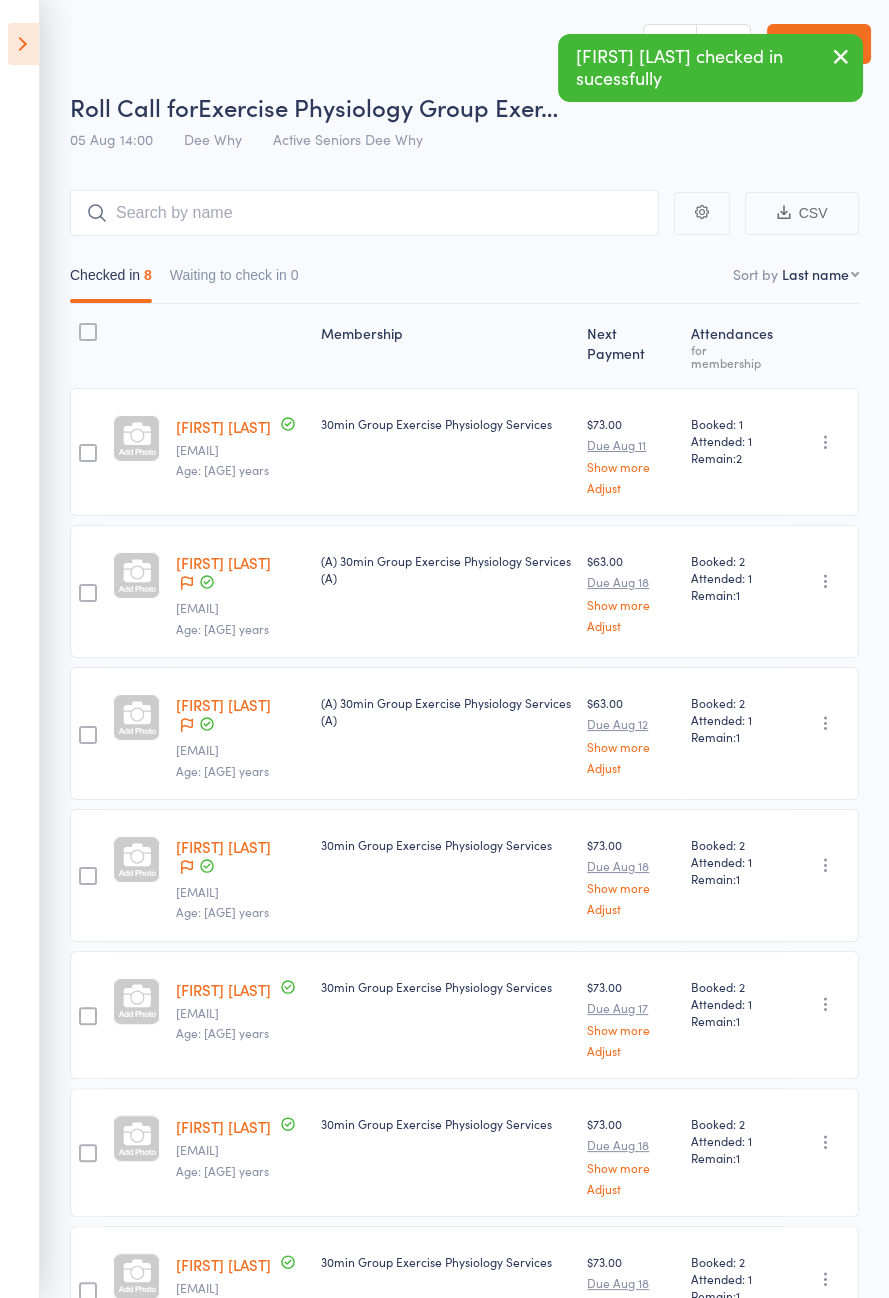 click at bounding box center [23, 44] 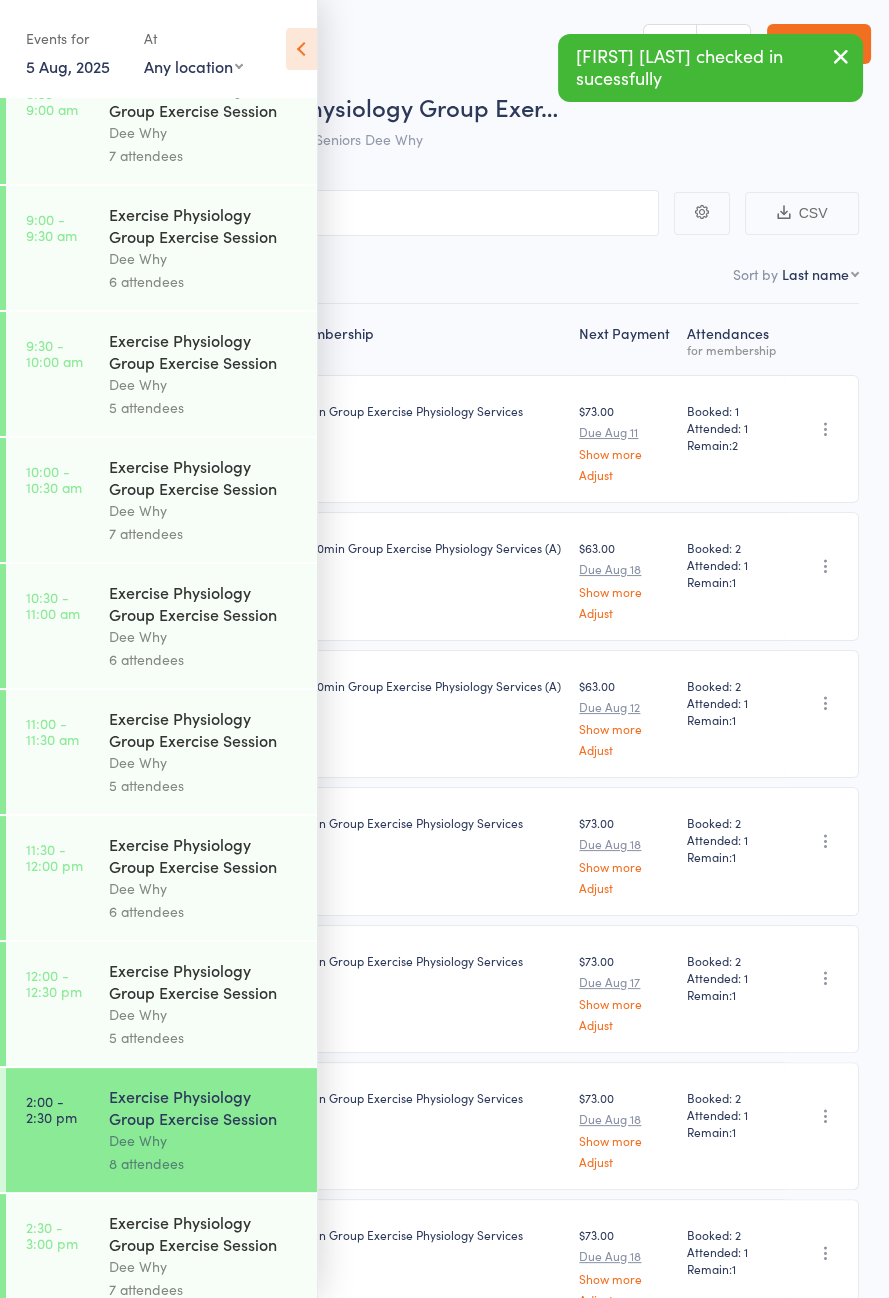 scroll, scrollTop: 1018, scrollLeft: 0, axis: vertical 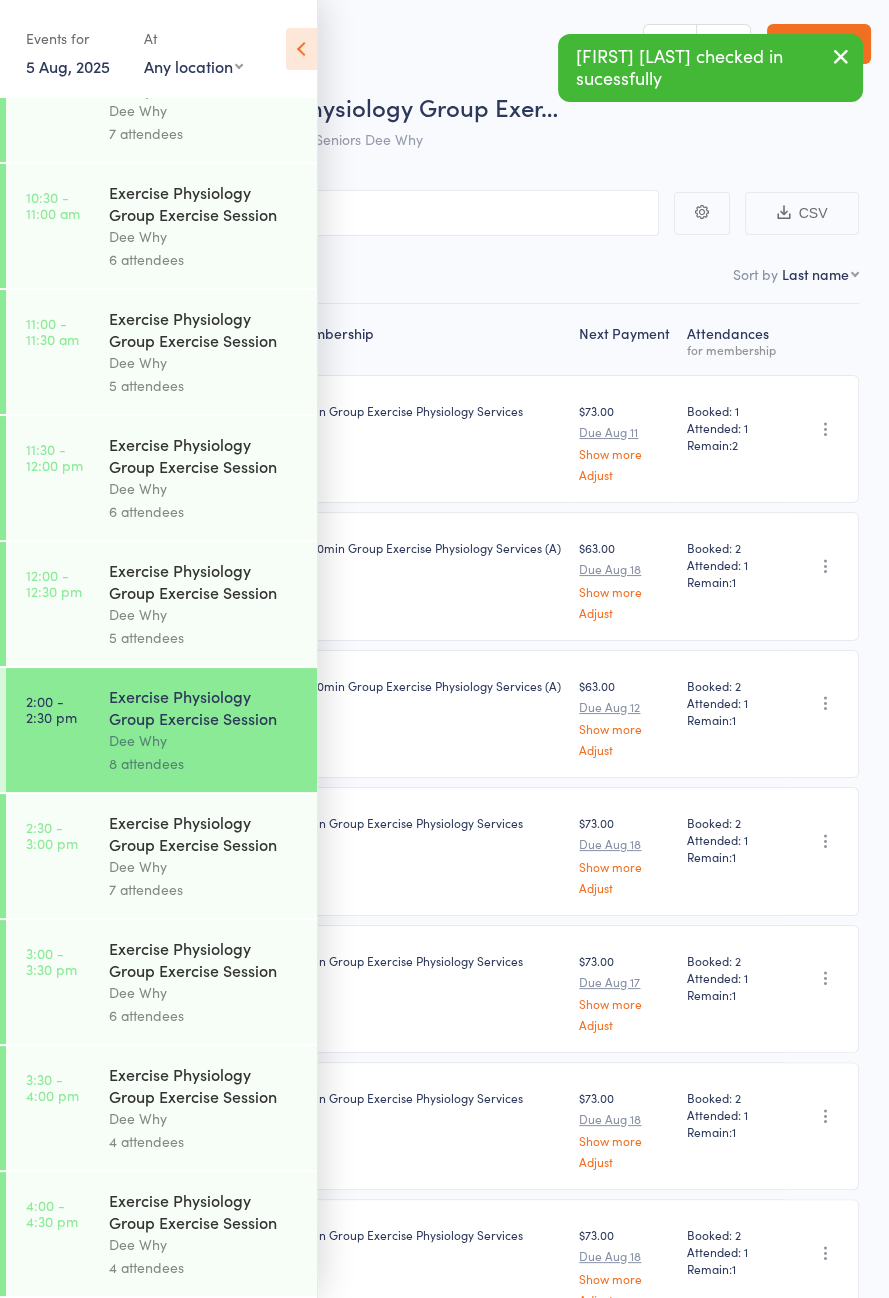 click on "[TIME] - [TIME] pm Exercise Physiology Group Exercise Session [CITY] [NUMBER] attendees" at bounding box center [161, 856] 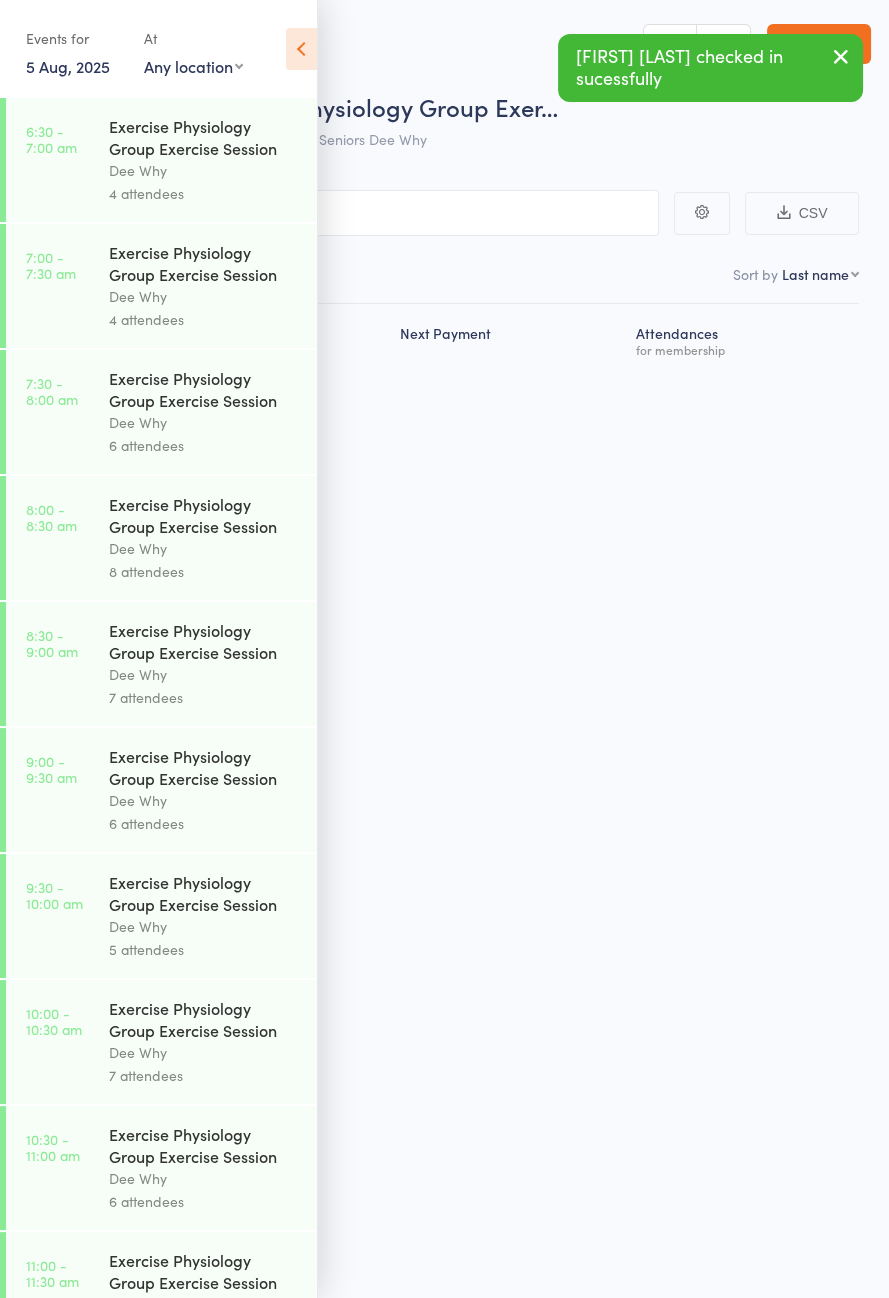 click at bounding box center (301, 49) 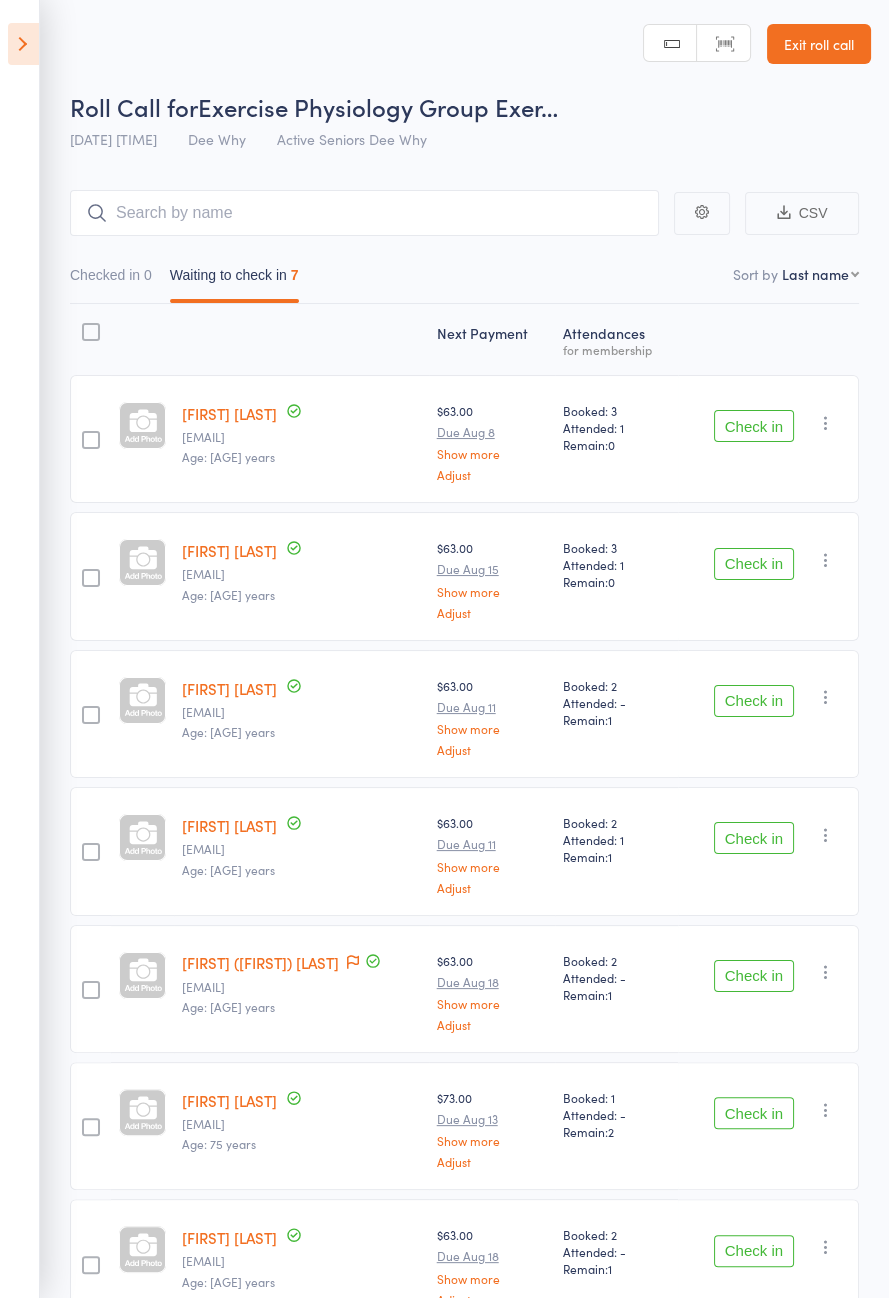 click on "Check in" at bounding box center (754, 838) 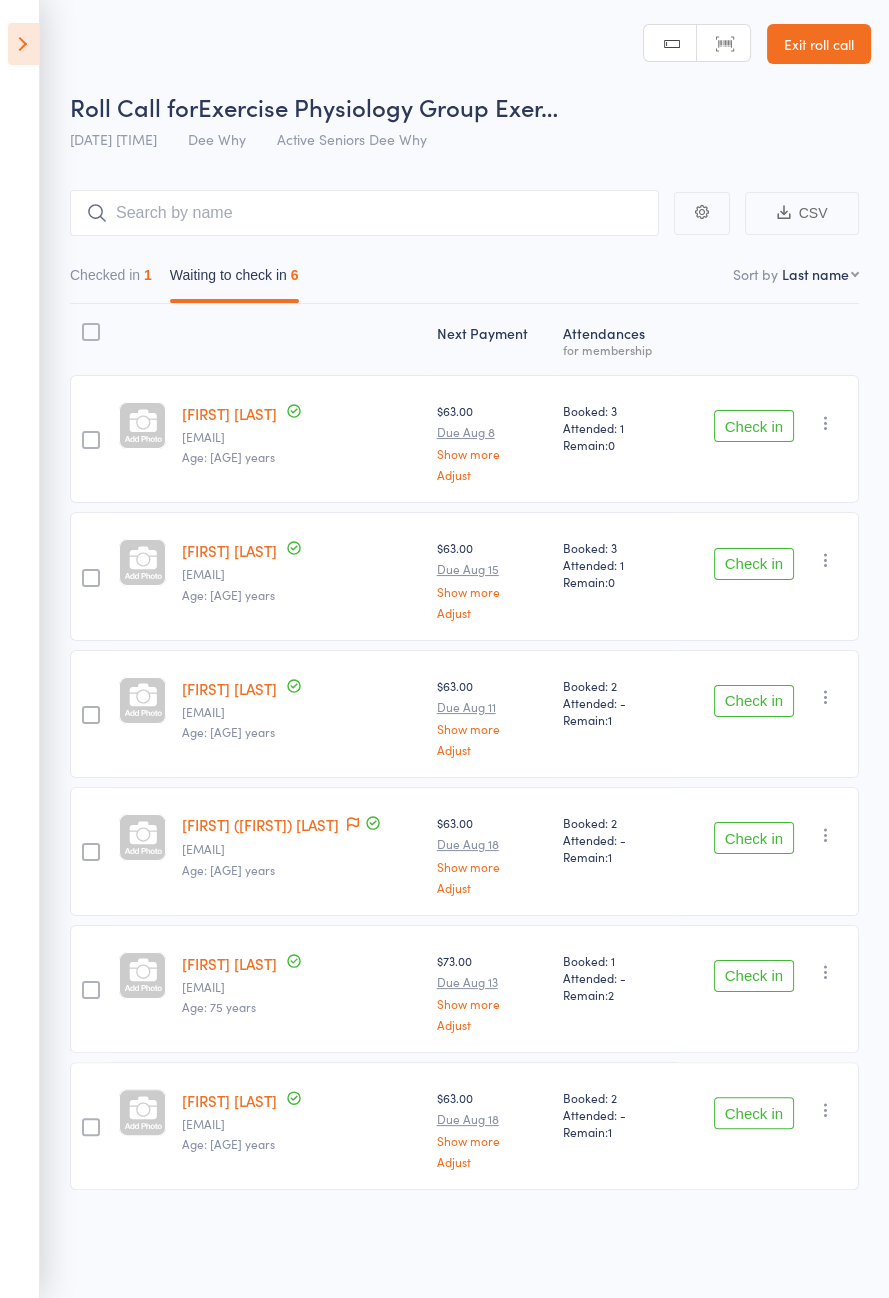 click at bounding box center [23, 44] 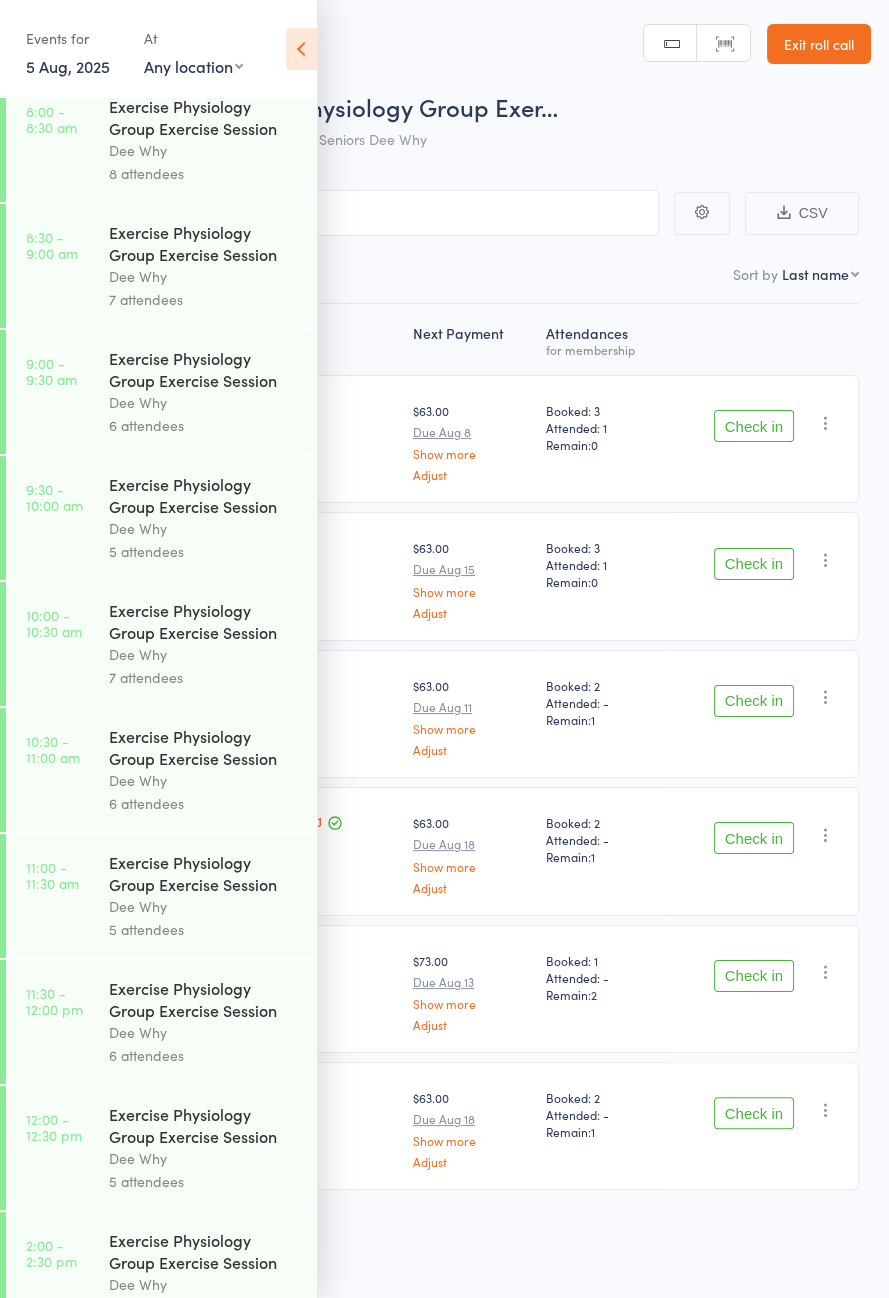 scroll, scrollTop: 1018, scrollLeft: 0, axis: vertical 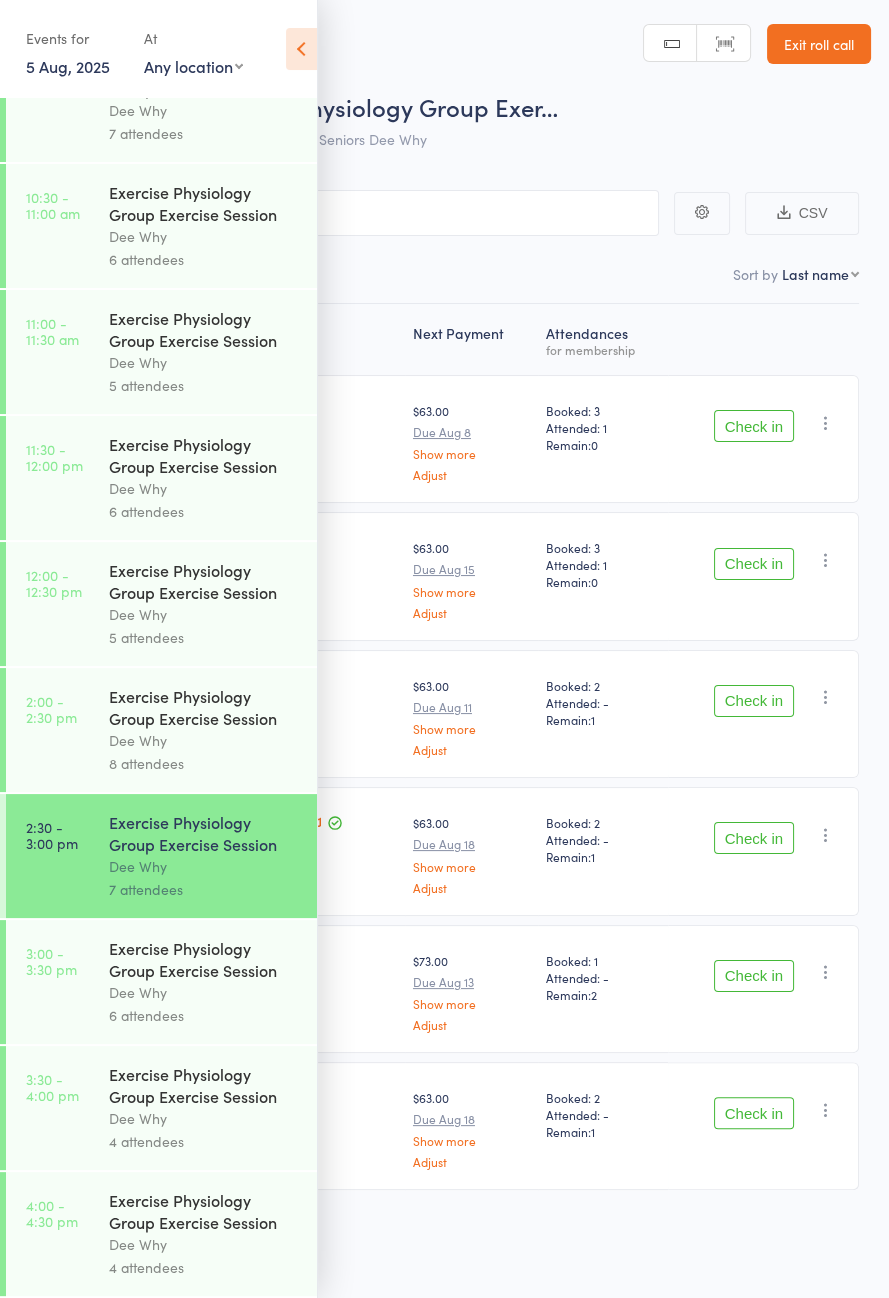click at bounding box center [301, 49] 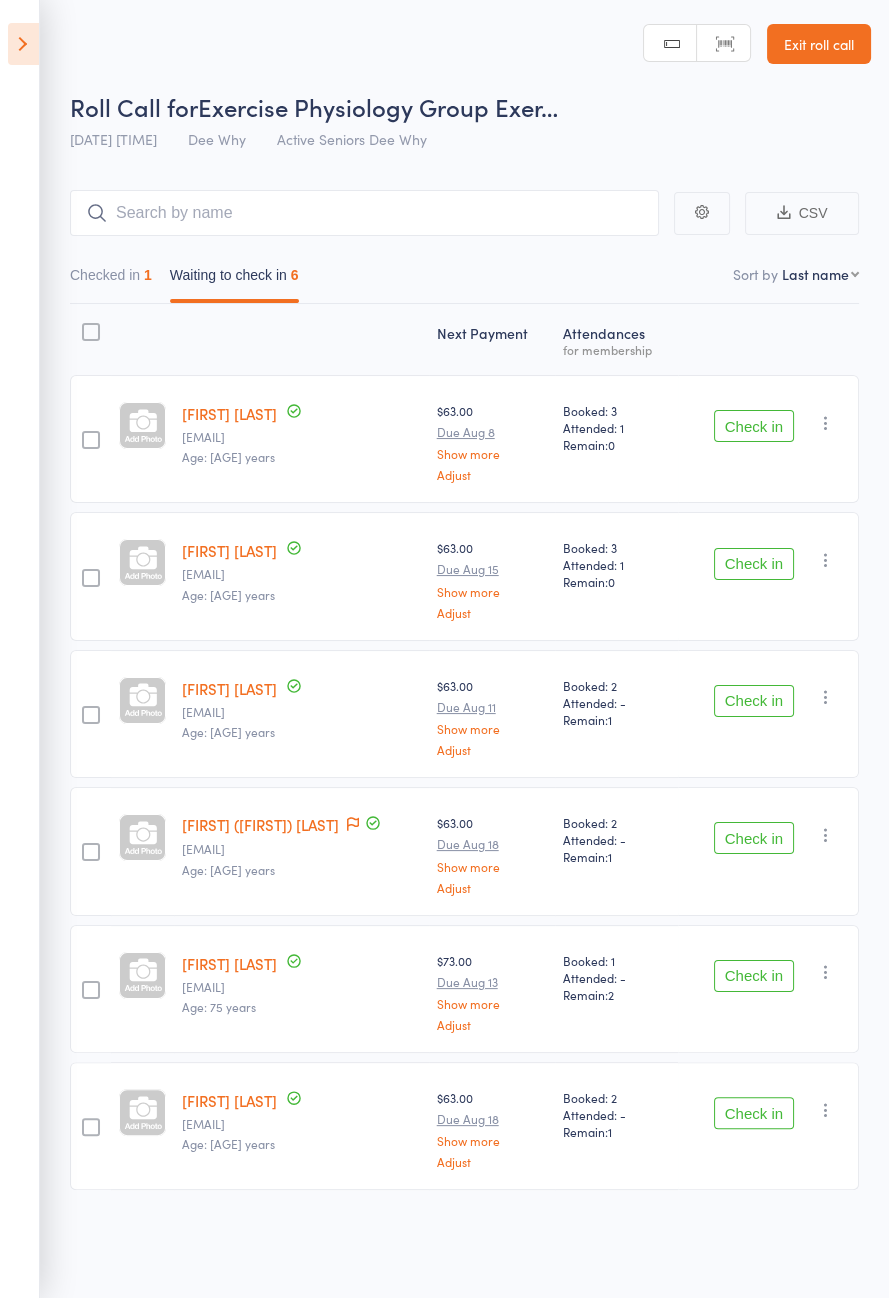 click on "Check in" at bounding box center (754, 426) 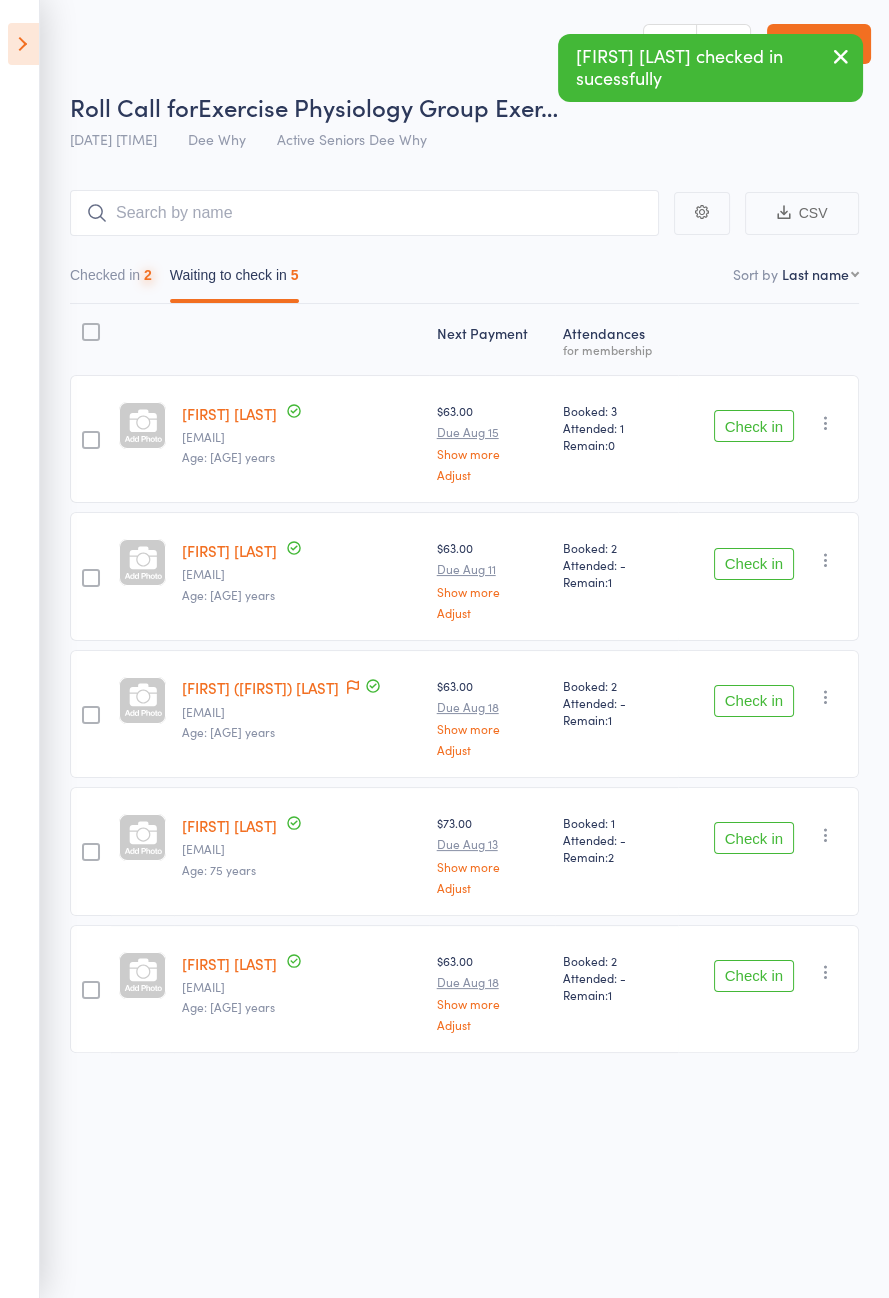 click on "Check in Check in Send message Add Note Add Task Add Flag Remove Mark absent" at bounding box center [768, 439] 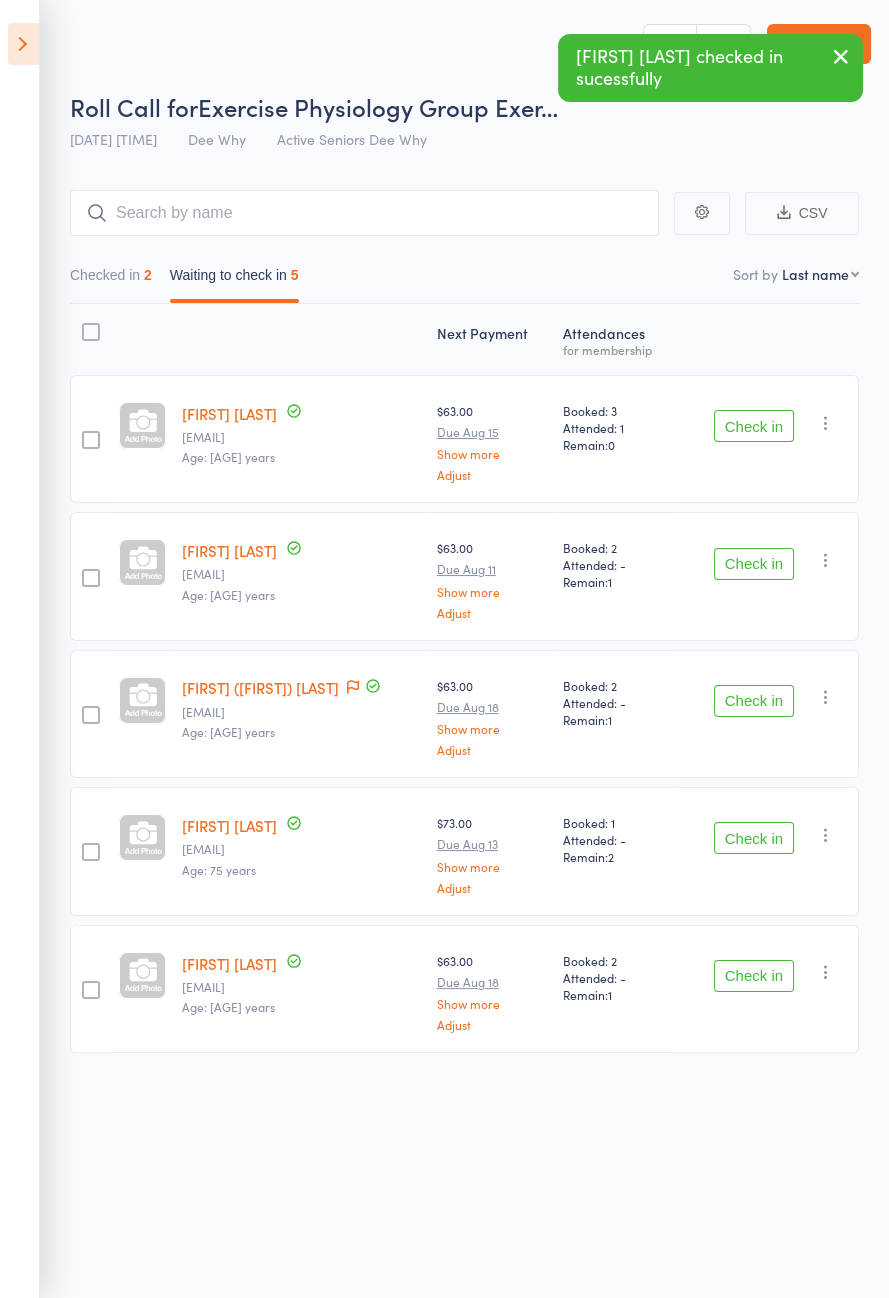 click on "Check in Check in Send message Add Note Add Task Add Flag Remove Mark absent" at bounding box center (768, 439) 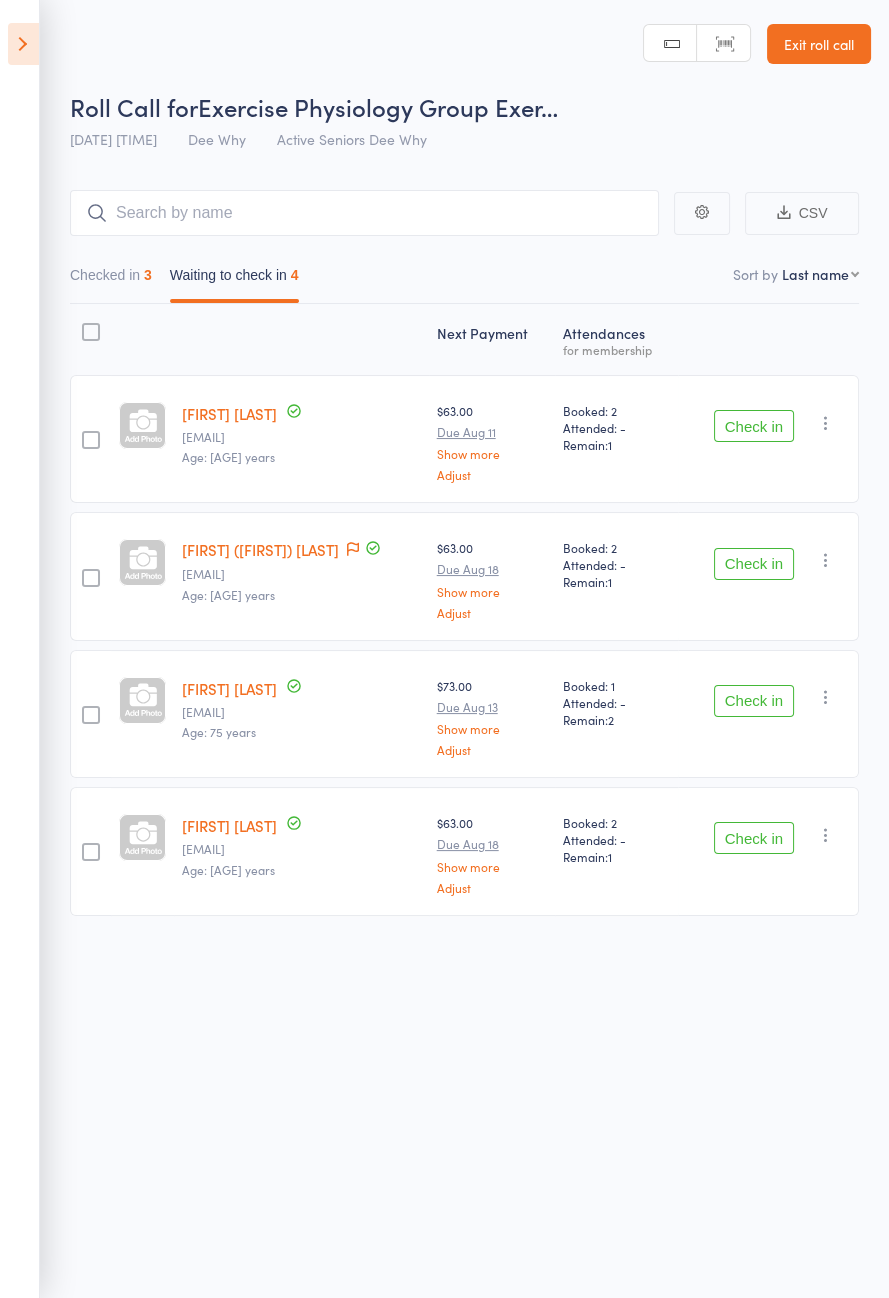click on "Check in" at bounding box center [754, 426] 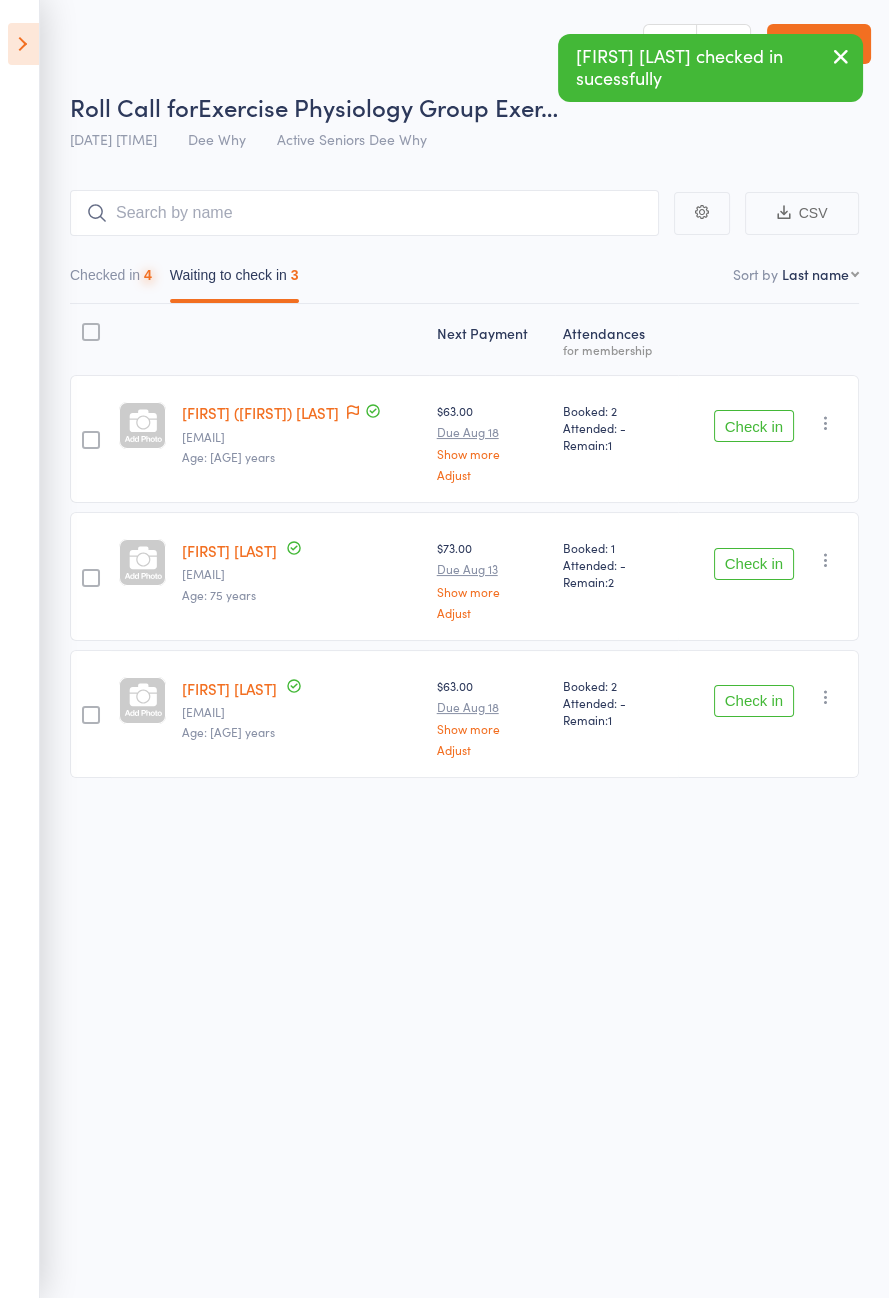 click on "Check in" at bounding box center (754, 426) 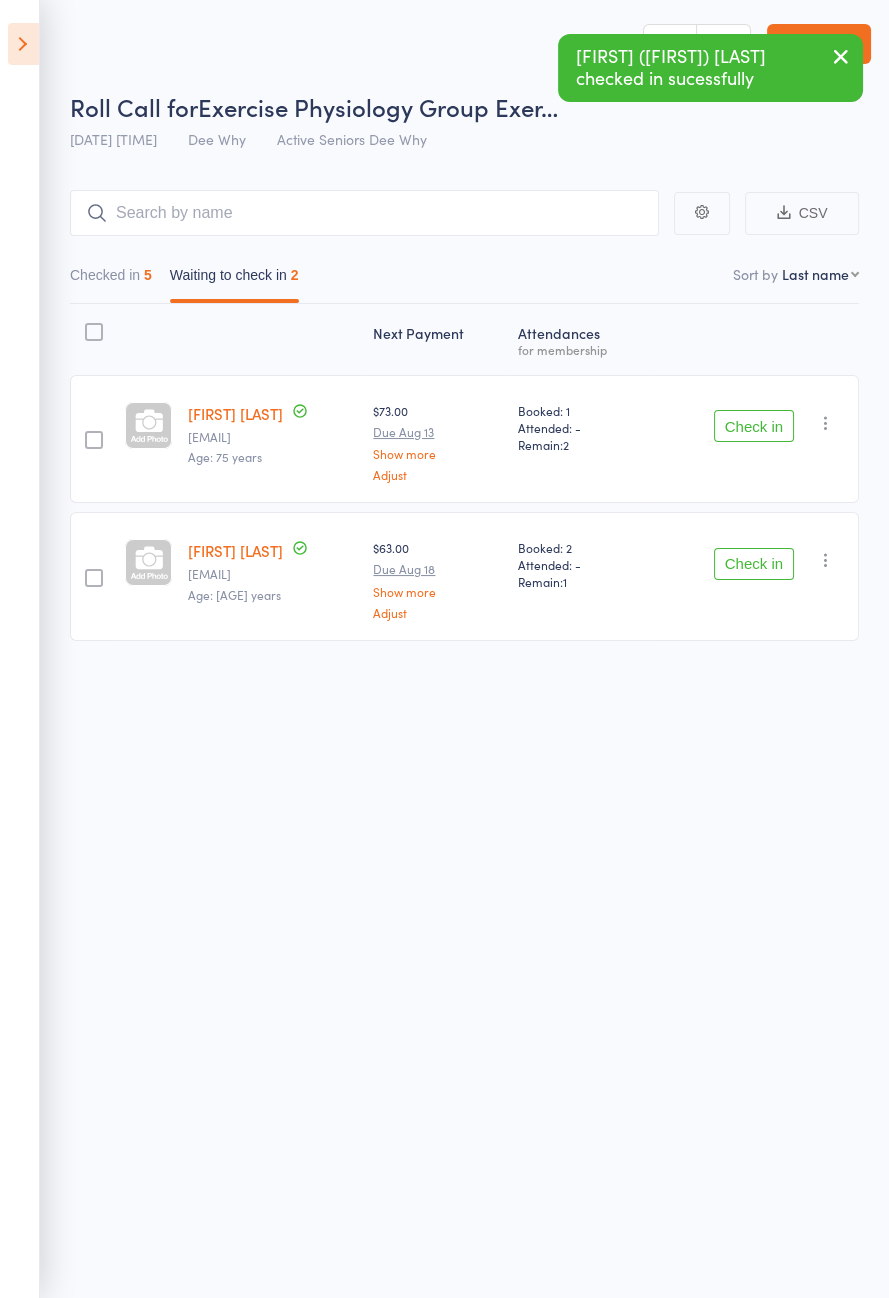 click on "Check in" at bounding box center (754, 426) 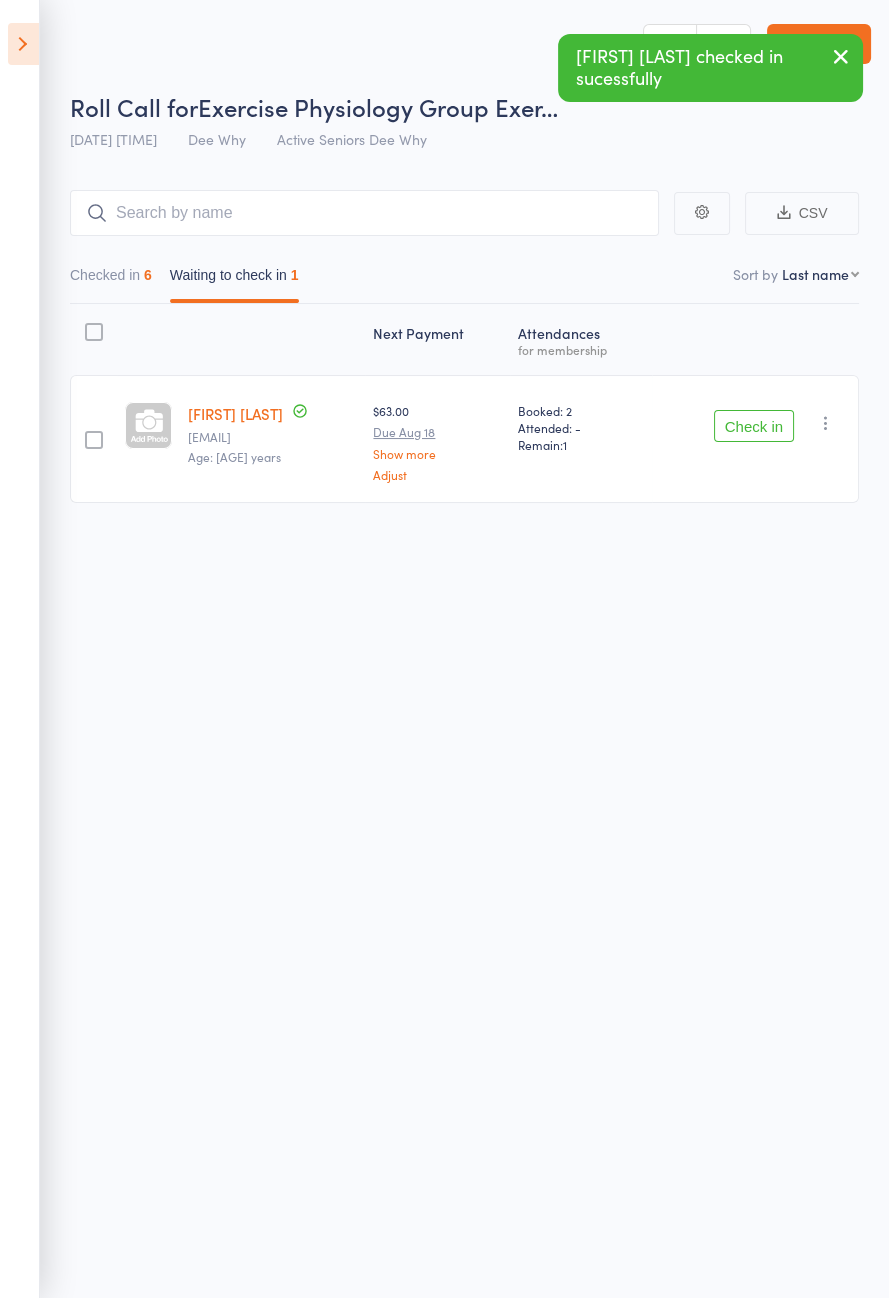 click on "Check in" at bounding box center (754, 426) 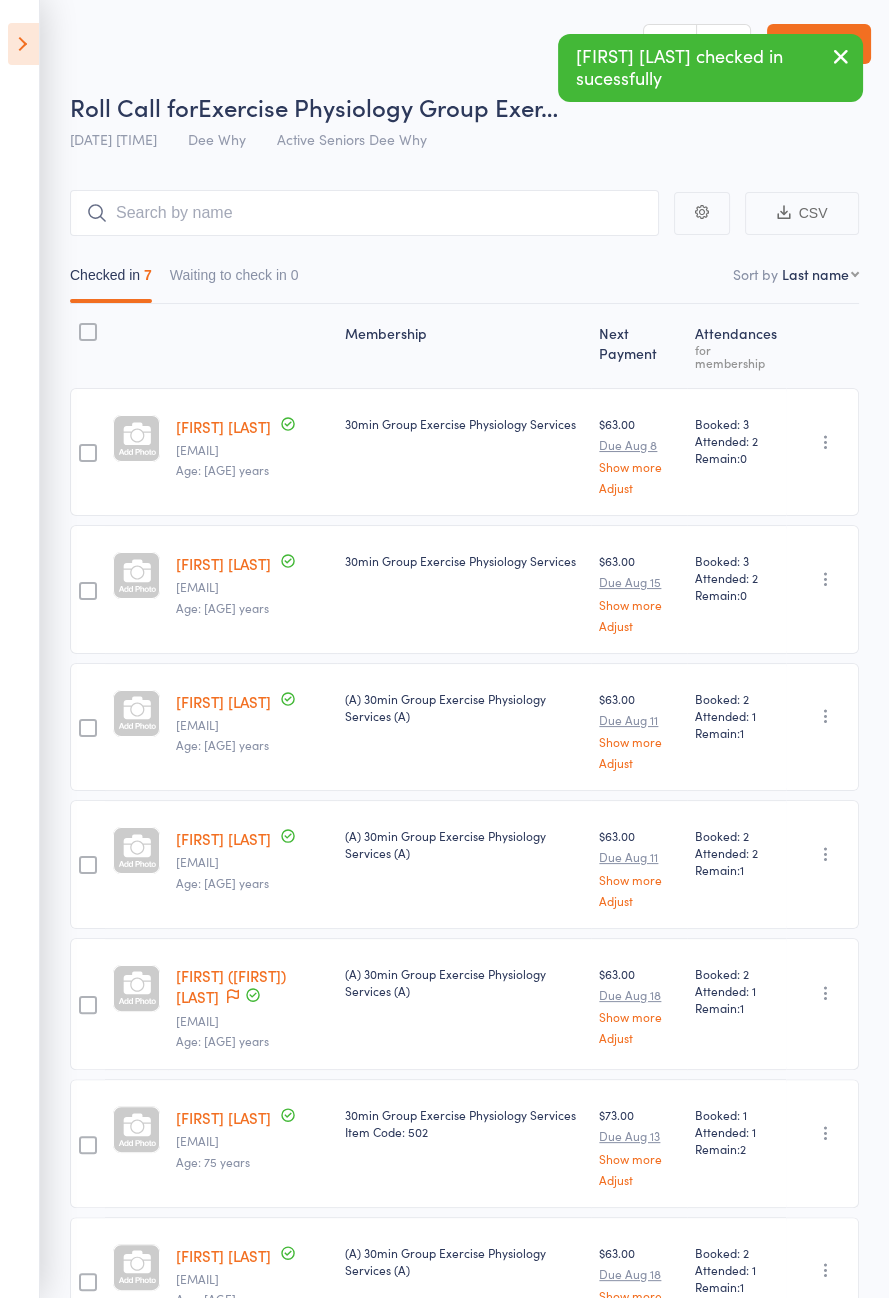click at bounding box center (23, 44) 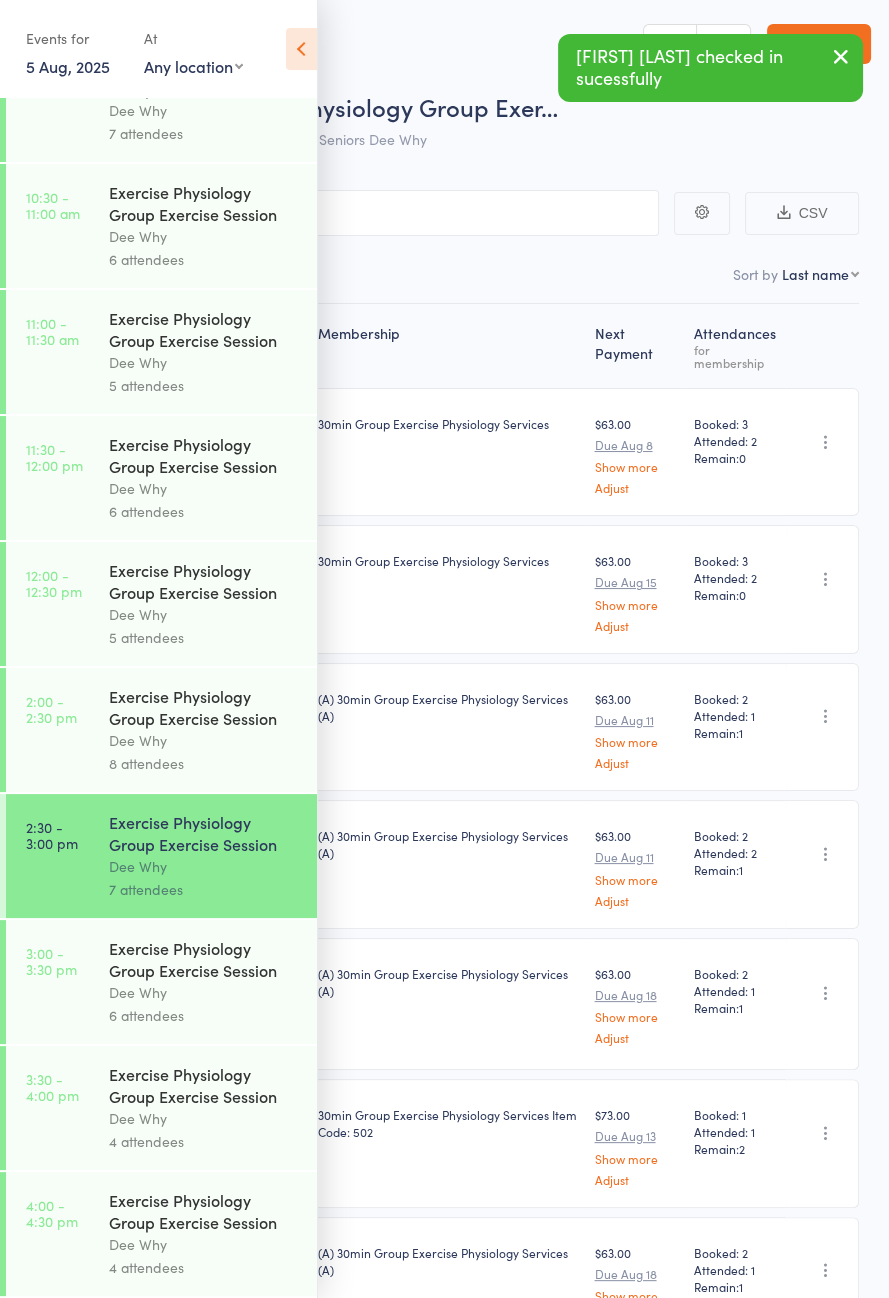 scroll, scrollTop: 22, scrollLeft: 0, axis: vertical 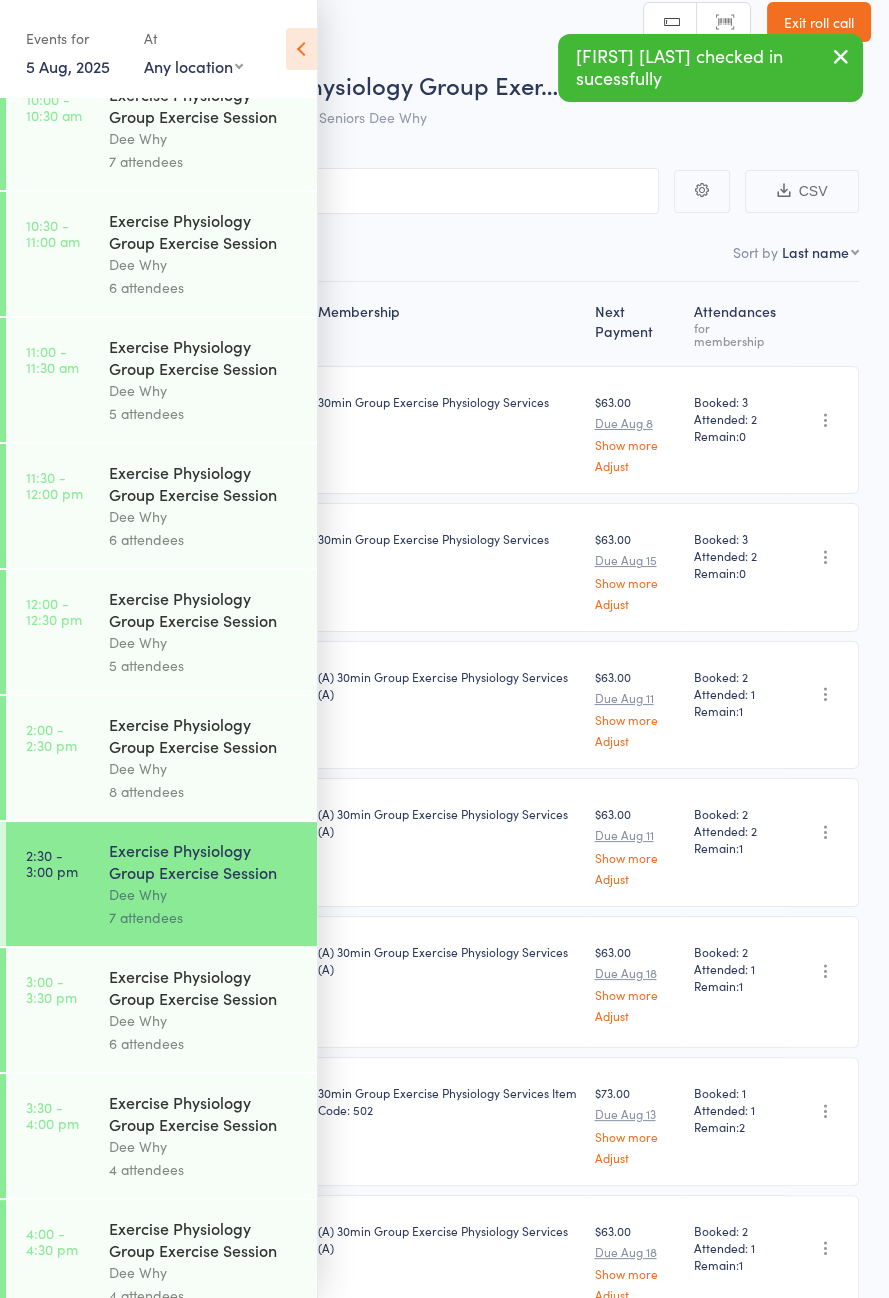 click on "Dee Why" at bounding box center [204, 1020] 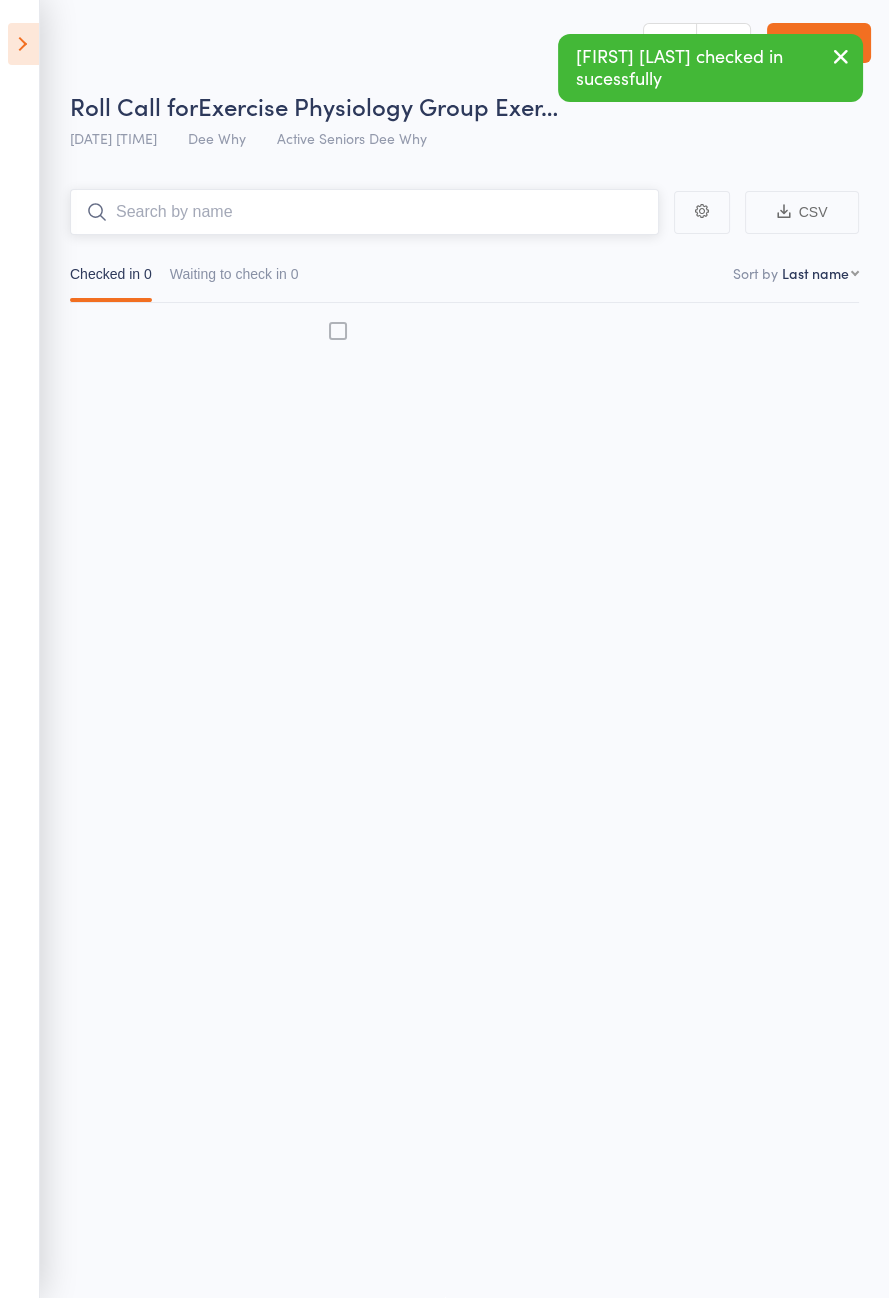 scroll, scrollTop: 0, scrollLeft: 0, axis: both 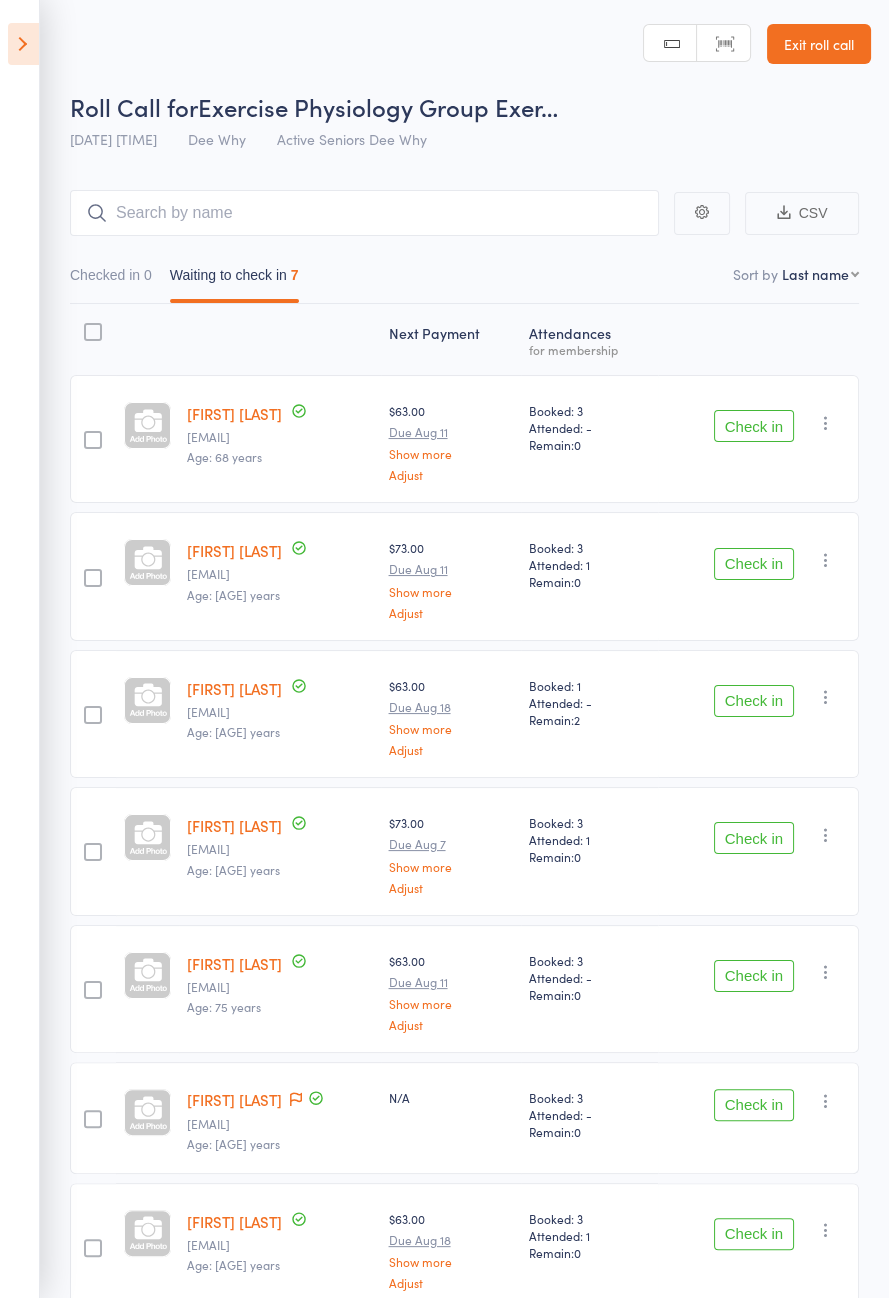 click 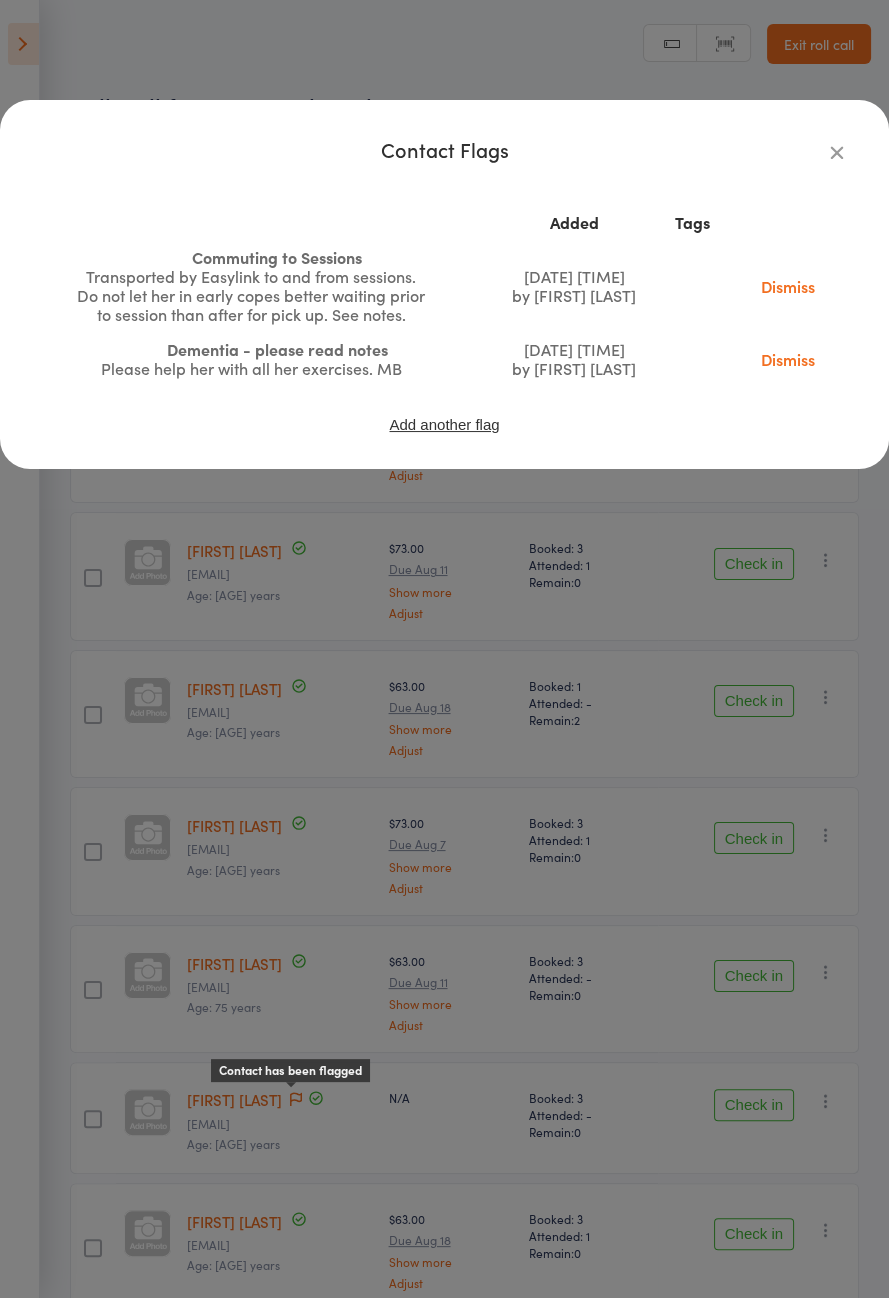 click on "Contact Flags Added Tags Commuting to Sessions
Transported by Easylink to and from sessions. Do not let her in early copes better waiting prior to session than after for pick up. See notes.
[DATE] [TIME] by [FIRST] [LAST] Dismiss Dementia - please read notes
Please help her with all her exercises. MB
[DATE] [TIME] by [FIRST] [LAST] Dismiss Add another flag" at bounding box center (444, 649) 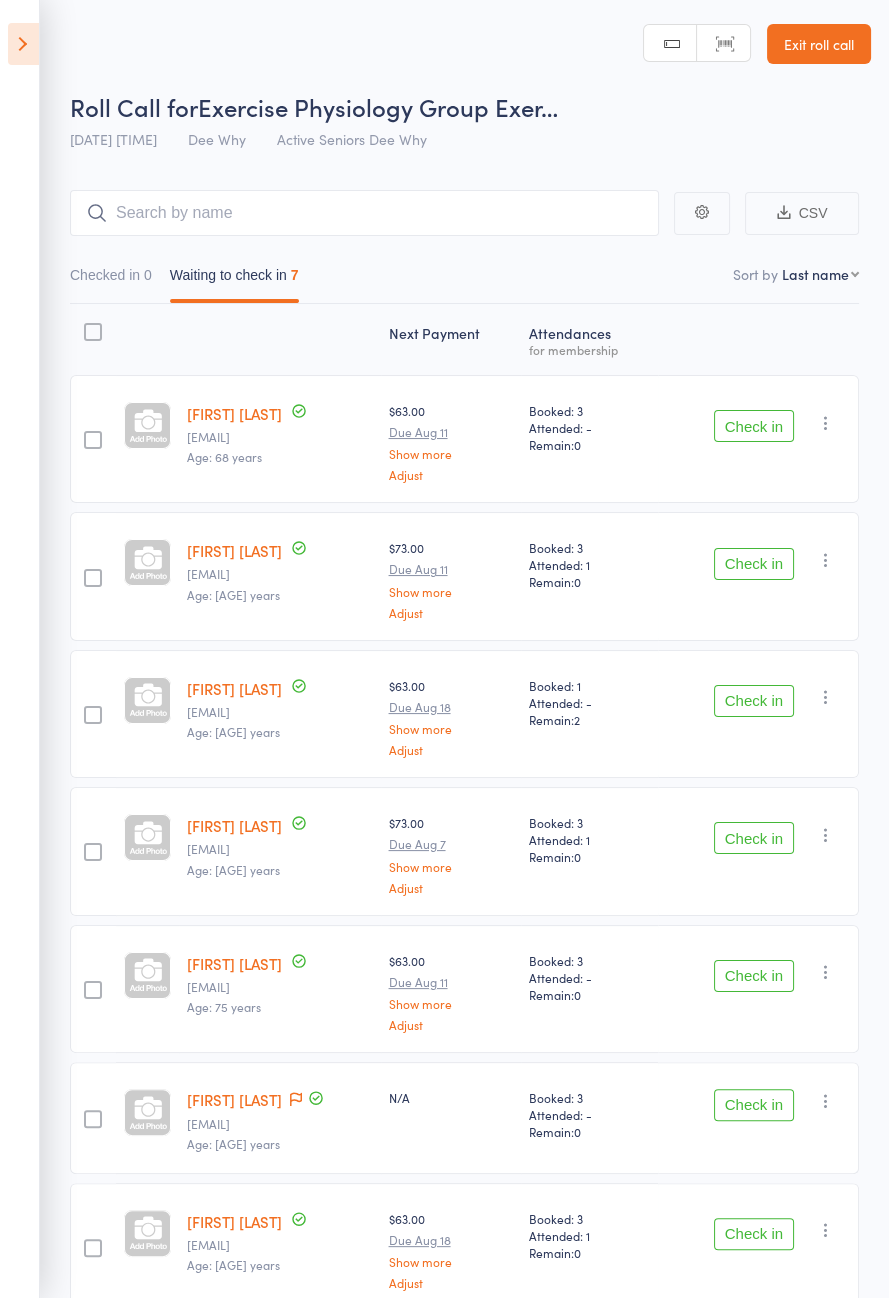 click on "Check in" at bounding box center [754, 1105] 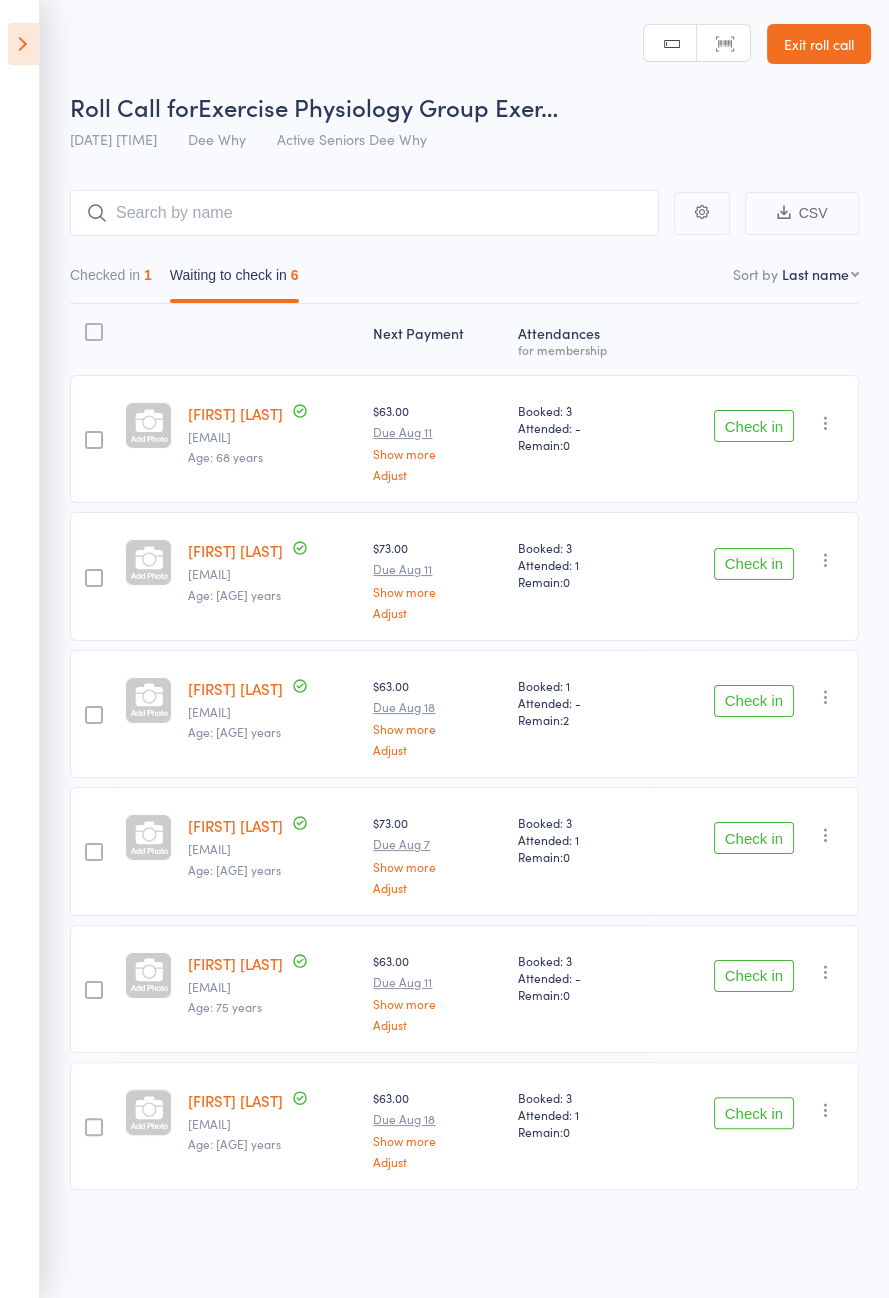 click on "Checked in  1" at bounding box center [111, 280] 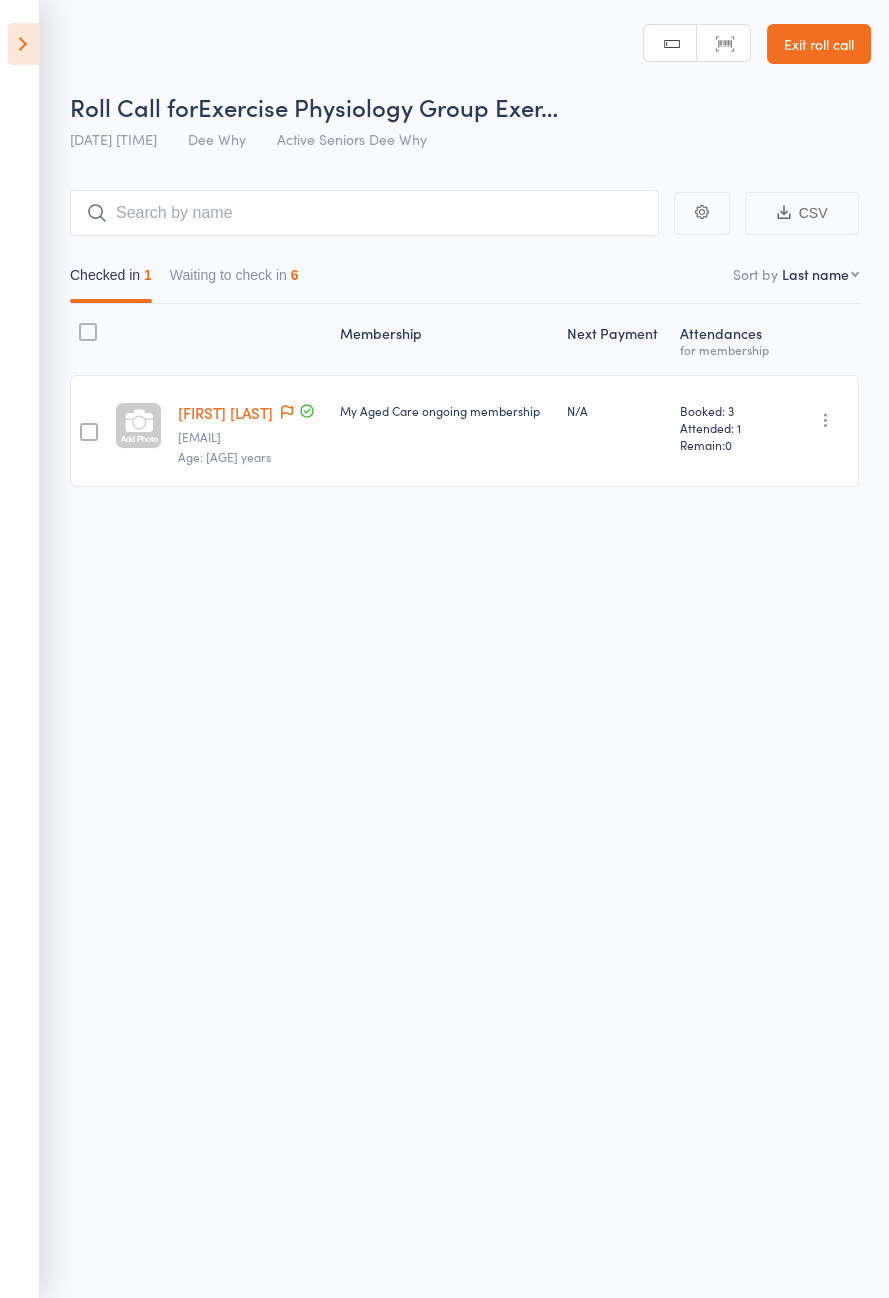 click on "[FIRST] [LAST]" at bounding box center [225, 412] 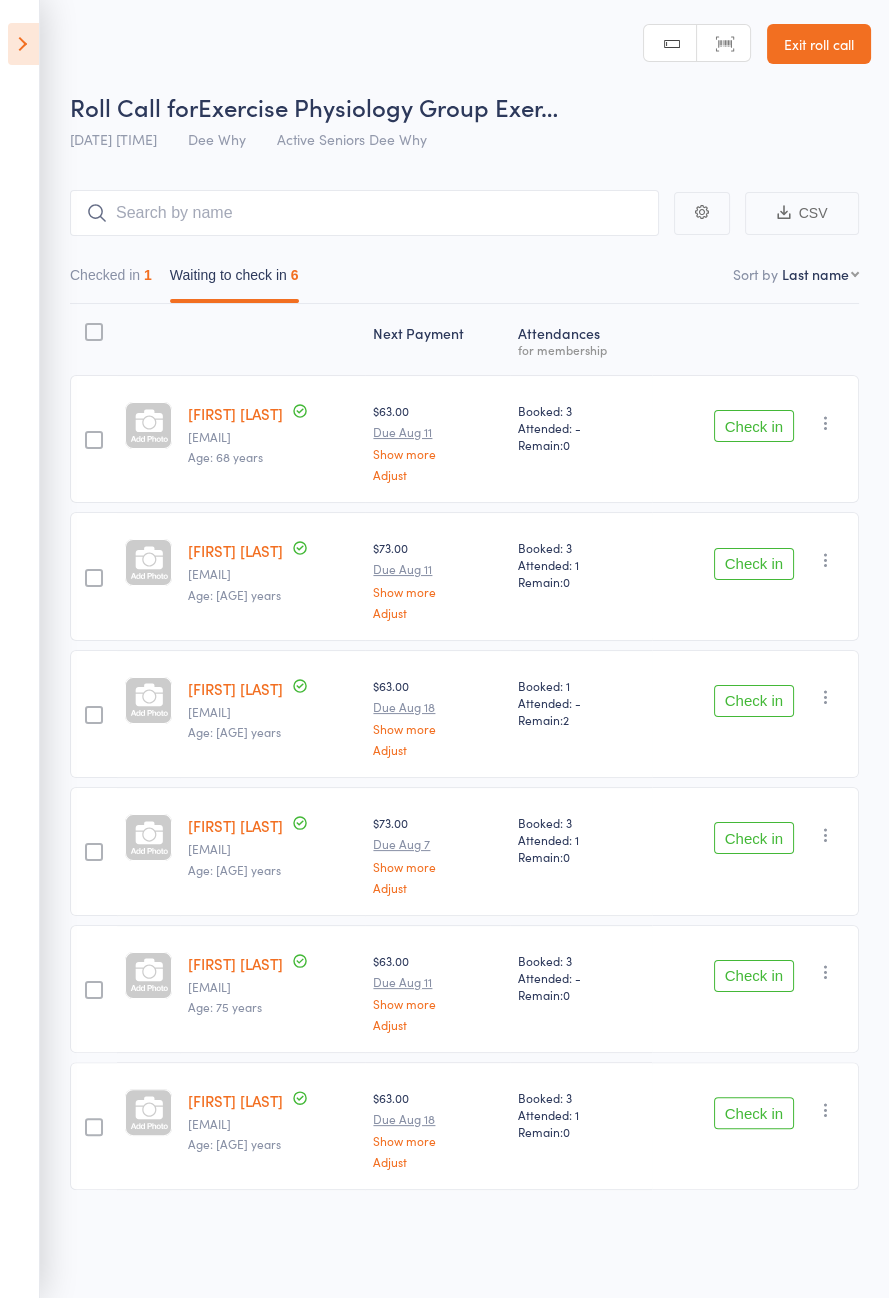 click on "Check in" at bounding box center (754, 1113) 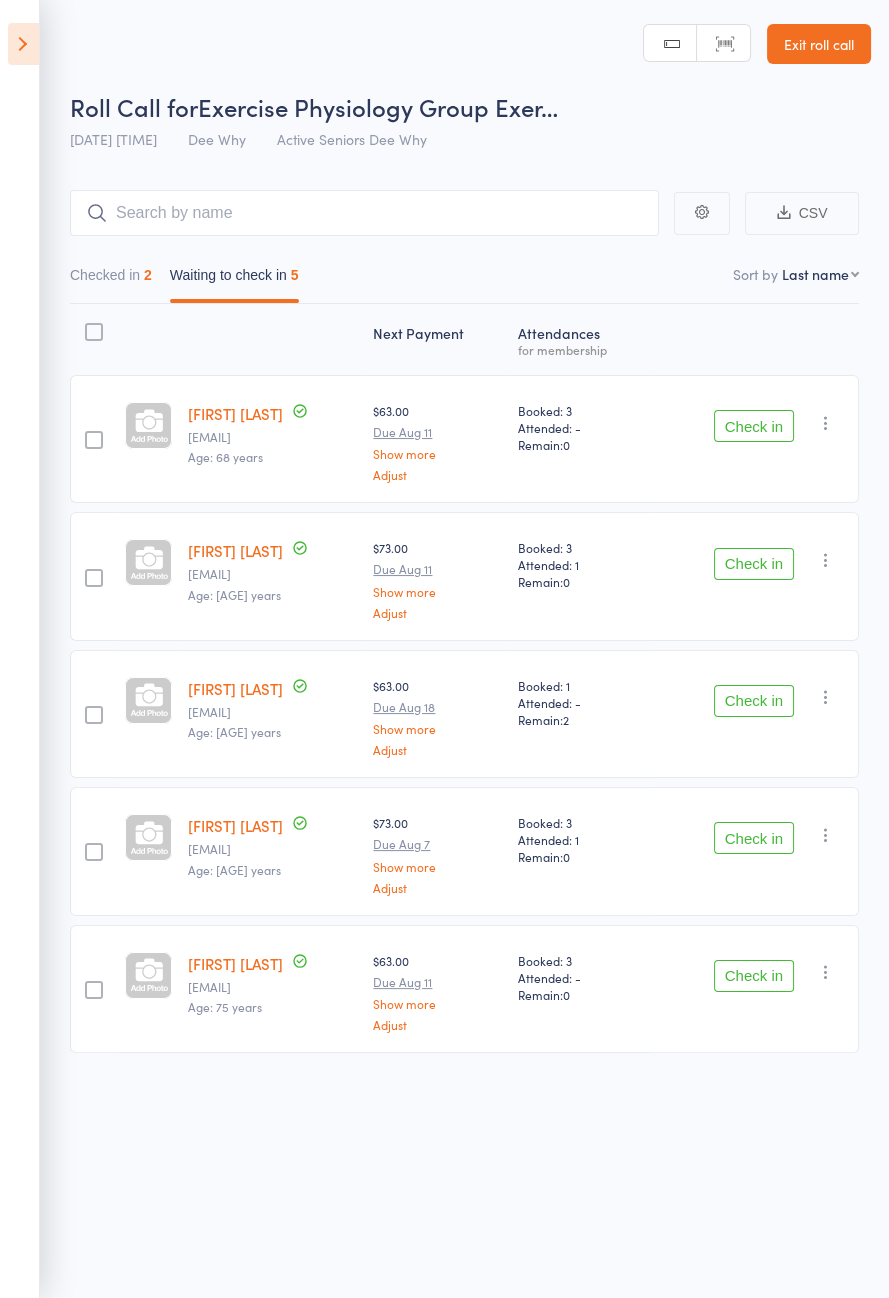 click at bounding box center (826, 835) 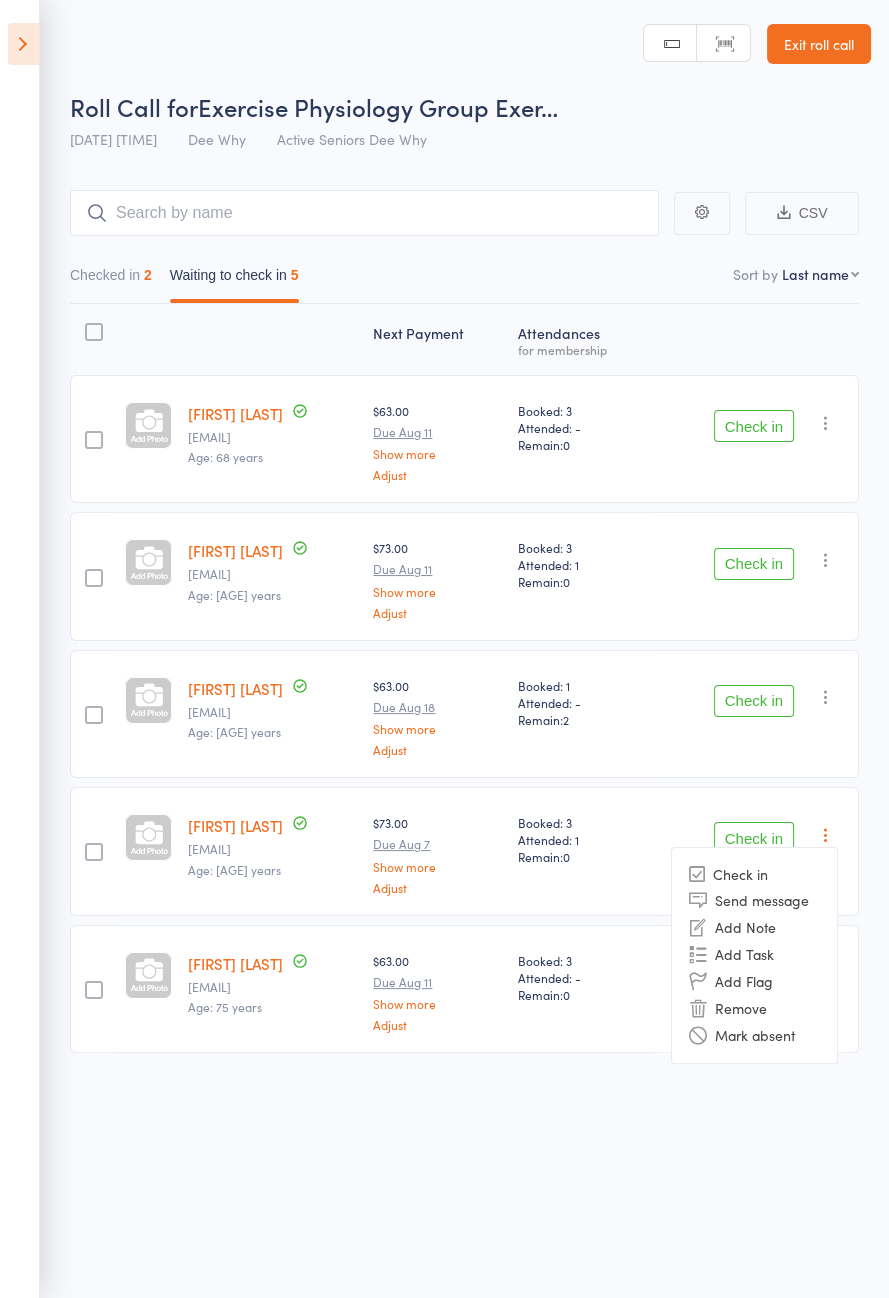 click on "Remove" at bounding box center (754, 1008) 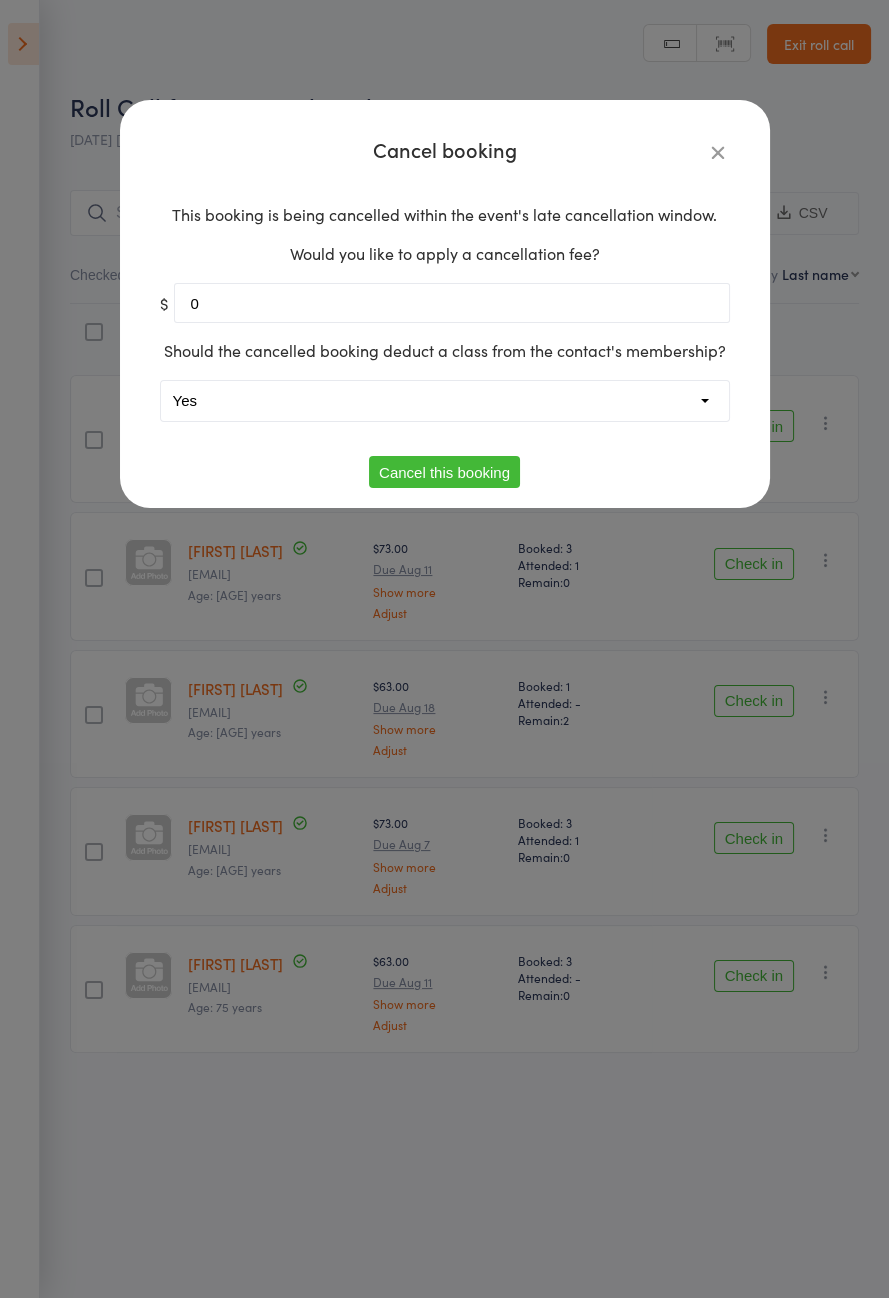 click on "Yes No" at bounding box center [445, 401] 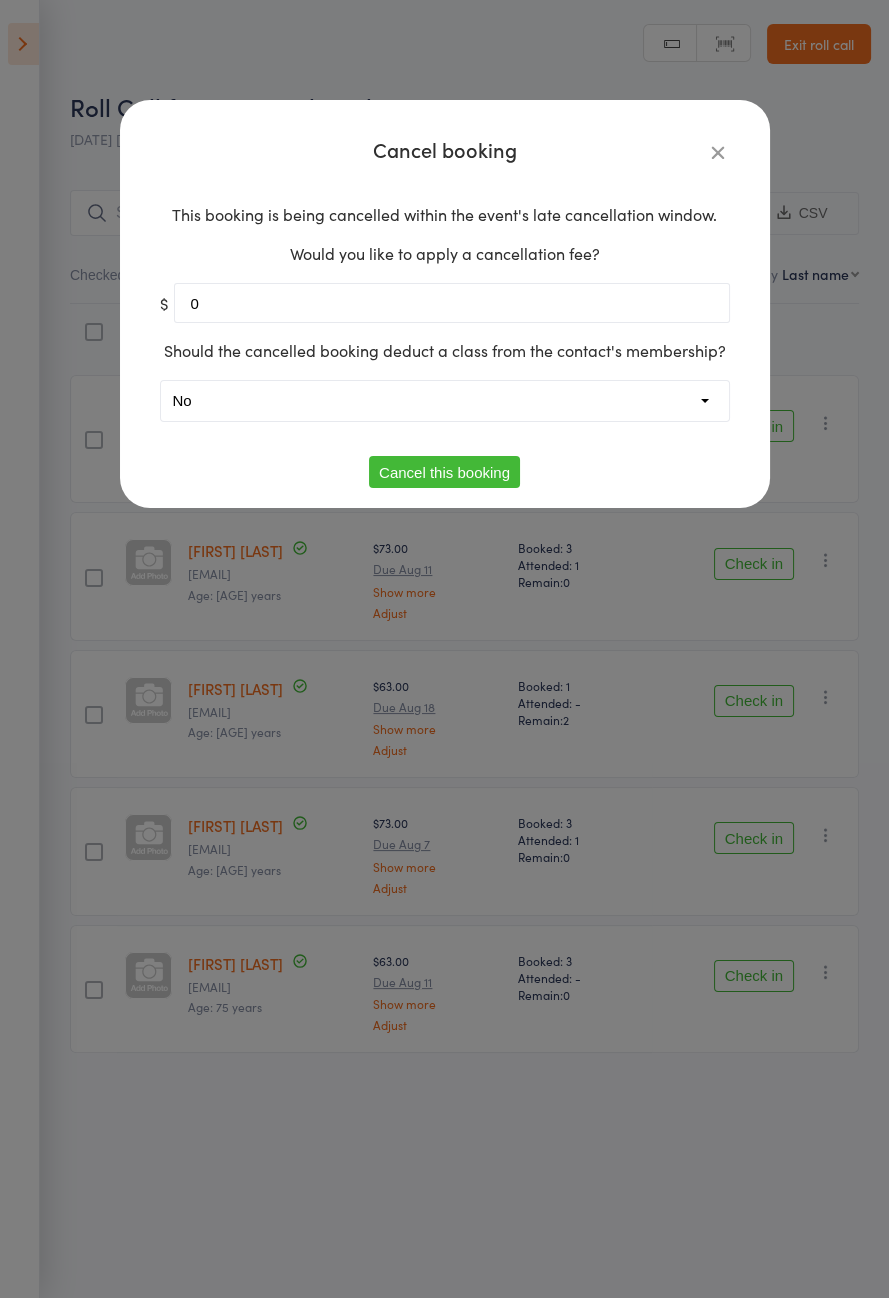 click on "Cancel this booking" at bounding box center [444, 472] 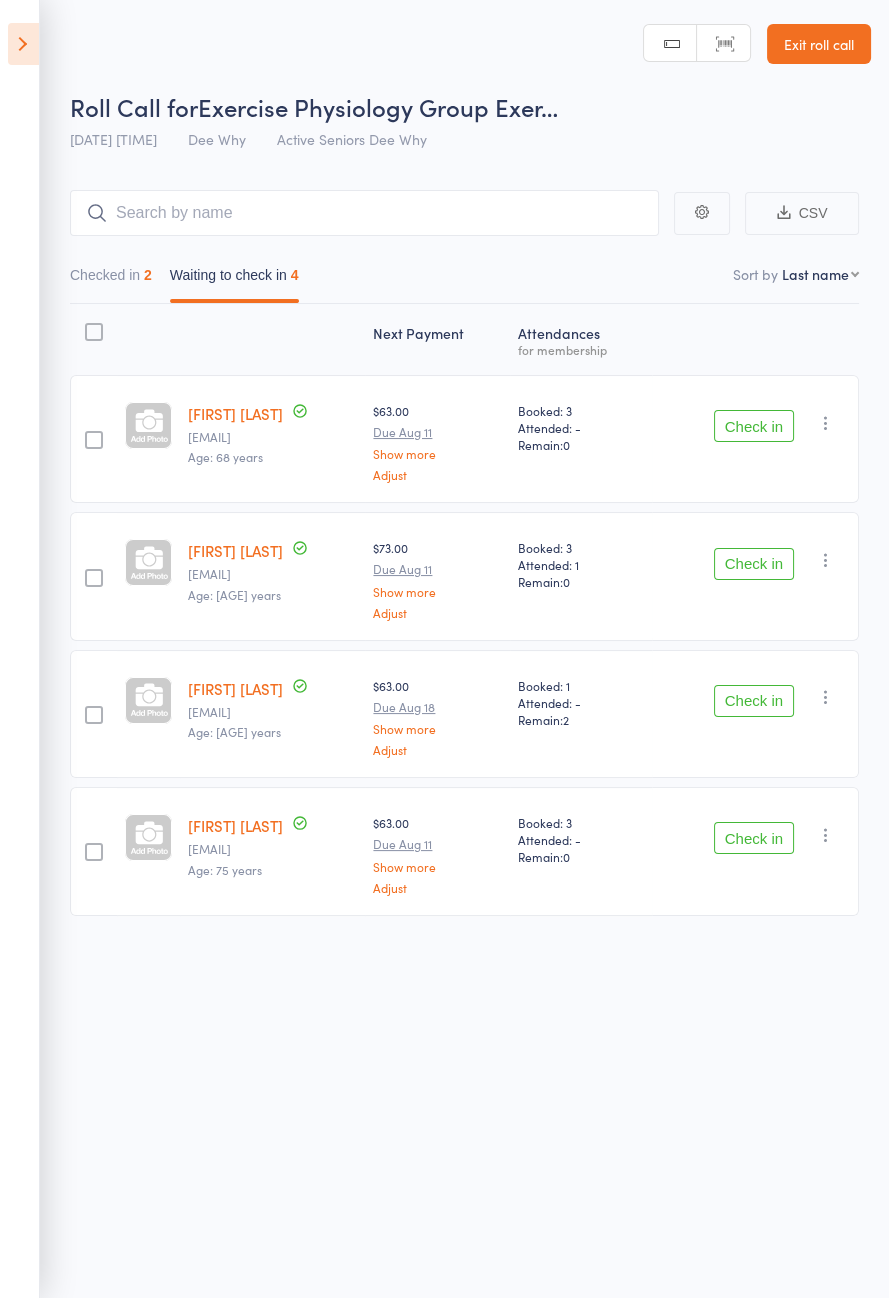 click on "Check in" at bounding box center (754, 564) 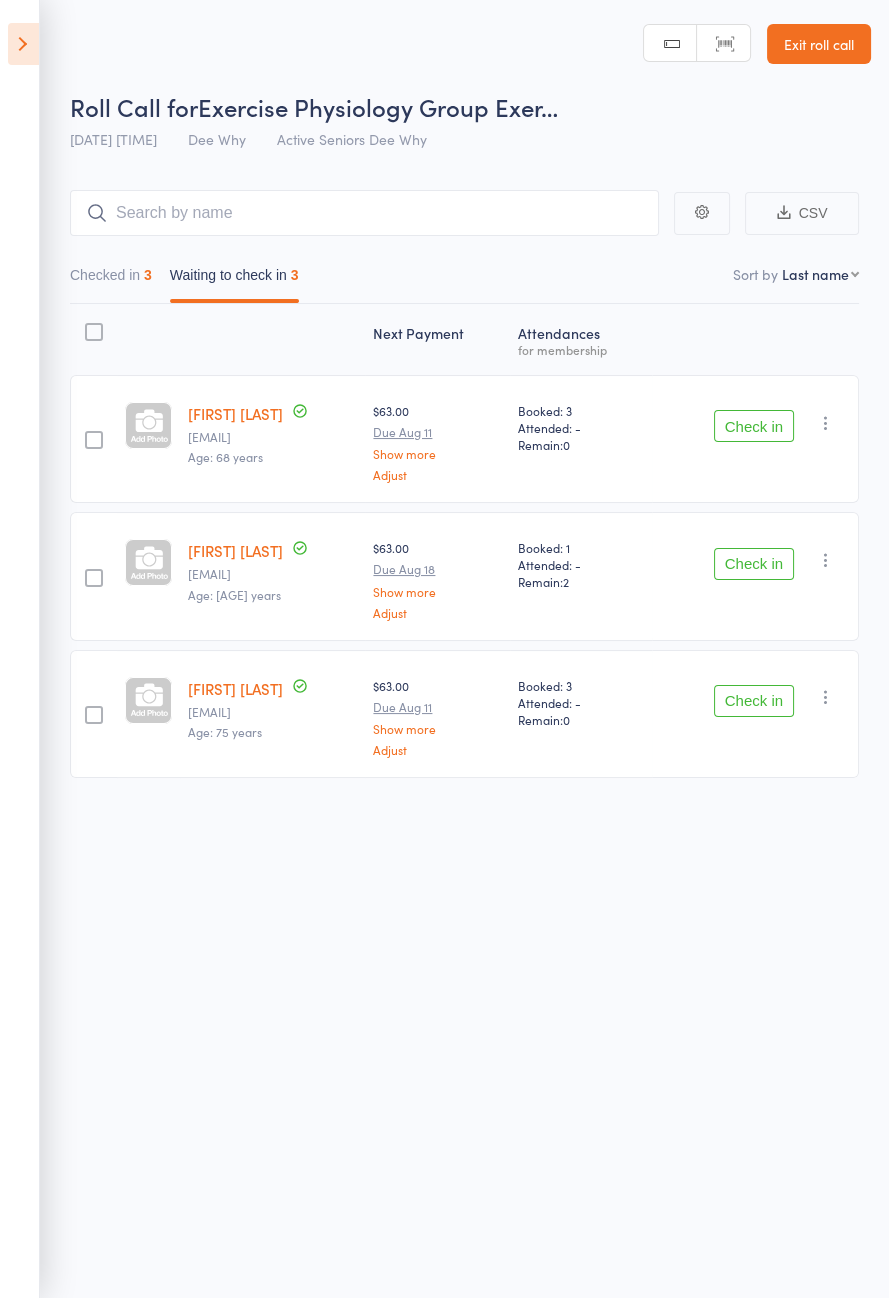 click at bounding box center [23, 44] 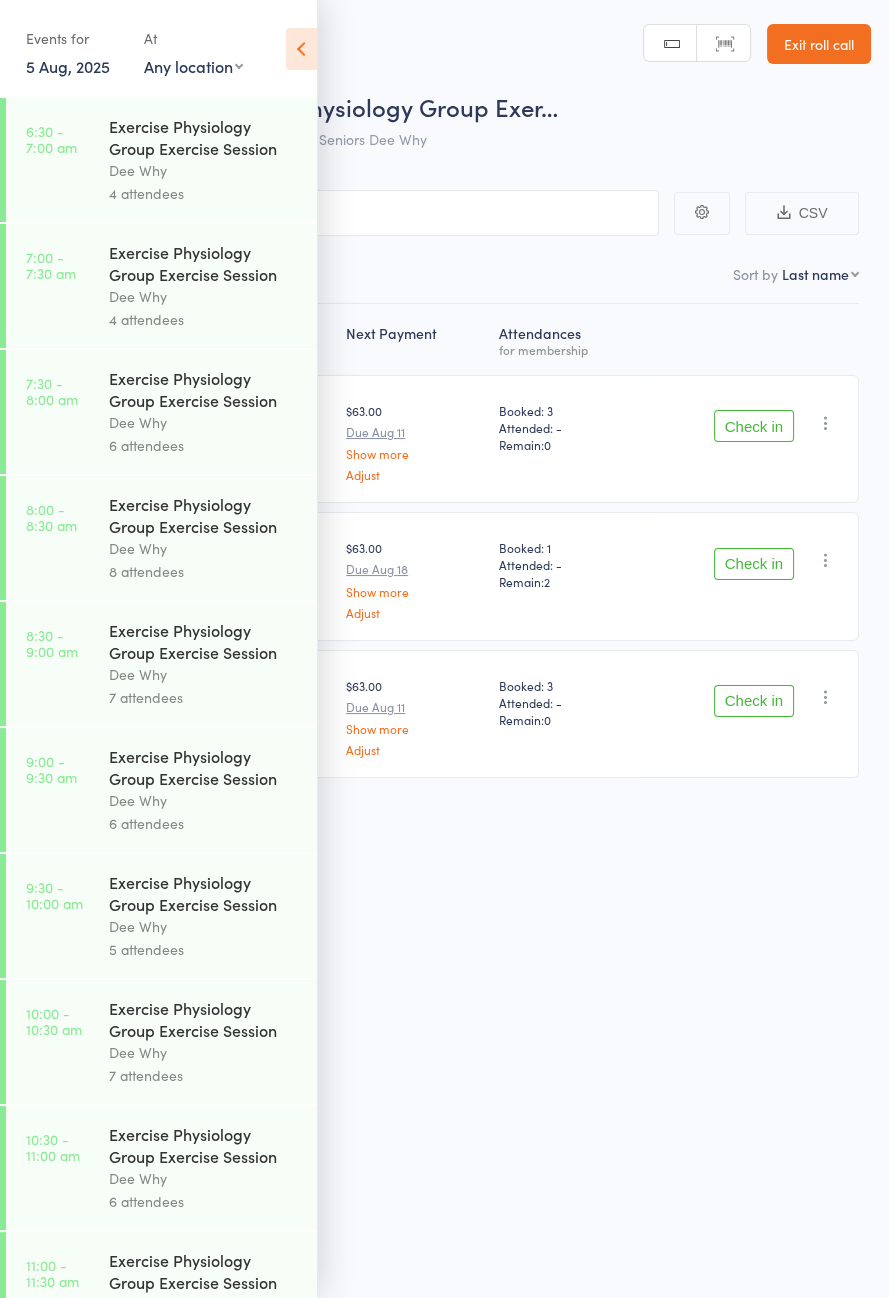 click on "5 Aug, 2025" at bounding box center [68, 66] 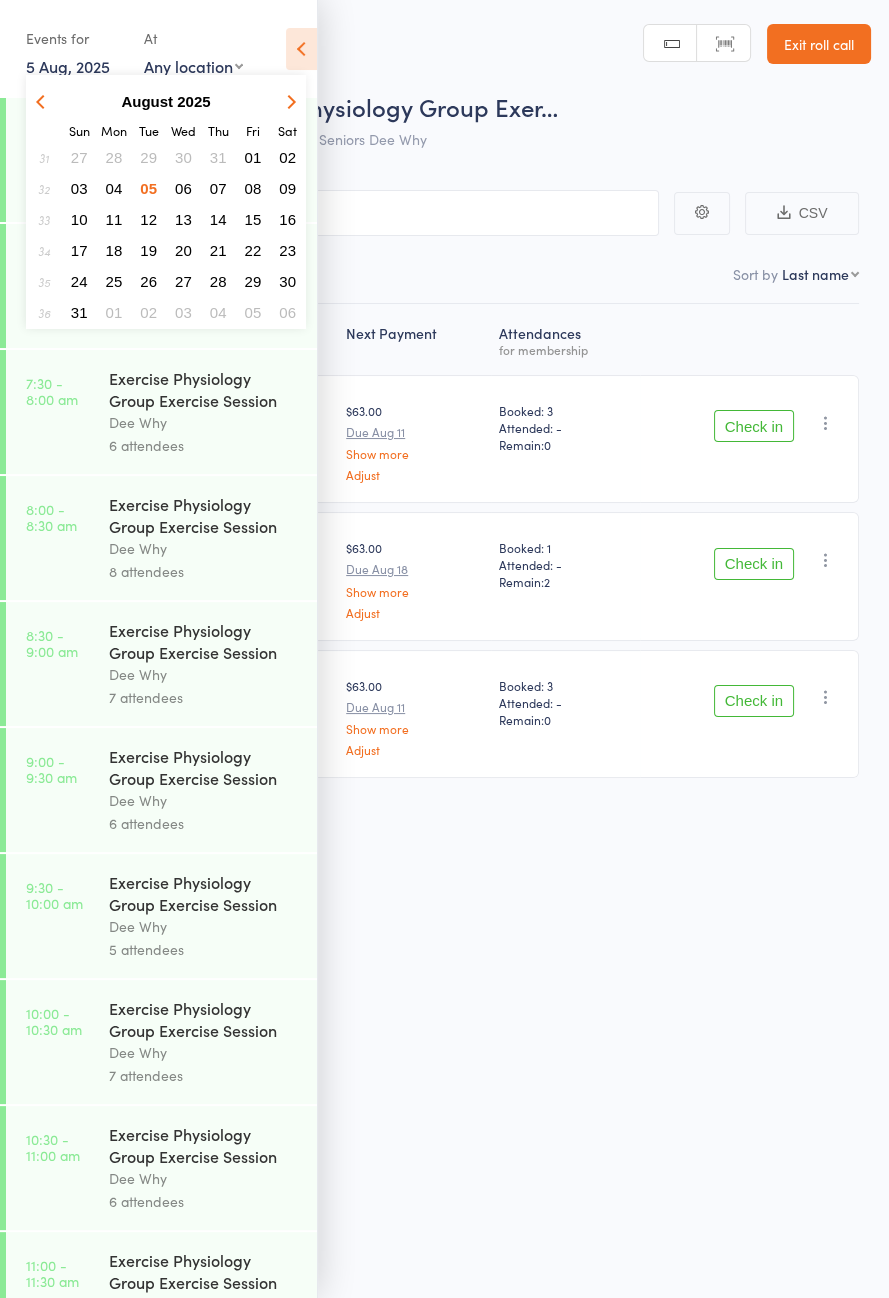 click on "02" at bounding box center (287, 157) 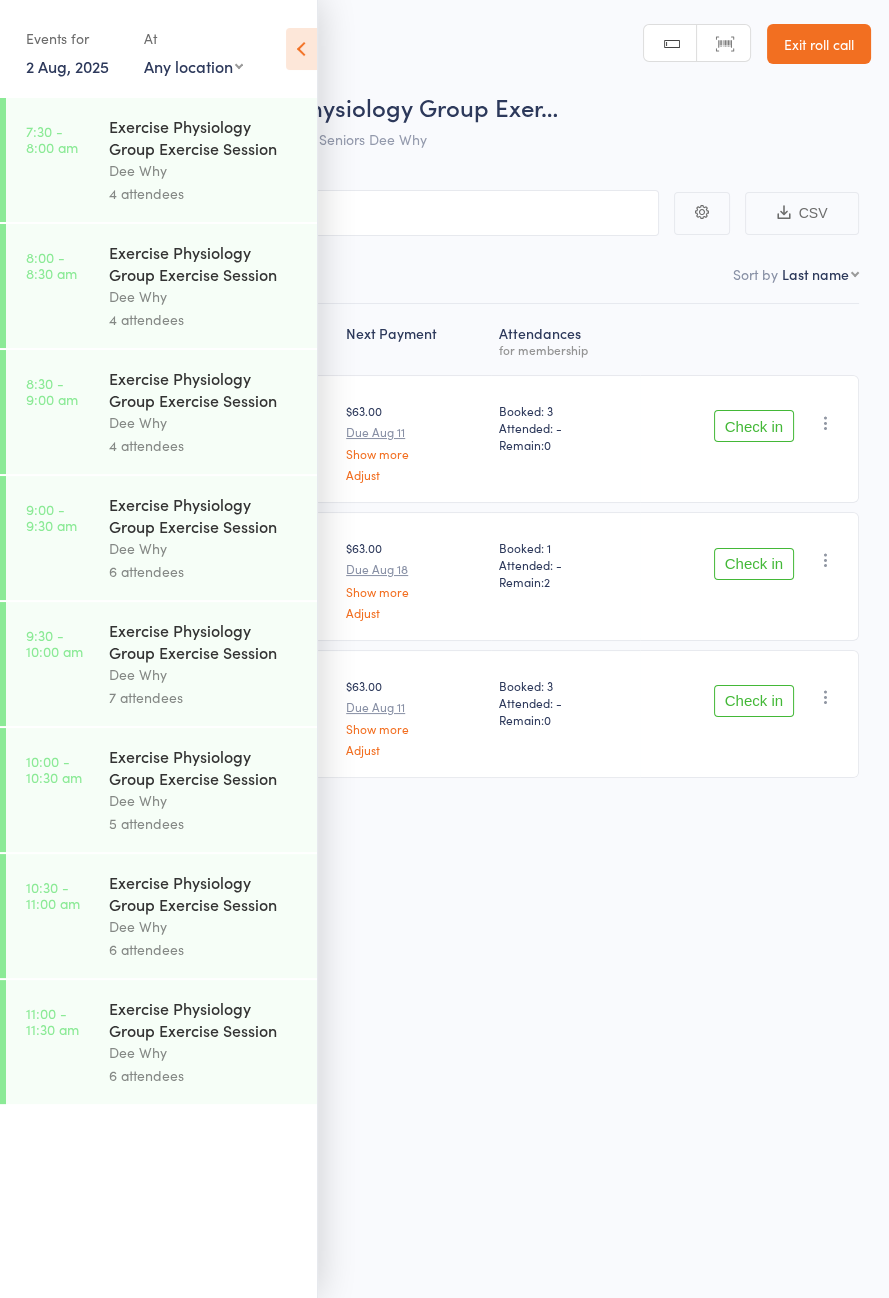 click on "2 Aug, 2025" at bounding box center [67, 66] 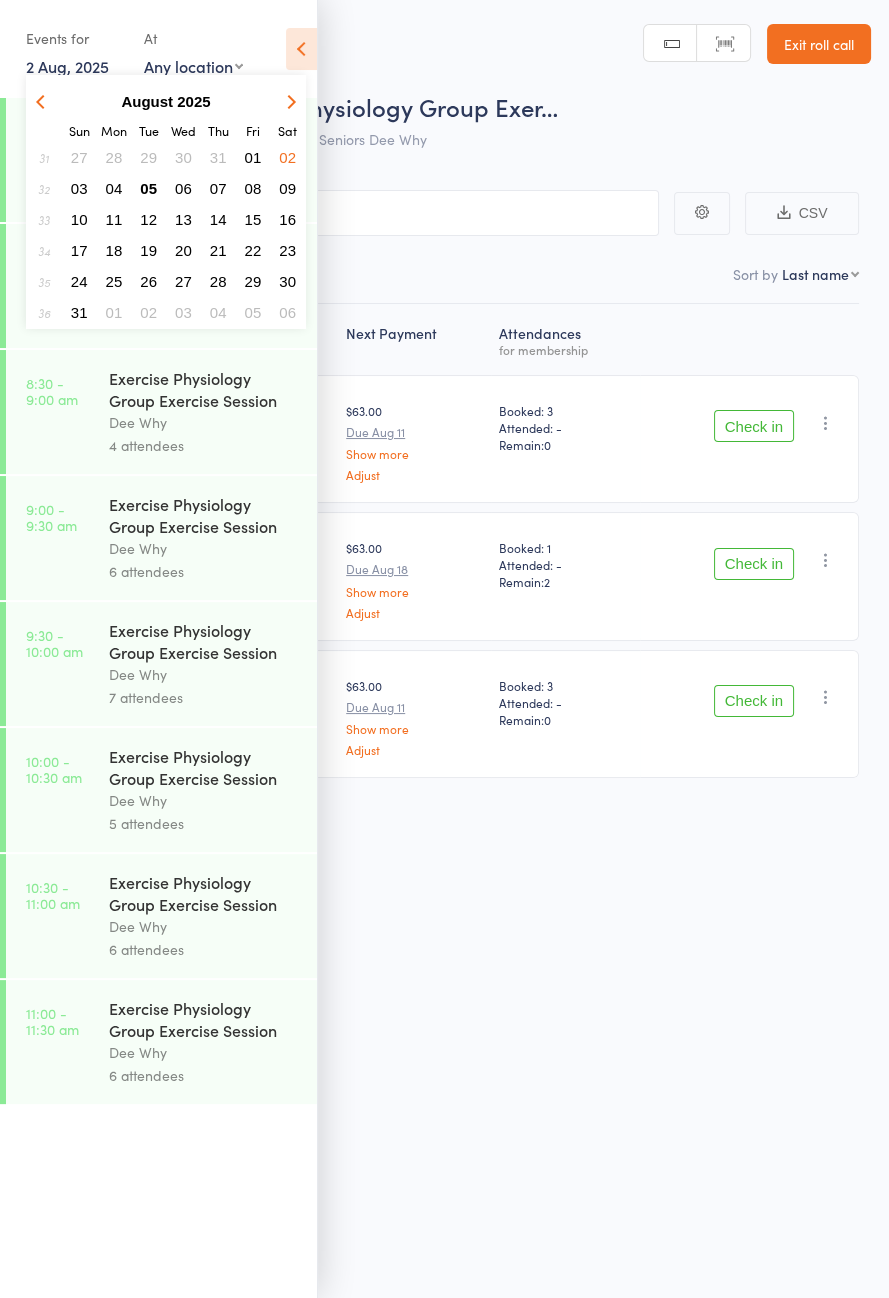 click on "05" at bounding box center (148, 188) 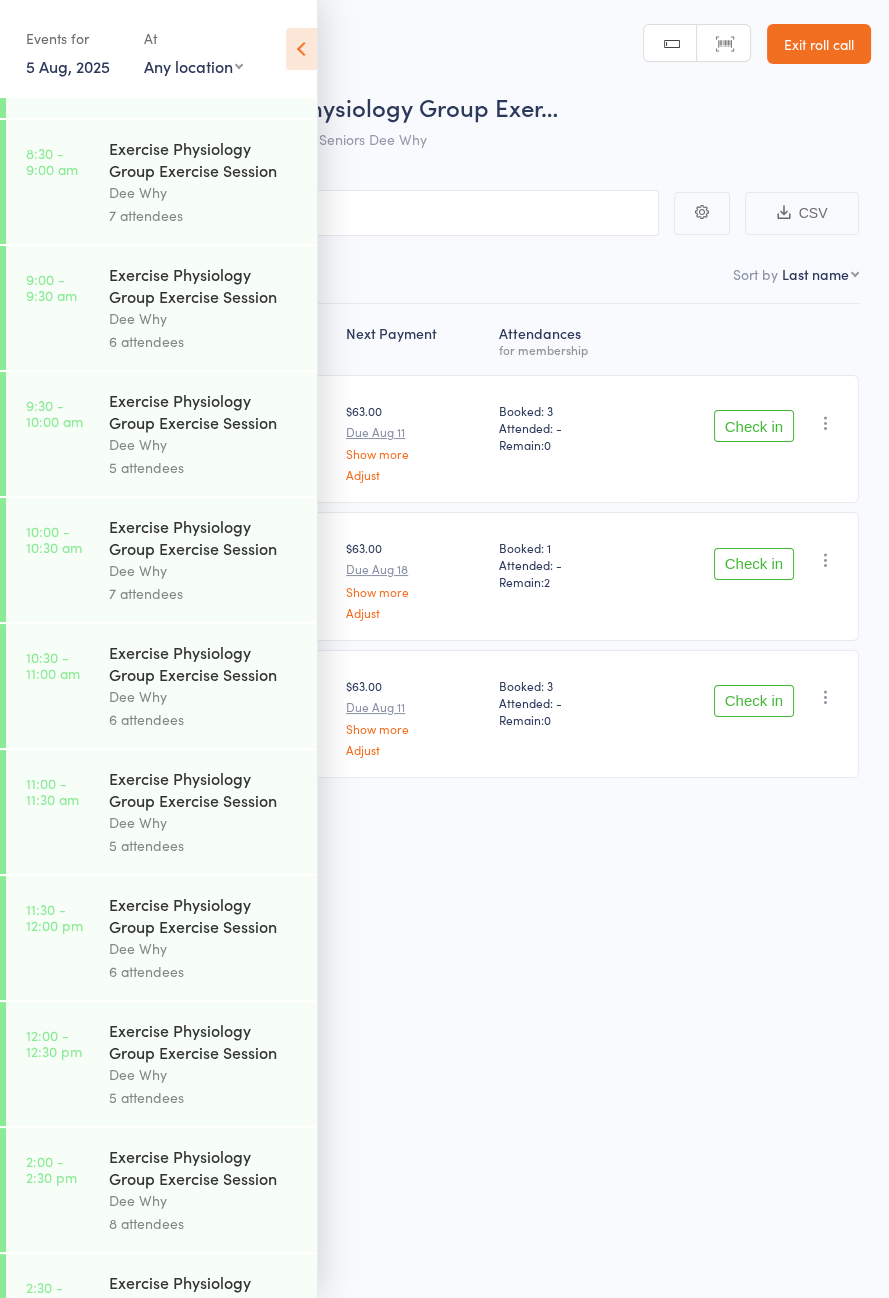scroll, scrollTop: 914, scrollLeft: 0, axis: vertical 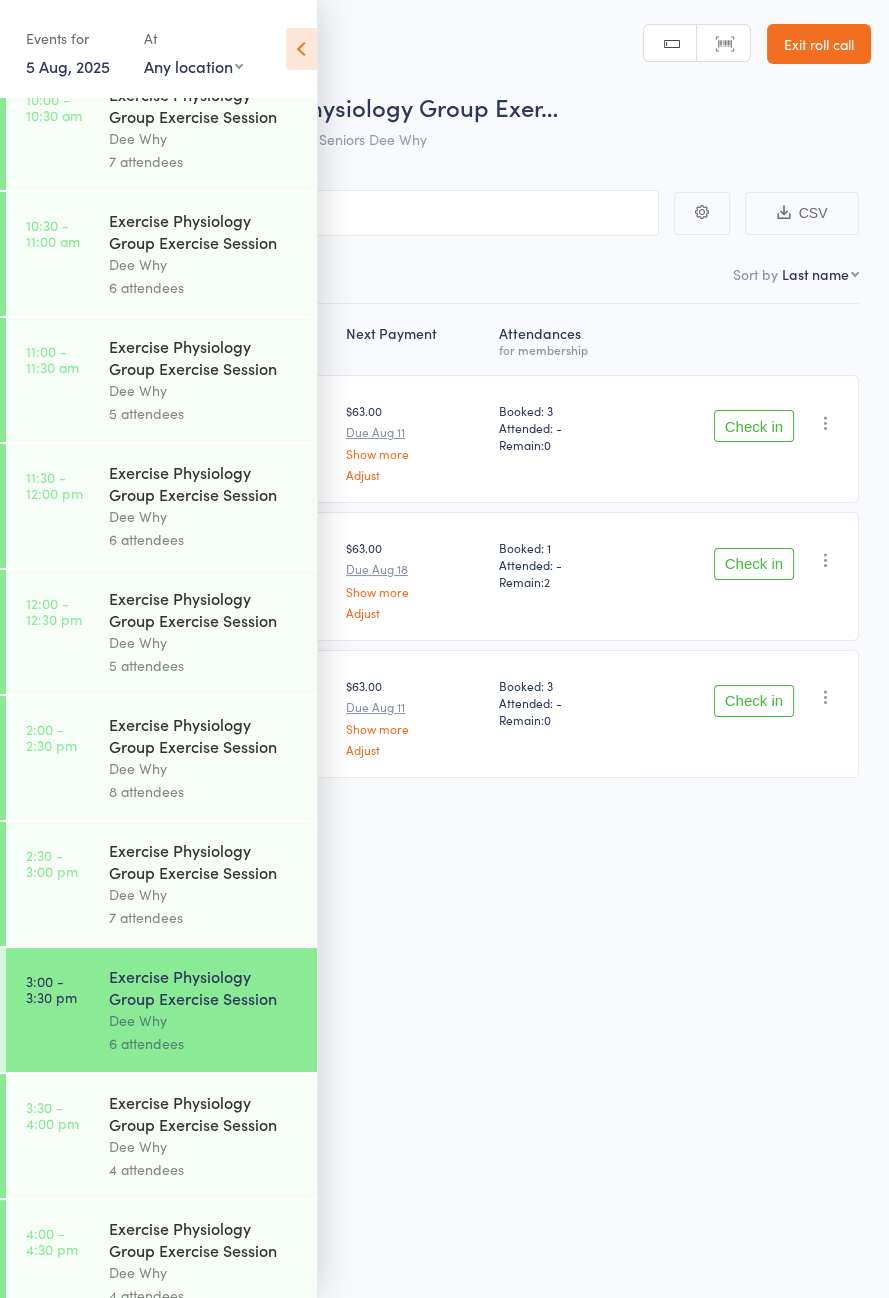 click at bounding box center (301, 49) 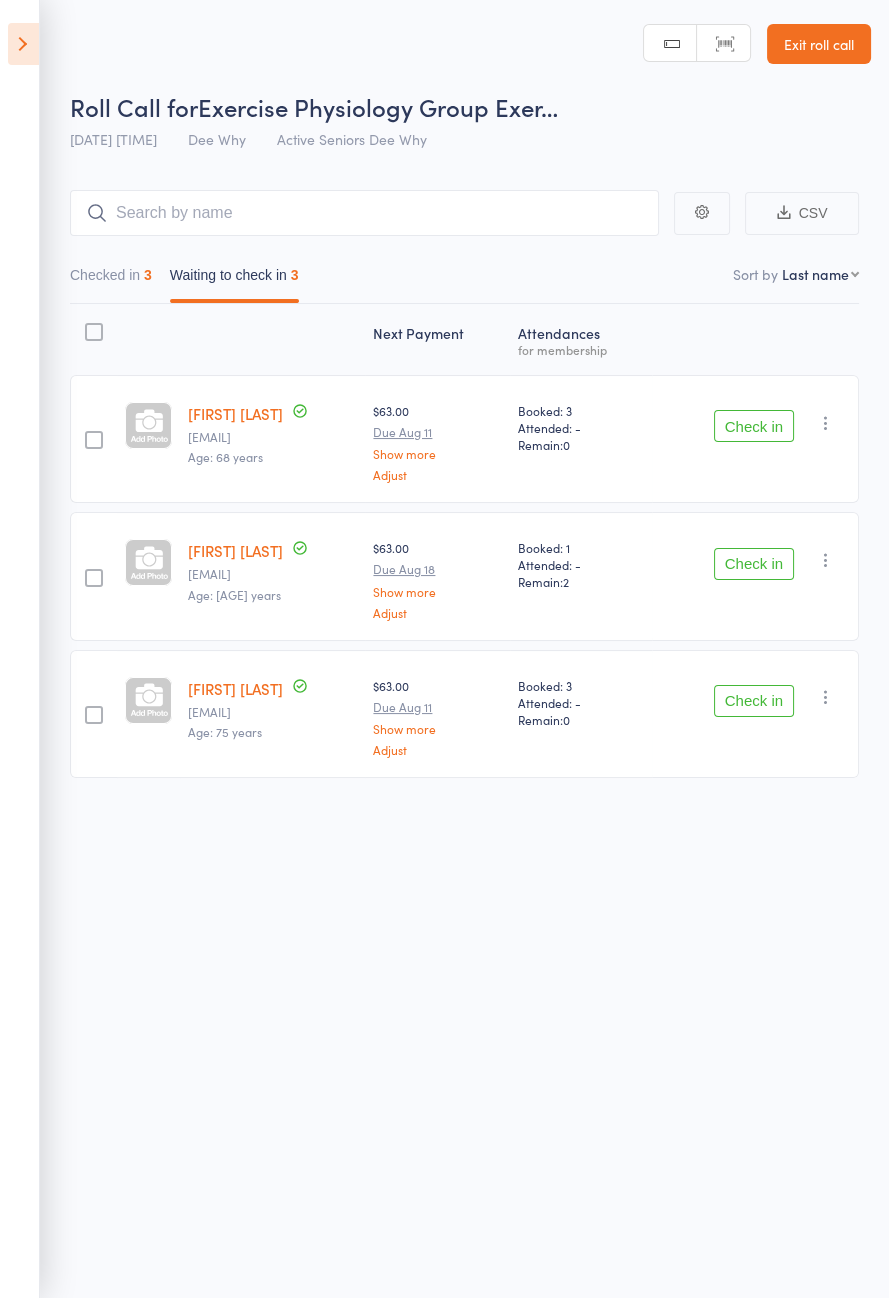 click on "Check in" at bounding box center [754, 564] 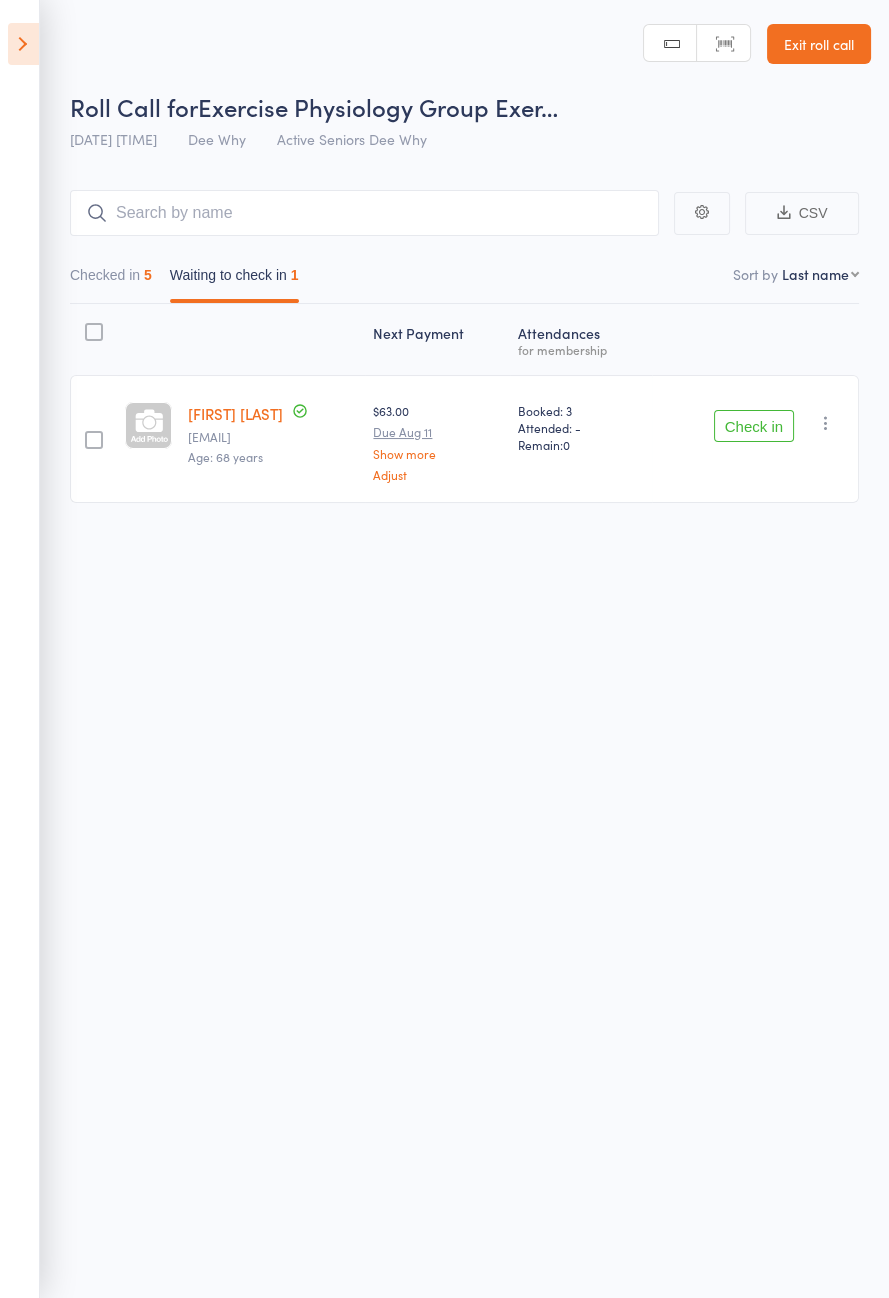 click at bounding box center (23, 44) 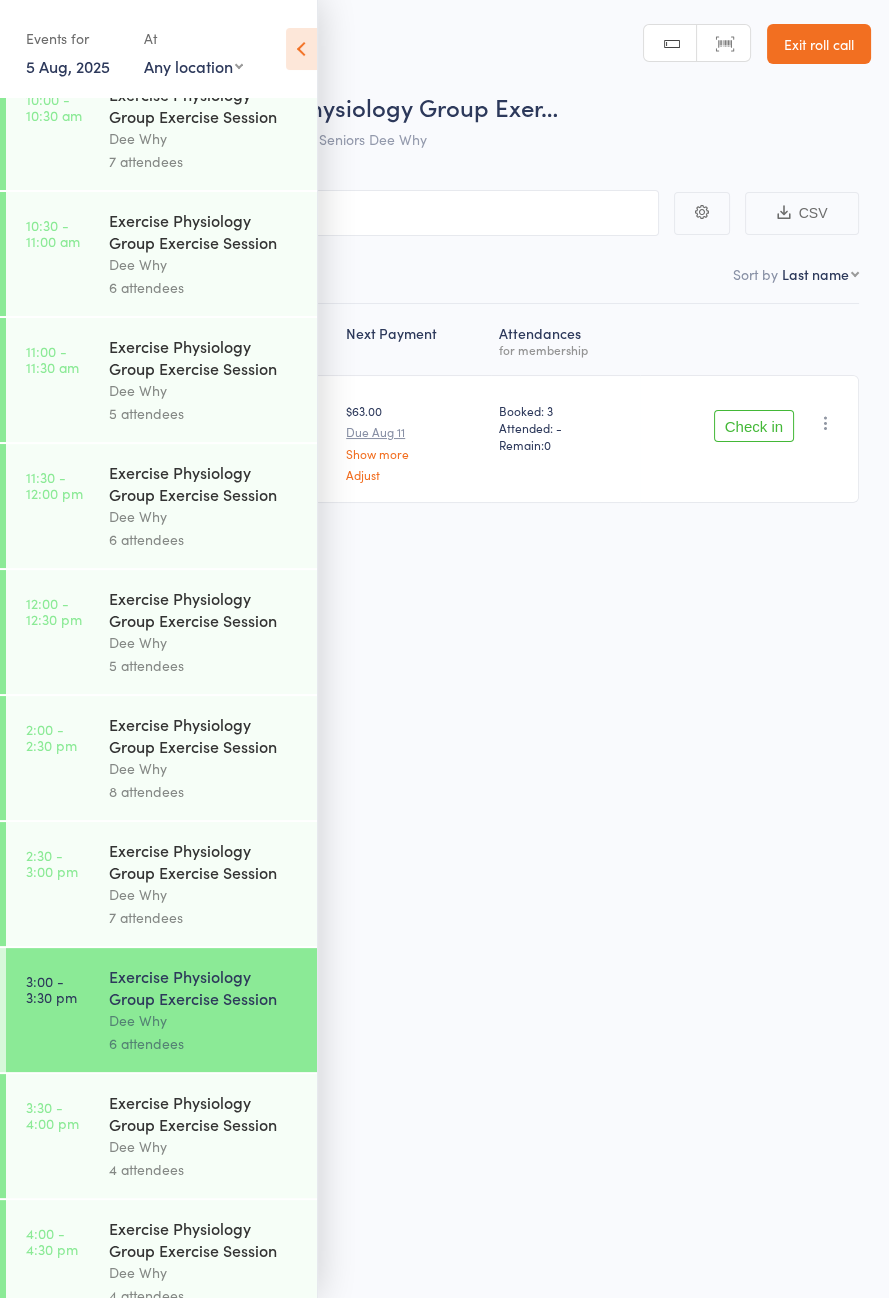 scroll, scrollTop: 1018, scrollLeft: 0, axis: vertical 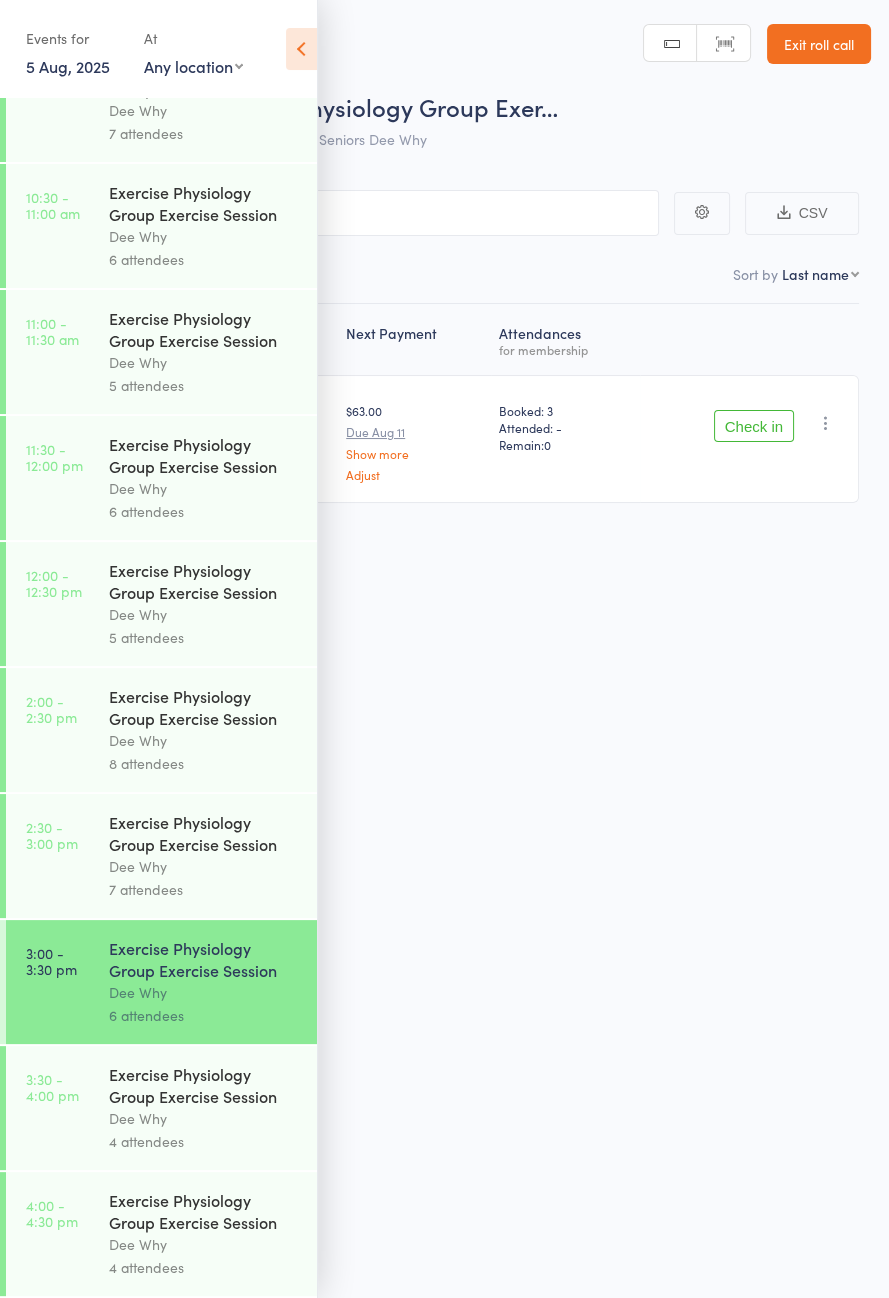 click on "Dee Why" at bounding box center (204, 1118) 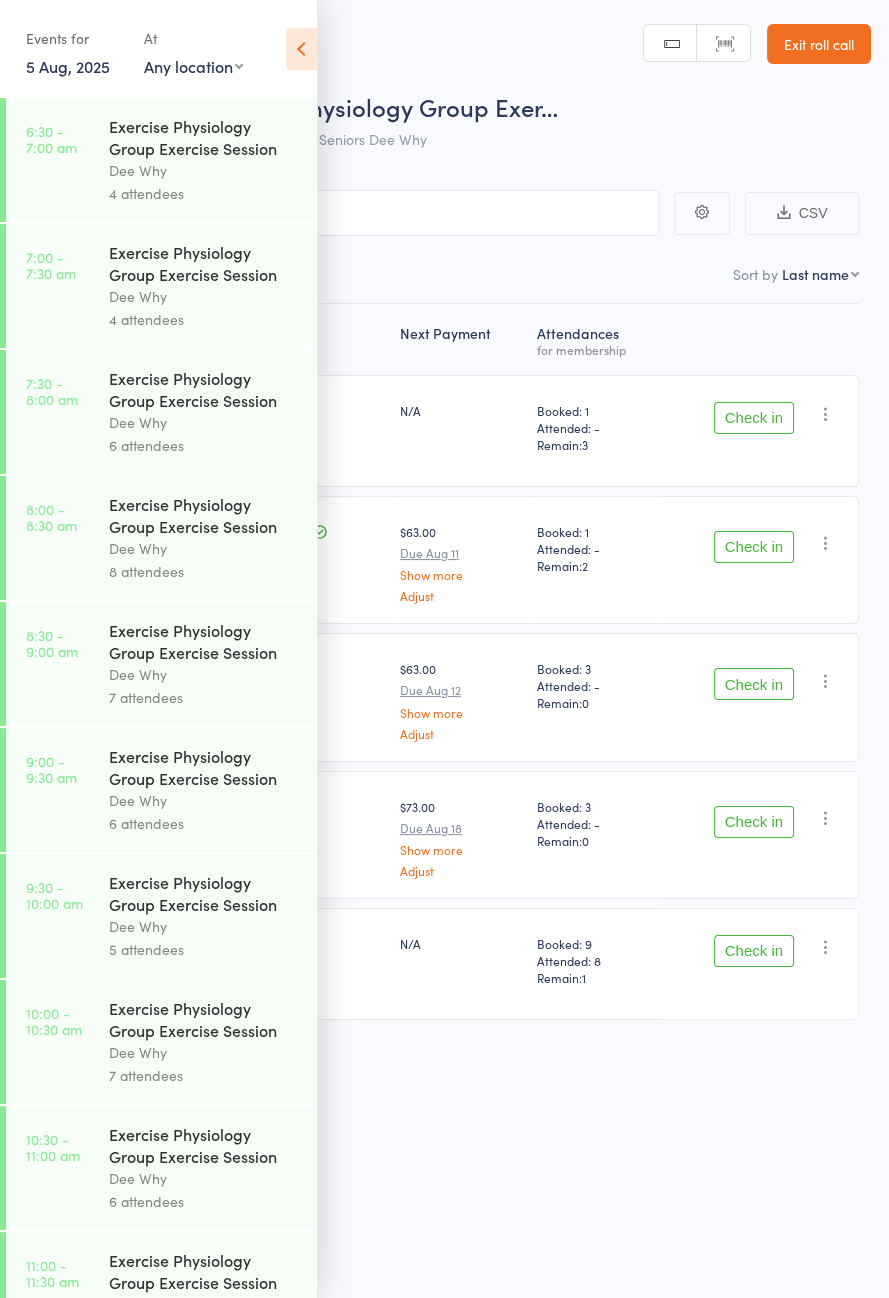 click at bounding box center [301, 49] 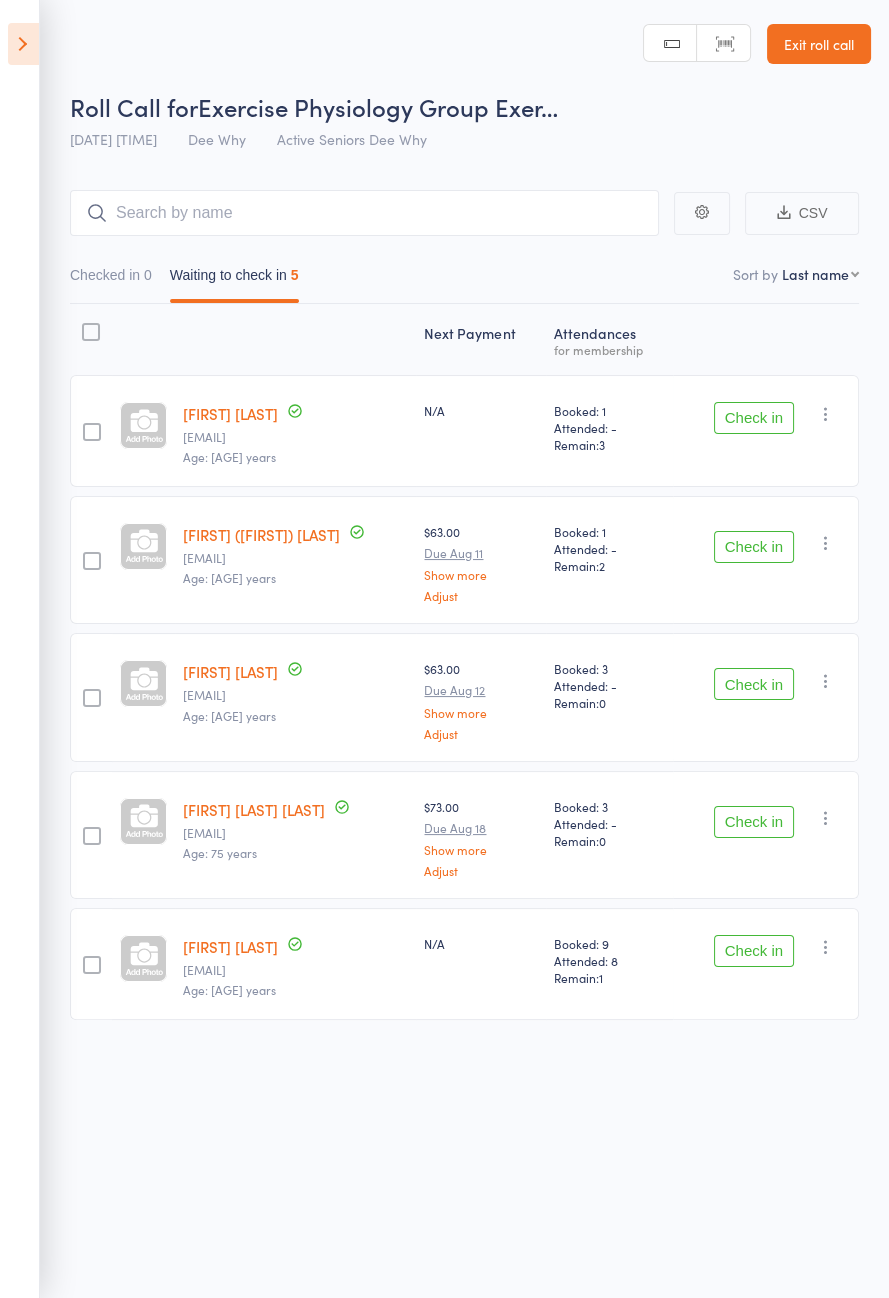 click on "Check in" at bounding box center (754, 684) 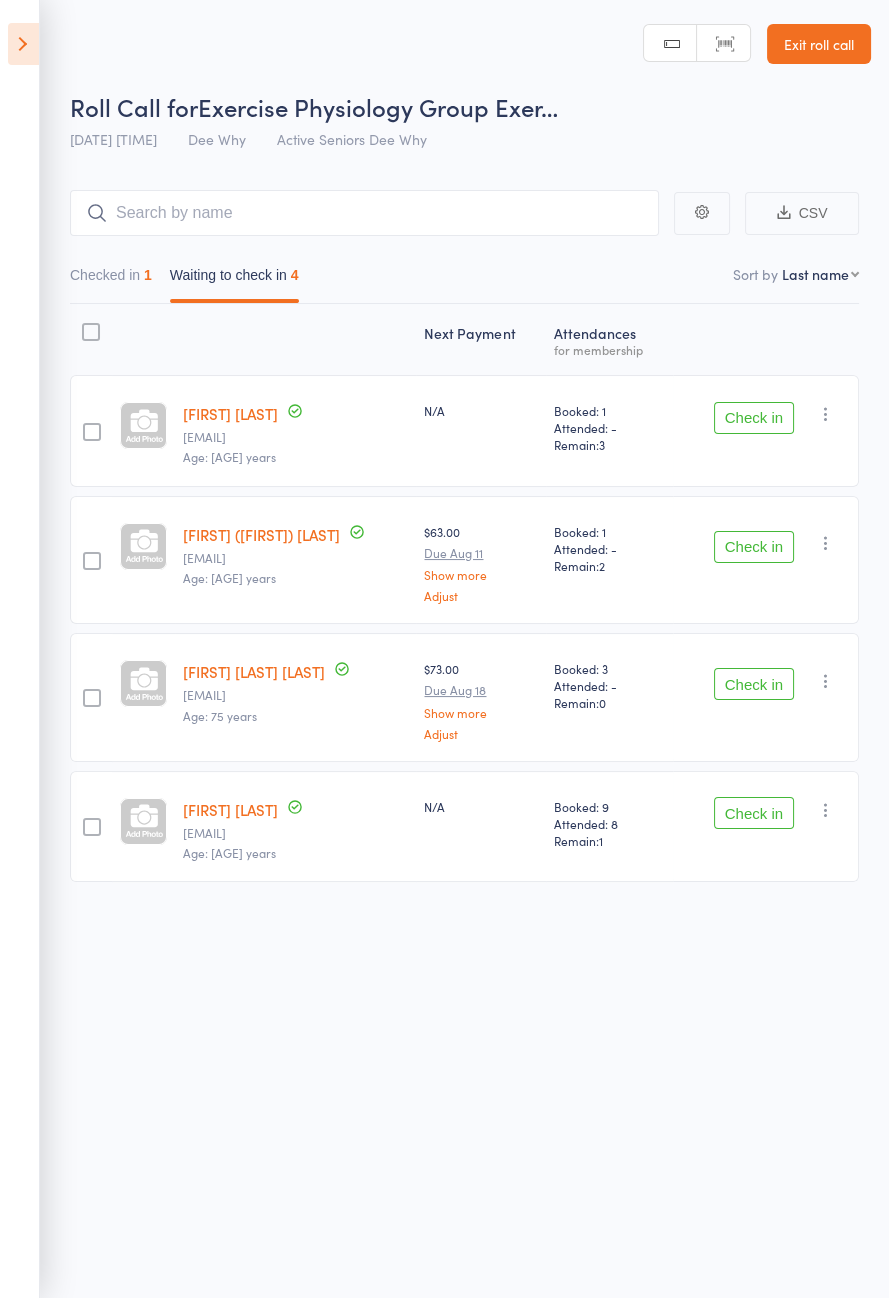 click on "Check in" at bounding box center (754, 418) 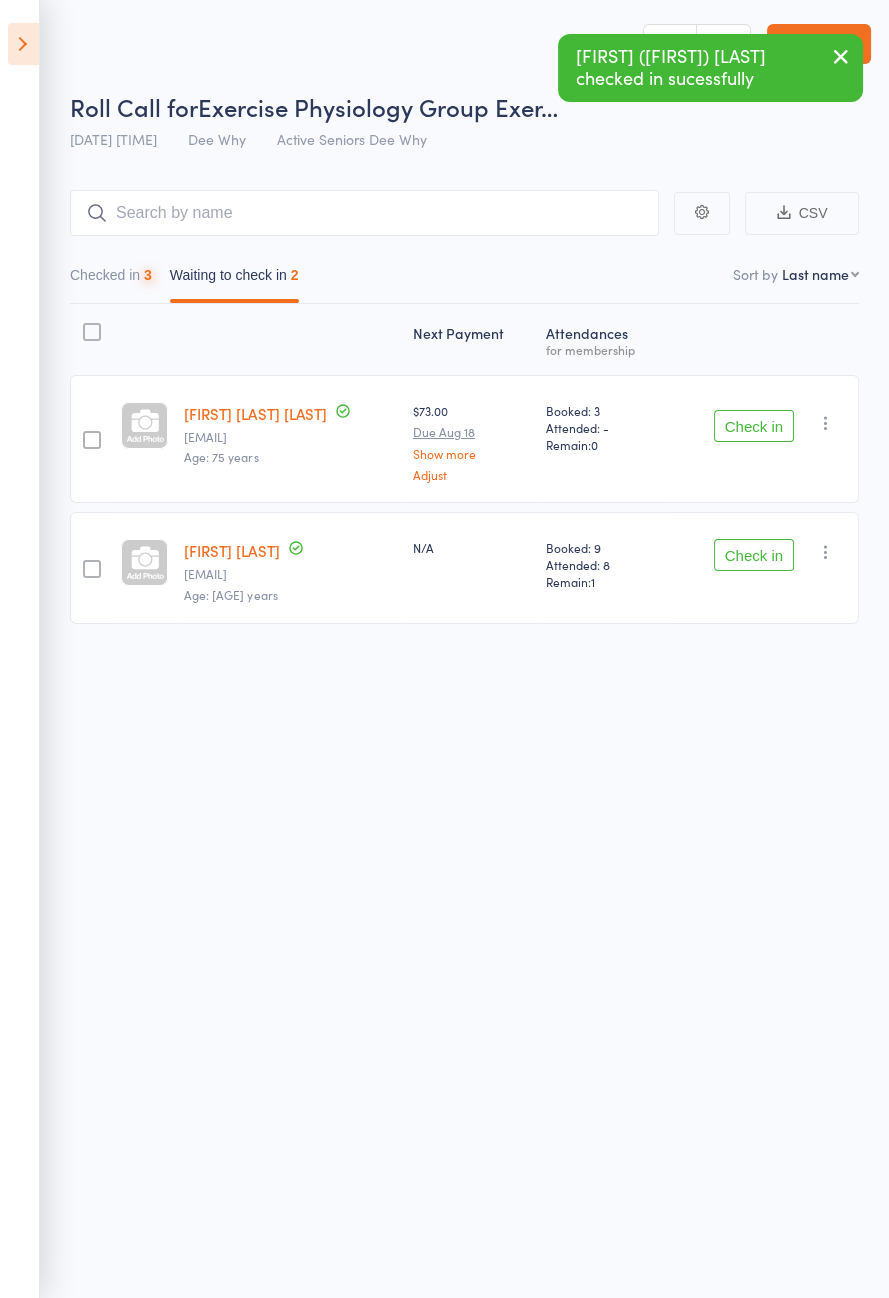 click on "Check in" at bounding box center (754, 426) 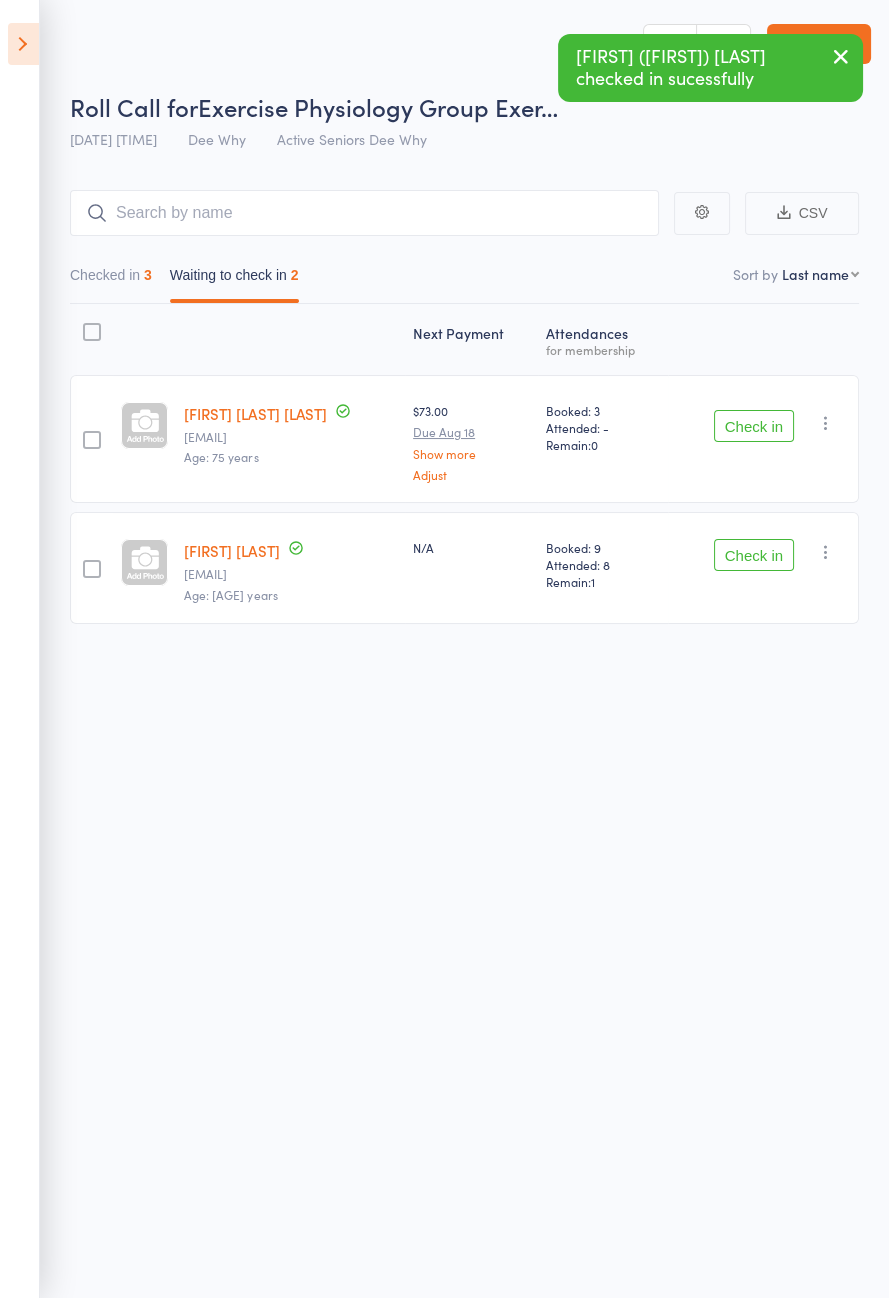 click on "Check in" at bounding box center [754, 555] 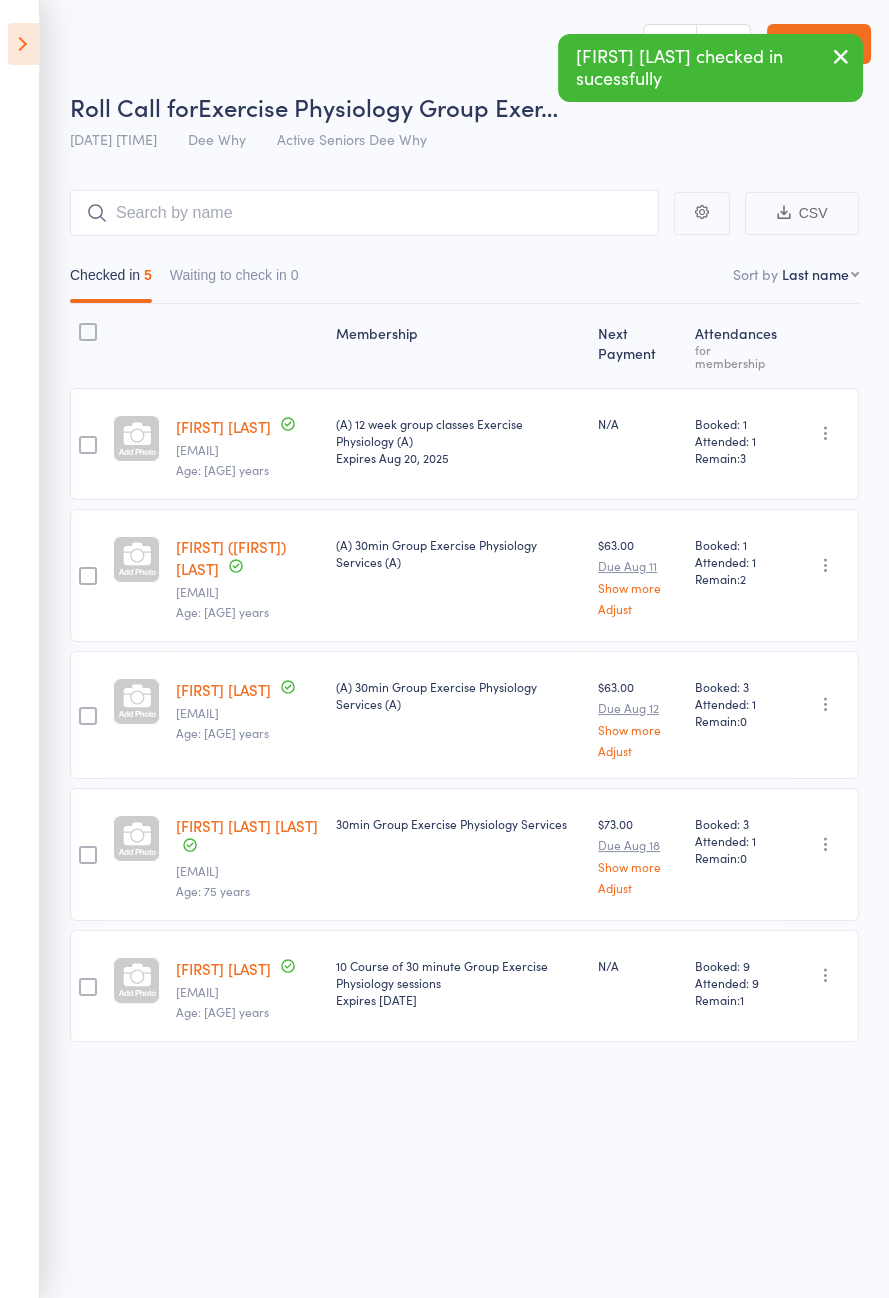 click at bounding box center (23, 44) 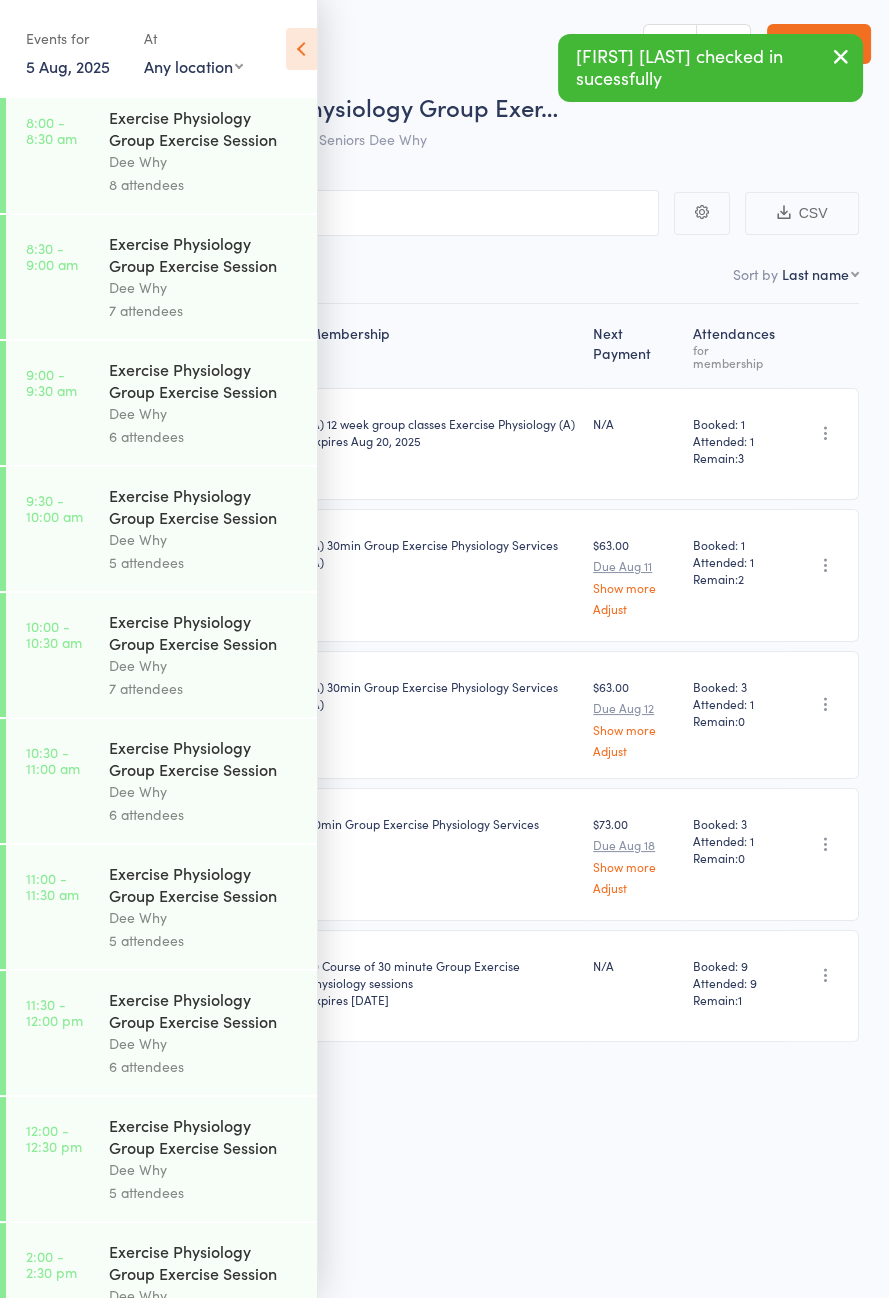 scroll, scrollTop: 1018, scrollLeft: 0, axis: vertical 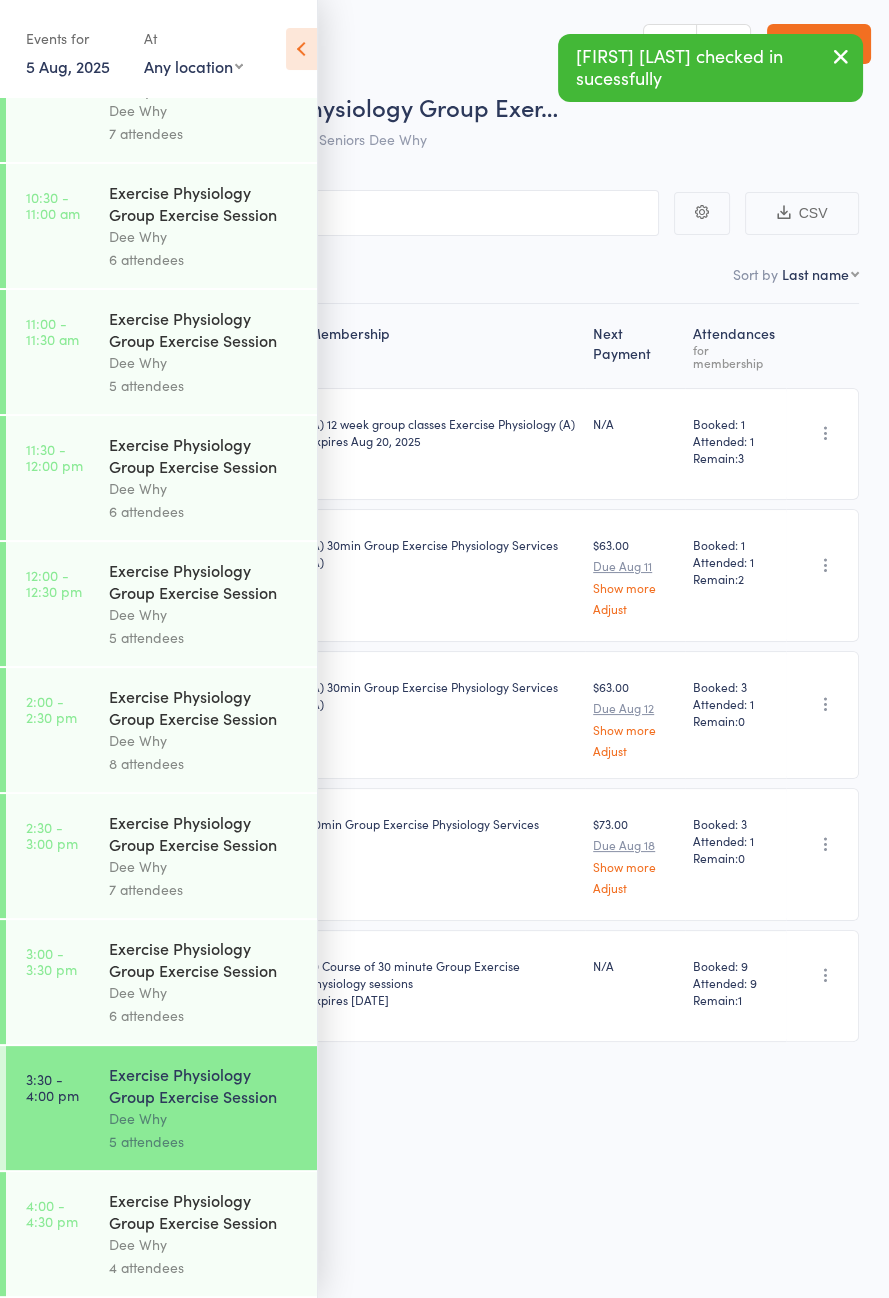 click on "Dee Why" at bounding box center (204, 1244) 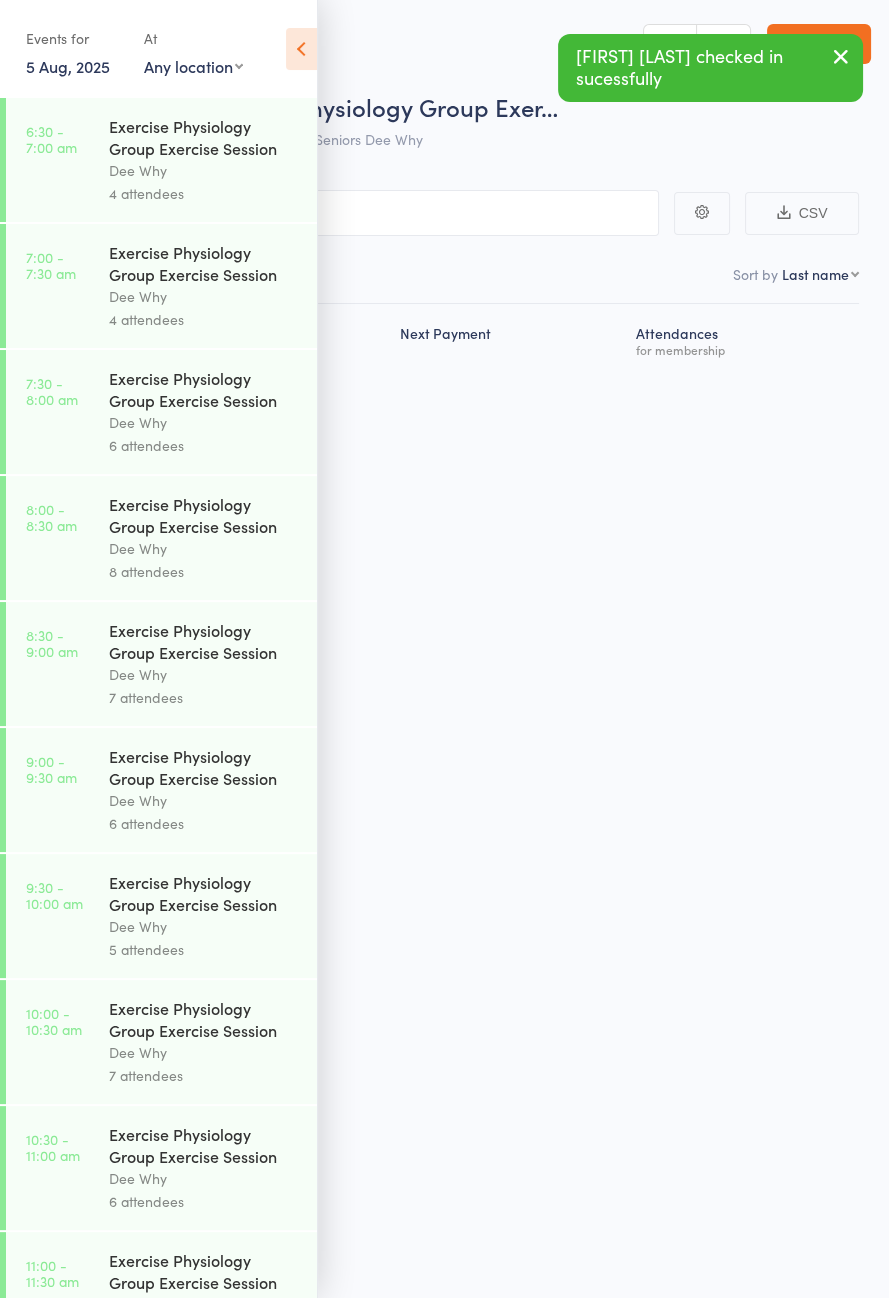 click at bounding box center (301, 49) 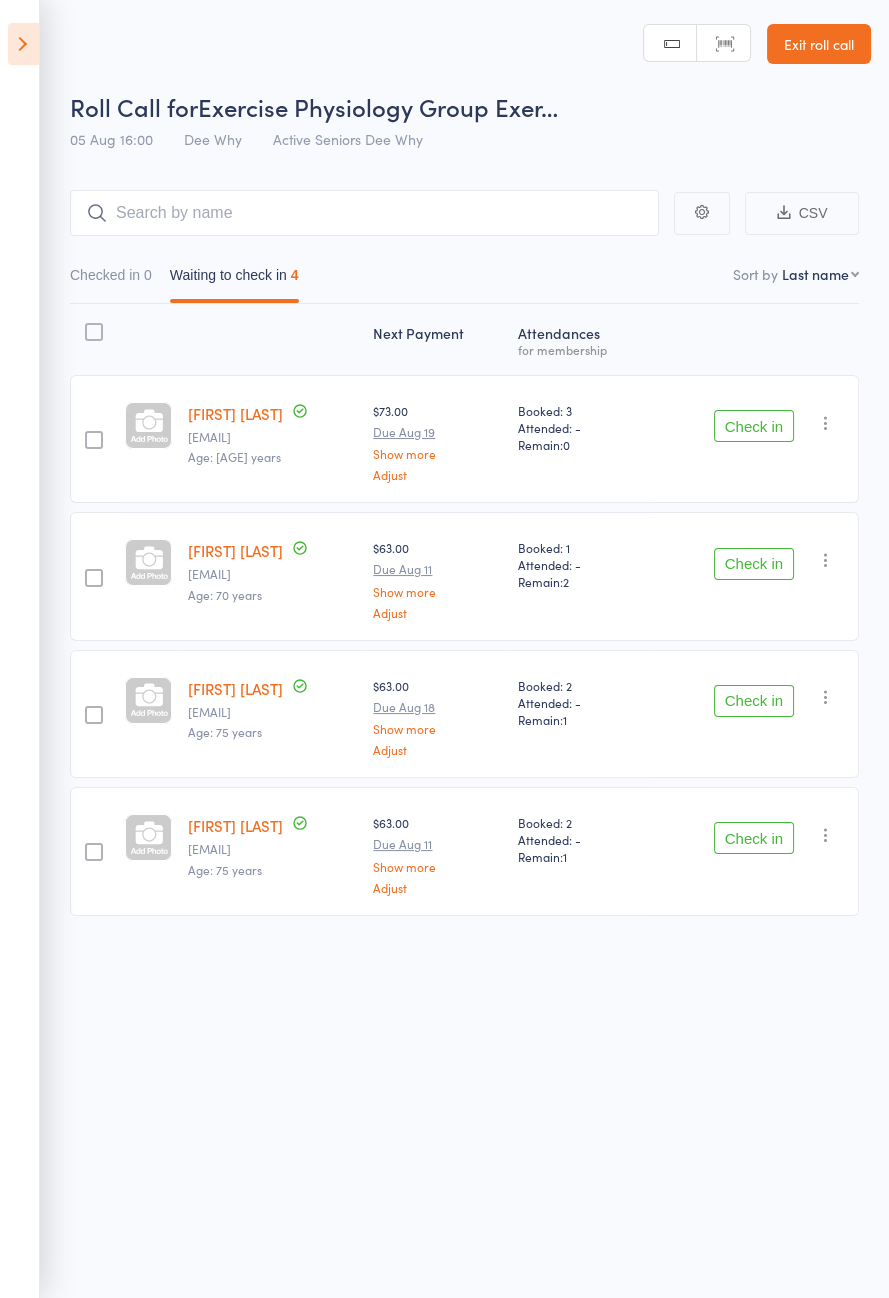 click at bounding box center (23, 44) 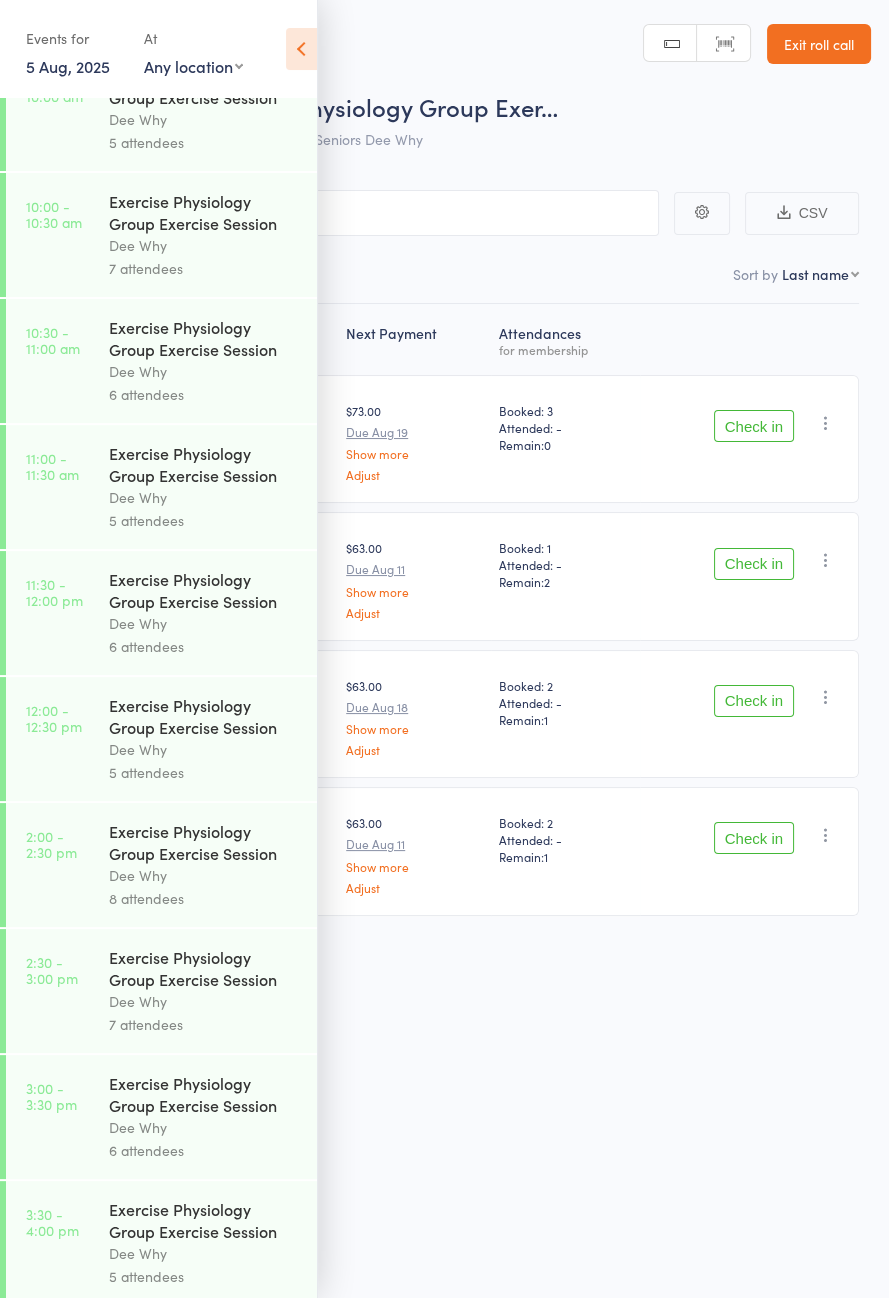 scroll, scrollTop: 1018, scrollLeft: 0, axis: vertical 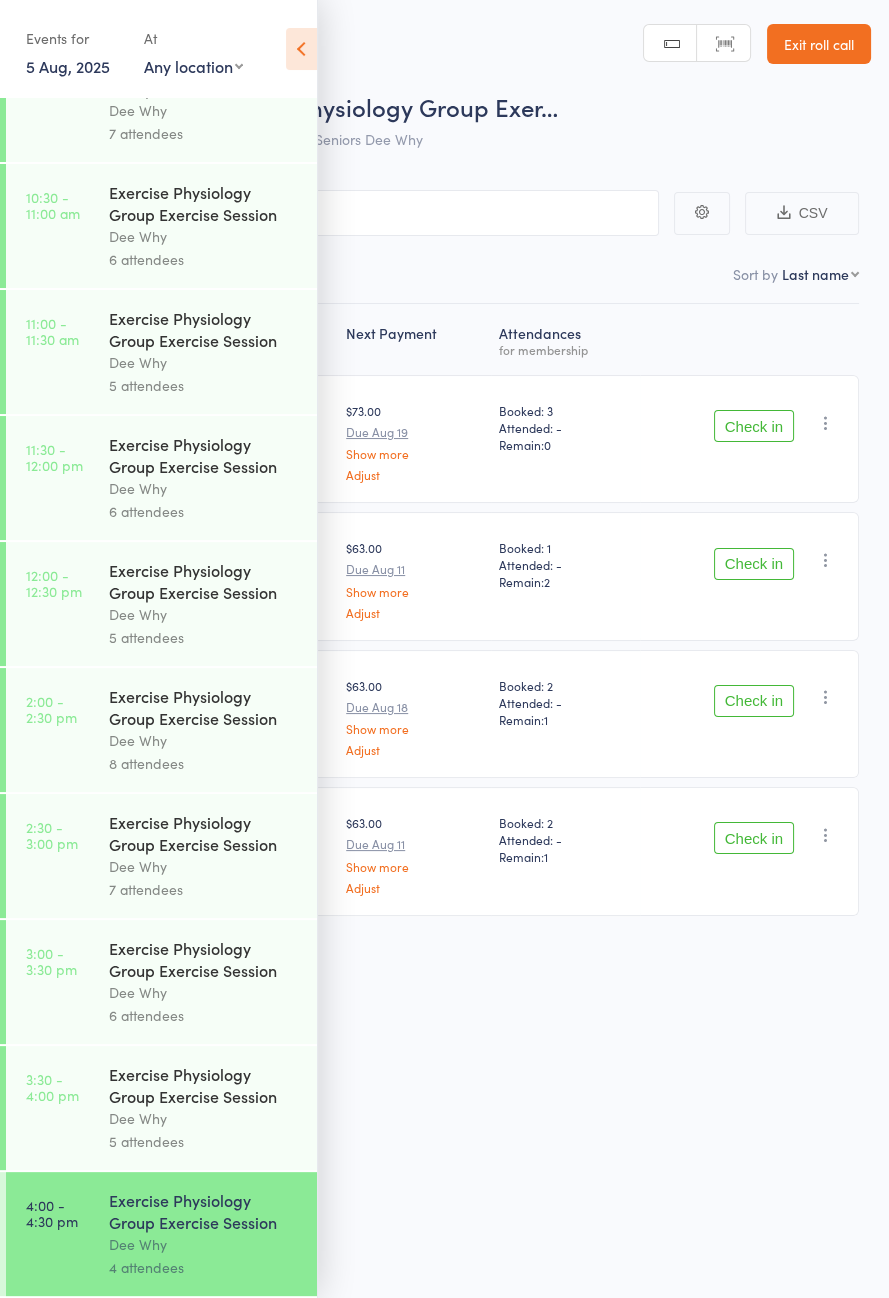 click on "Exercise Physiology Group Exercise Session" at bounding box center [204, 1085] 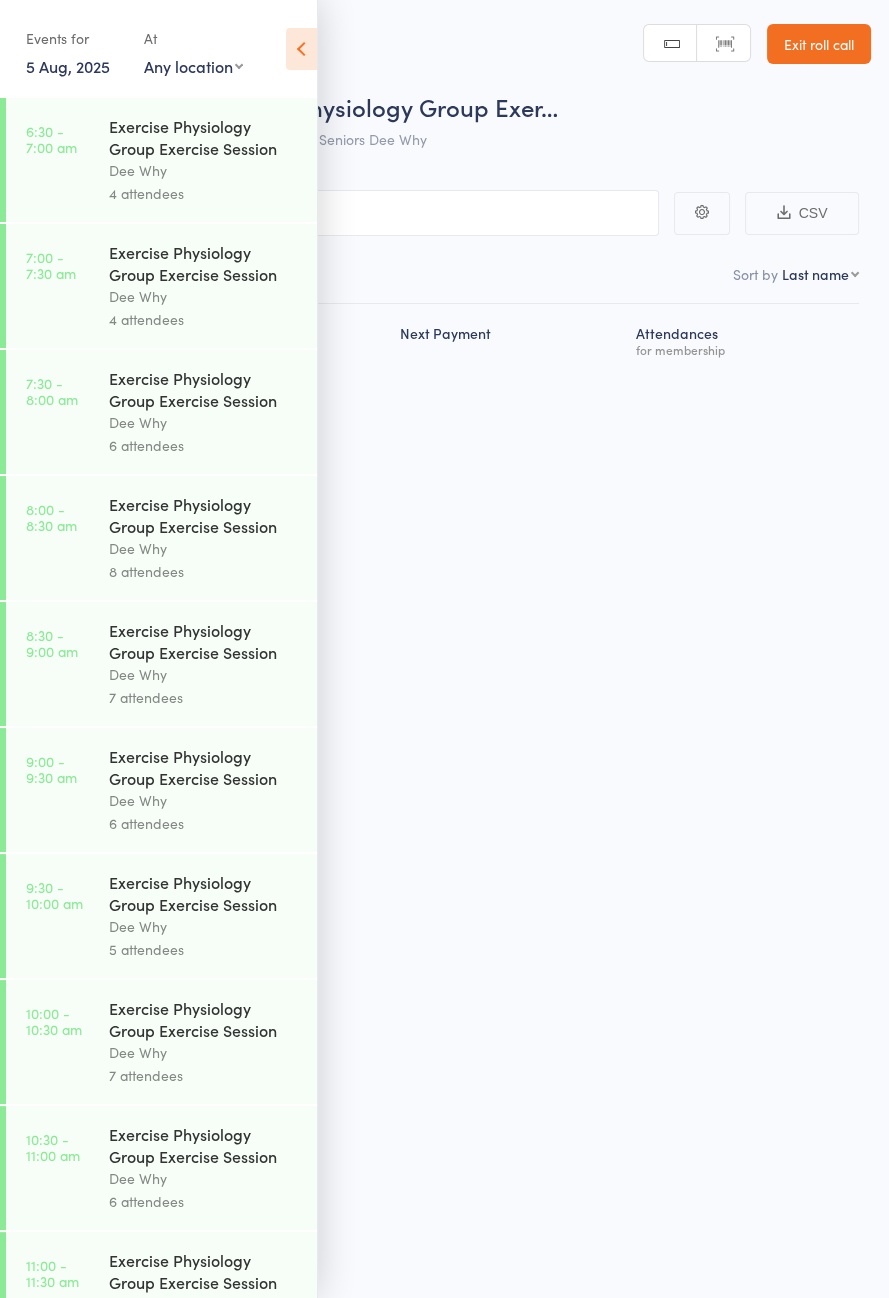 click at bounding box center [301, 49] 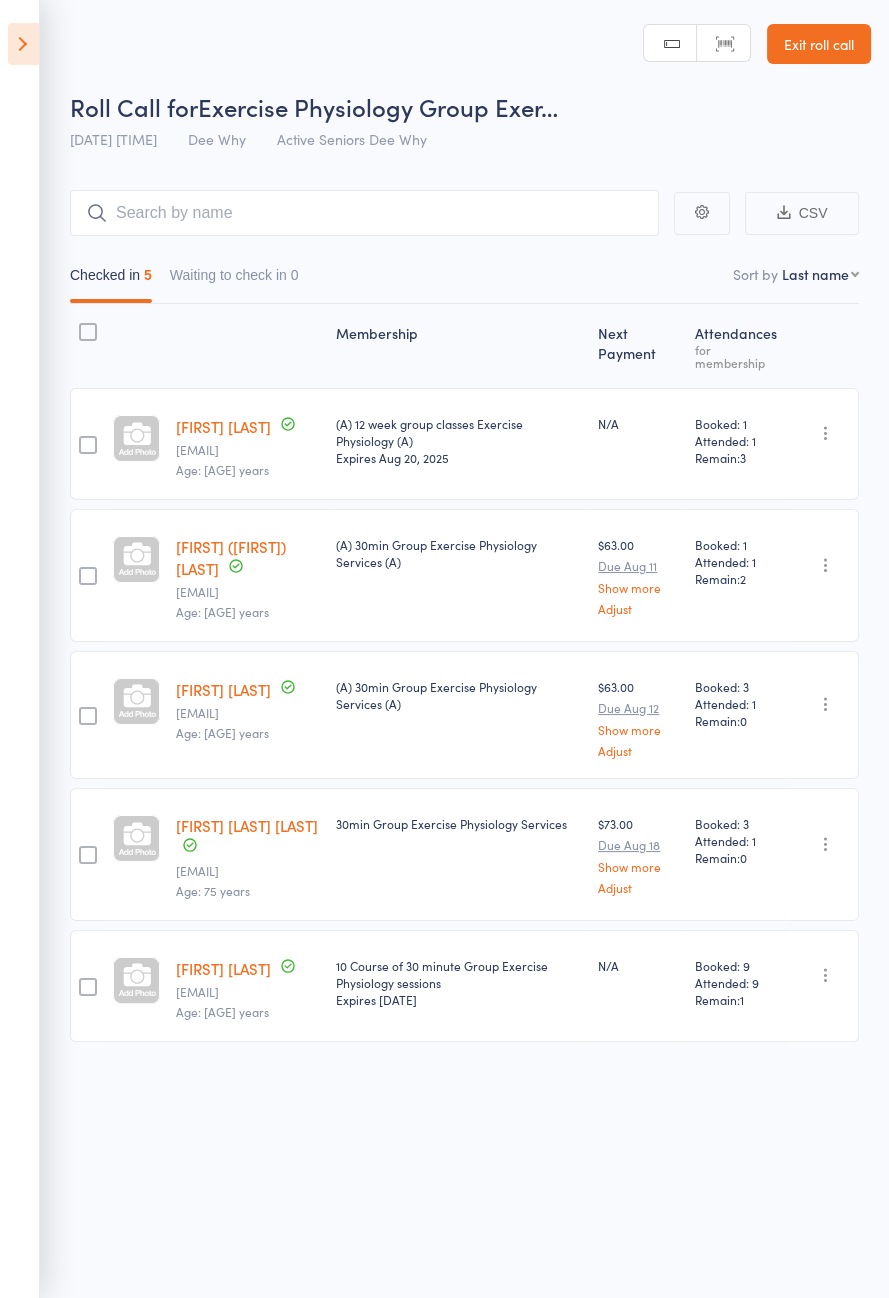 click at bounding box center (23, 44) 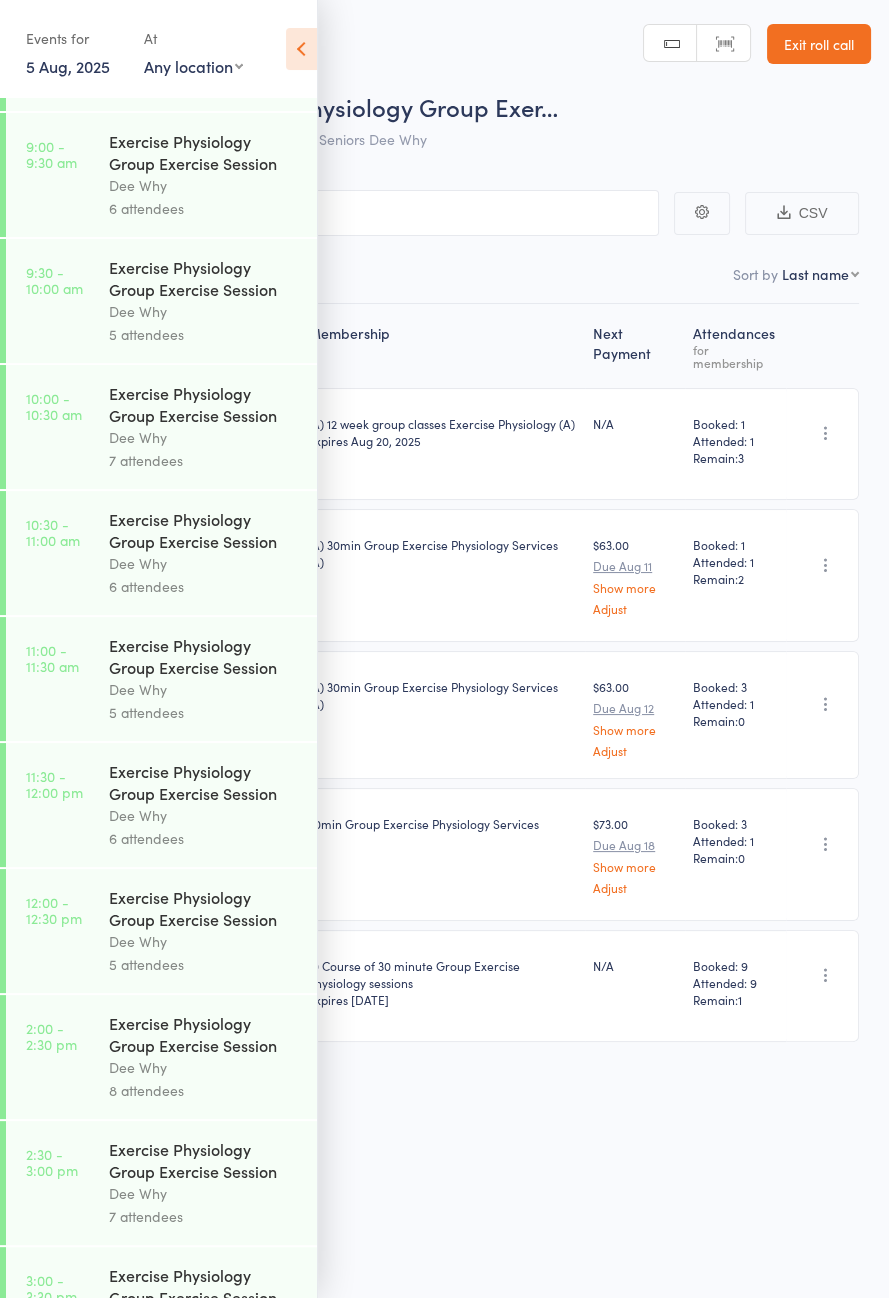 scroll, scrollTop: 1018, scrollLeft: 0, axis: vertical 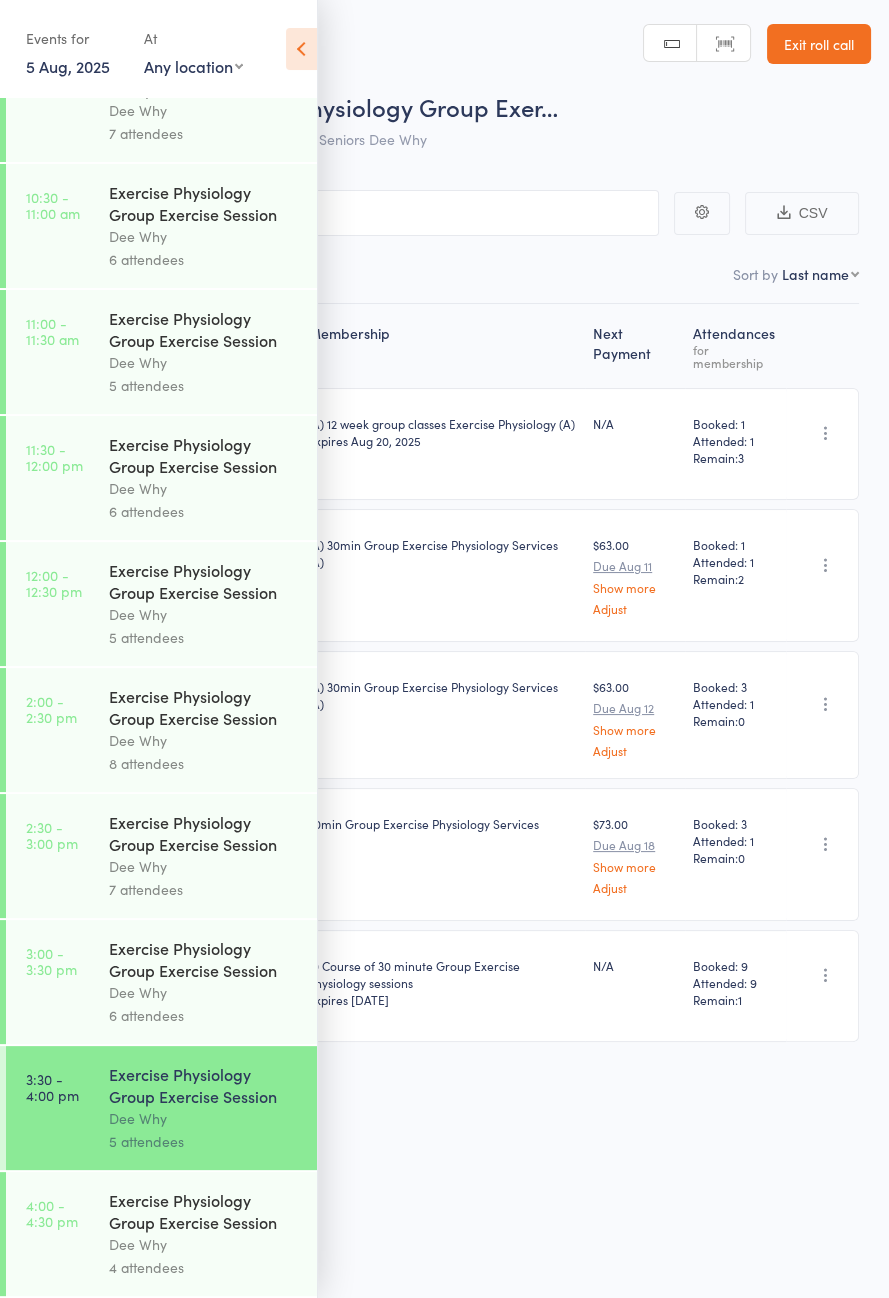 click on "Dee Why" at bounding box center [204, 1244] 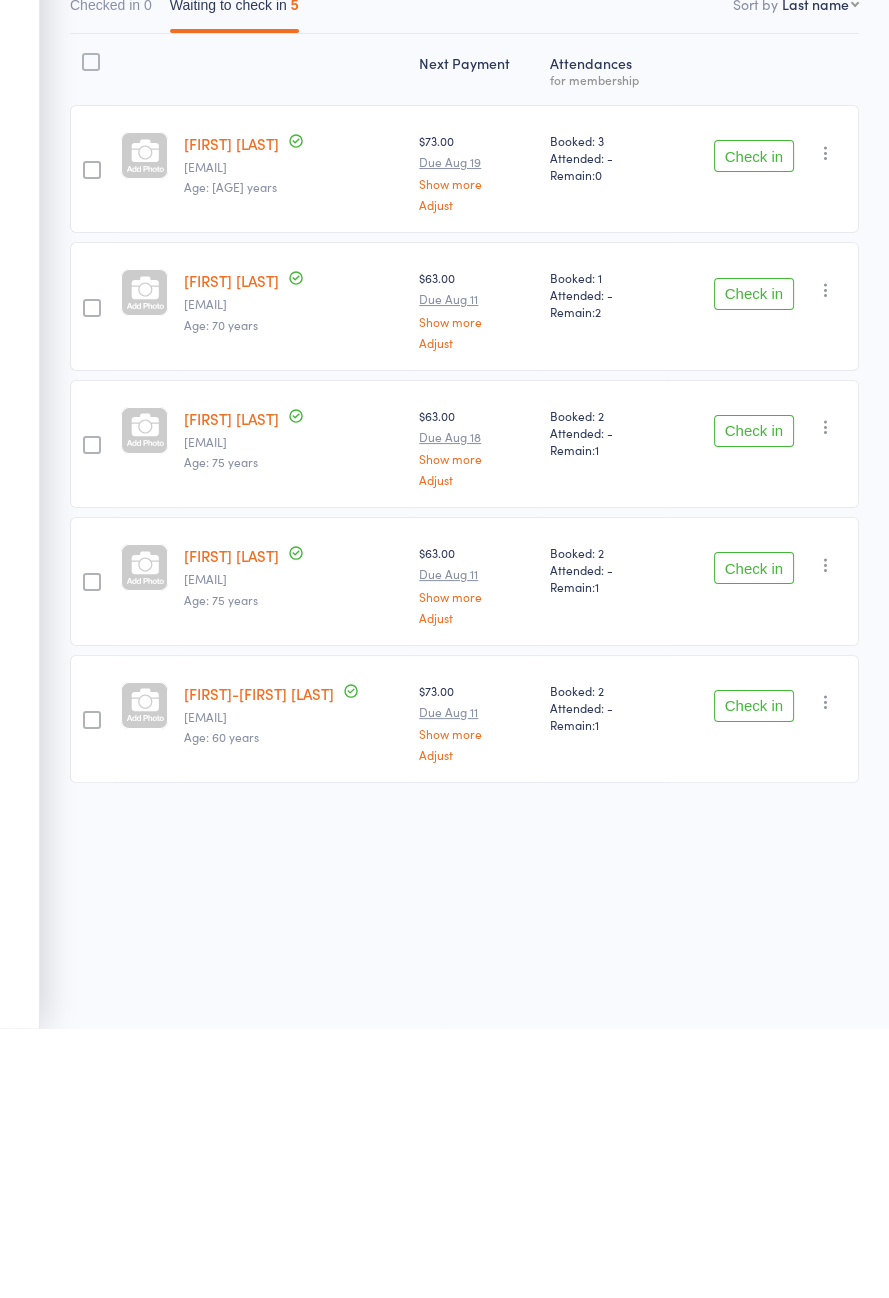 scroll, scrollTop: 0, scrollLeft: 0, axis: both 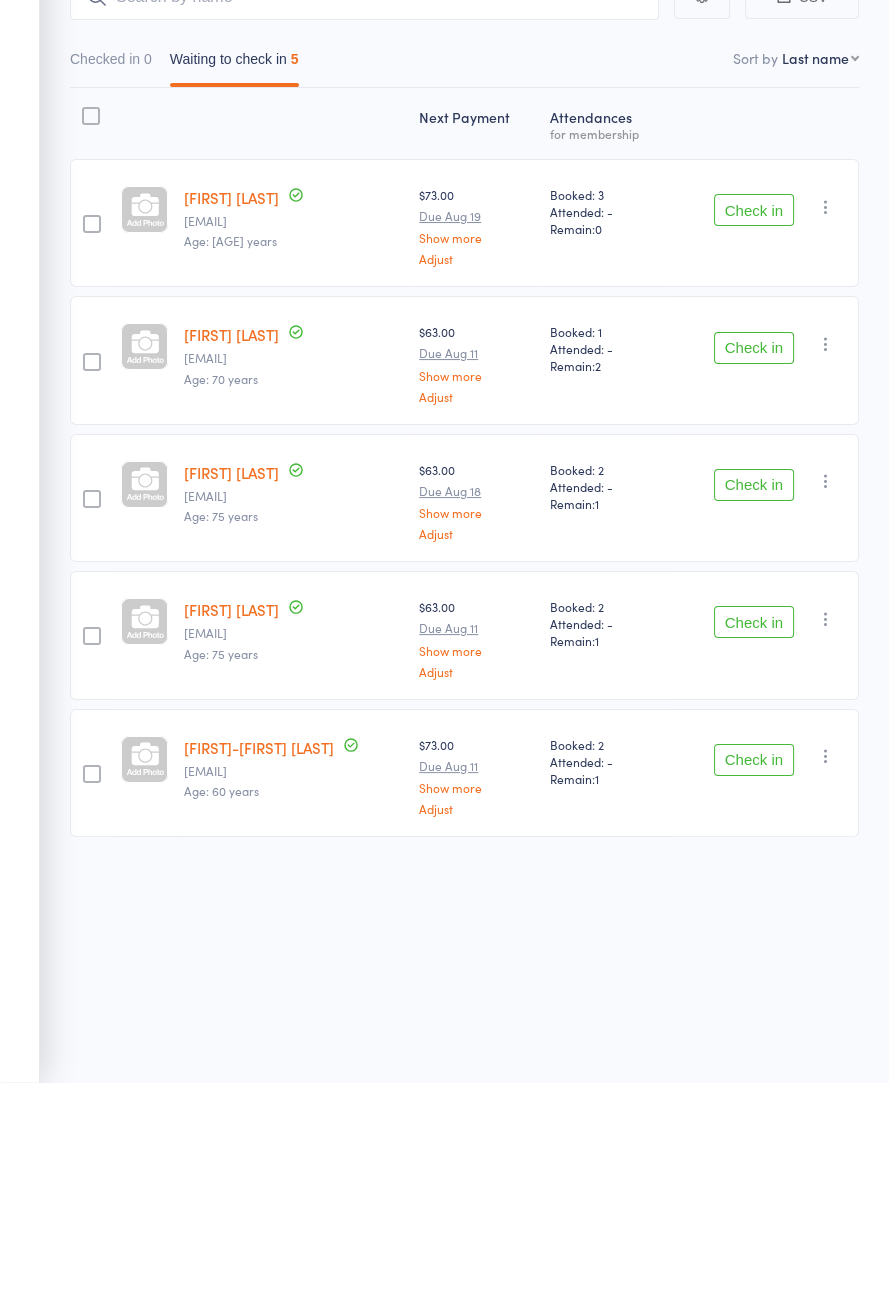 click on "Check in" at bounding box center [754, 976] 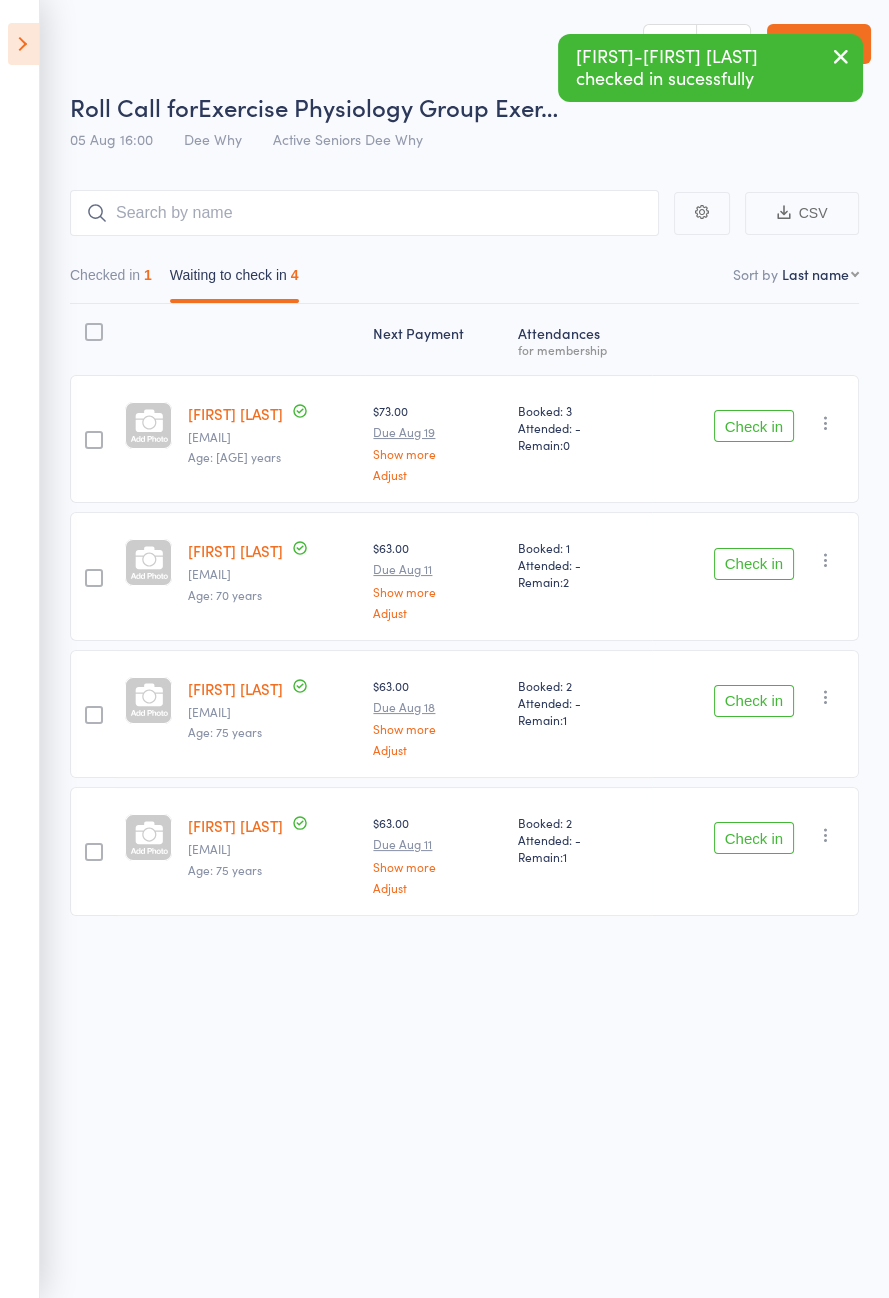 click on "Checked in  1" at bounding box center (111, 280) 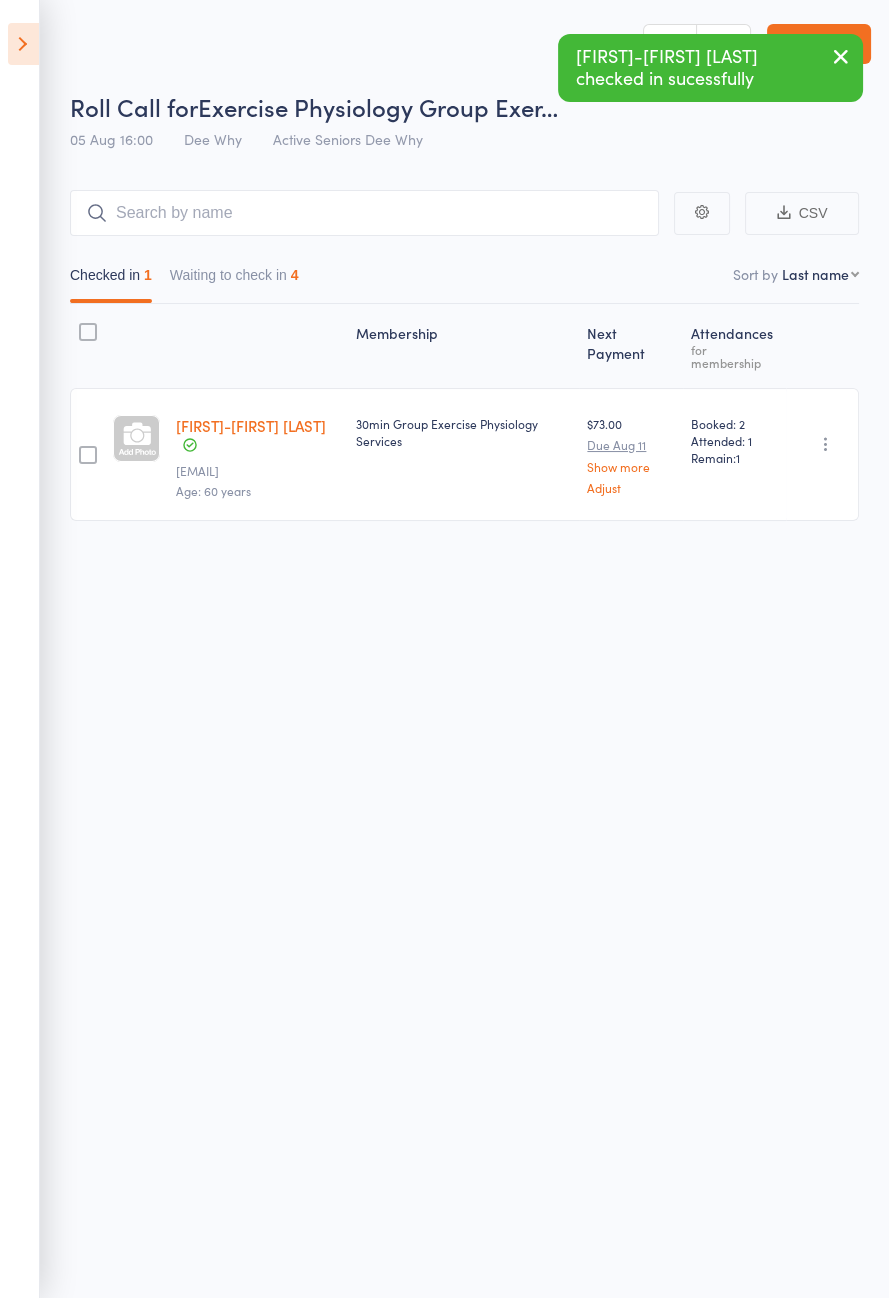 click on "Waiting to check in  4" at bounding box center [234, 280] 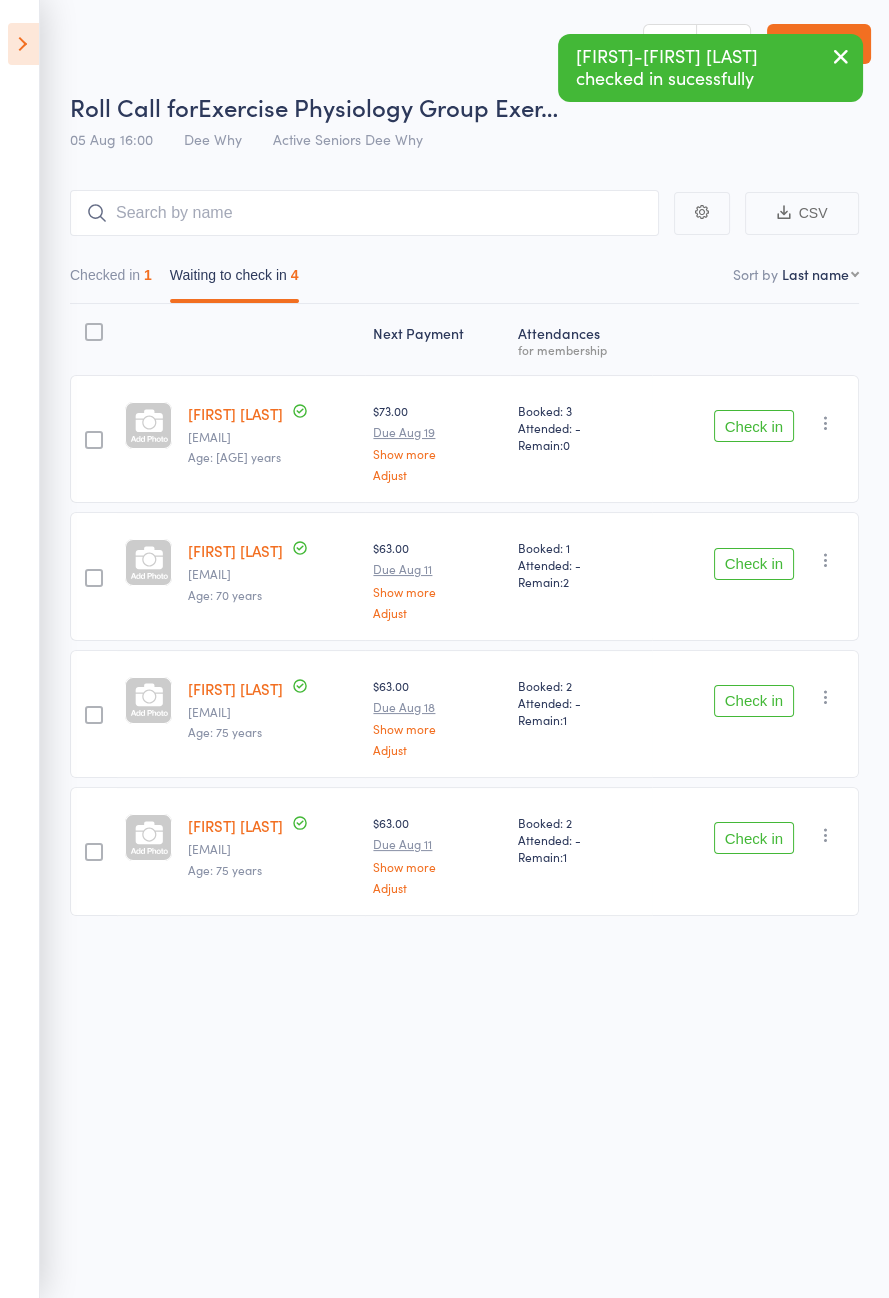click on "Check in" at bounding box center [754, 426] 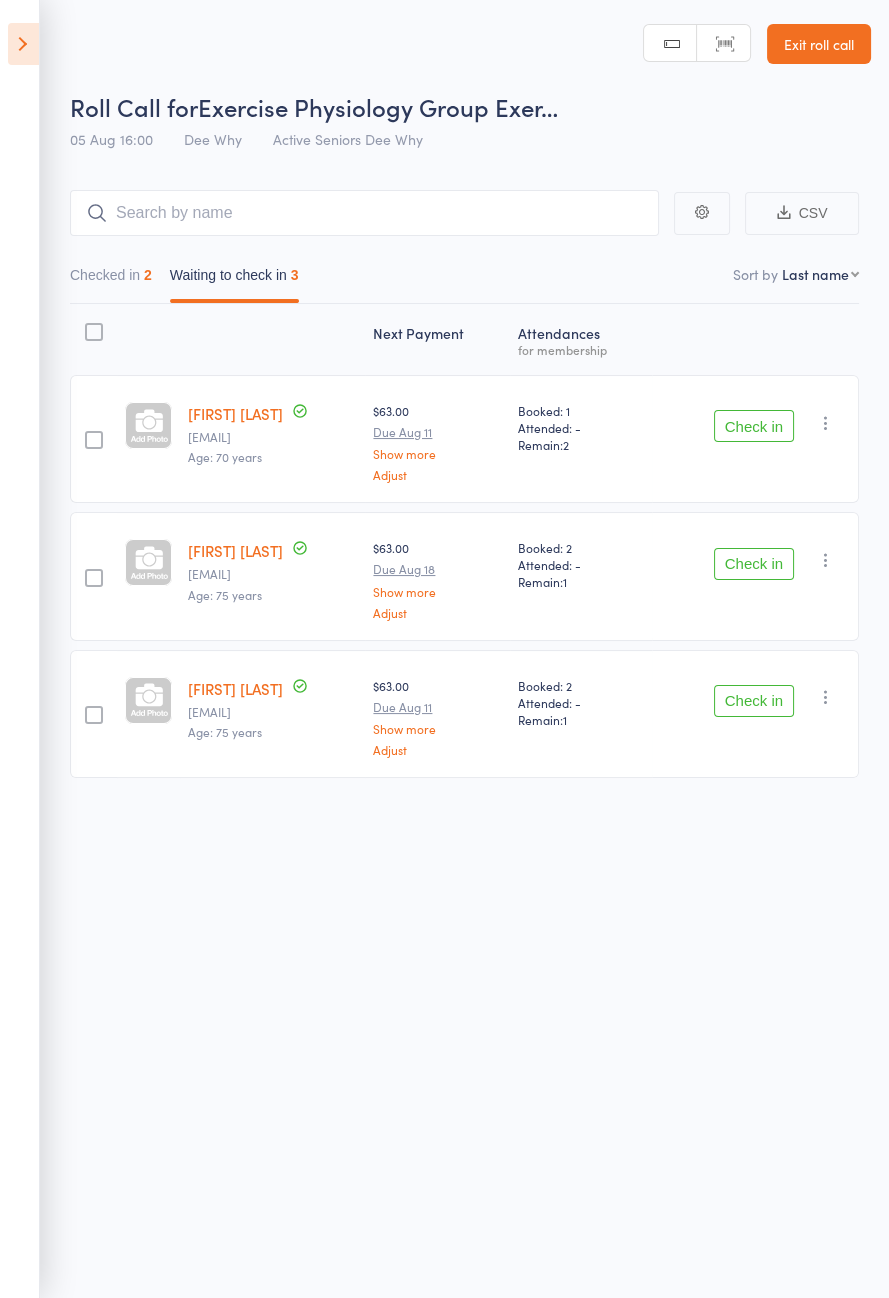 click on "Checked in  2" at bounding box center [111, 280] 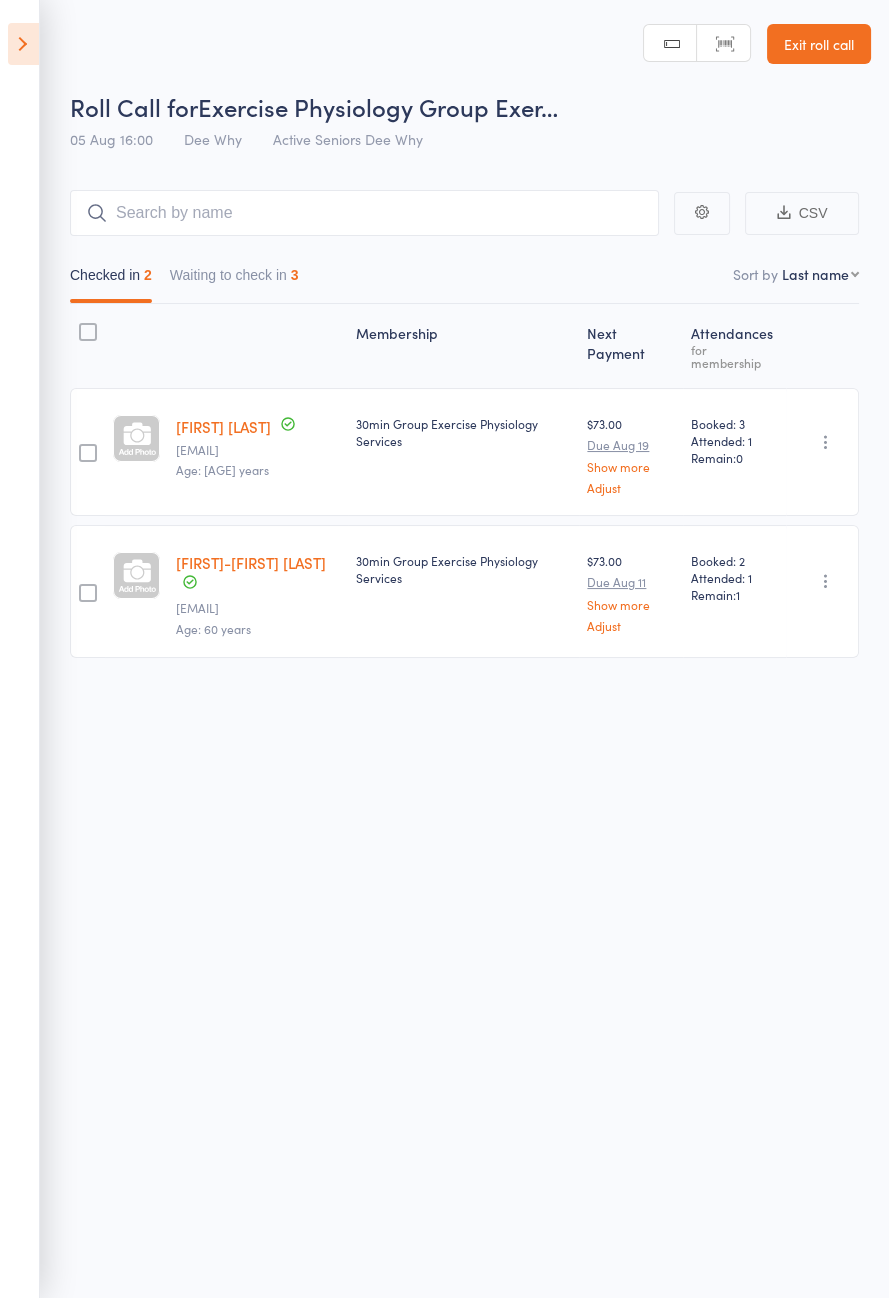 click on "[FIRST]-[FIRST] [LAST]" at bounding box center (251, 562) 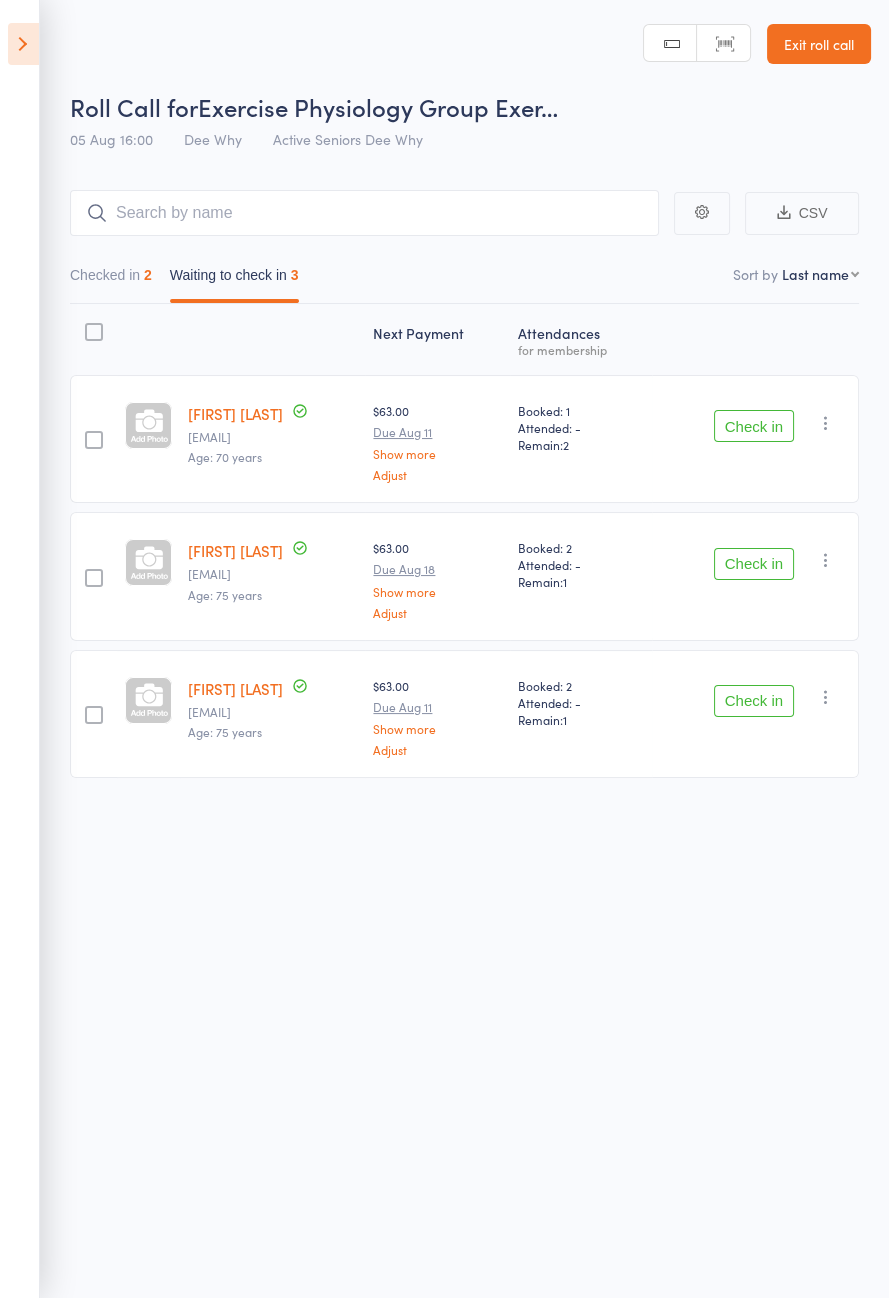 click on "Checked in  2" at bounding box center (111, 280) 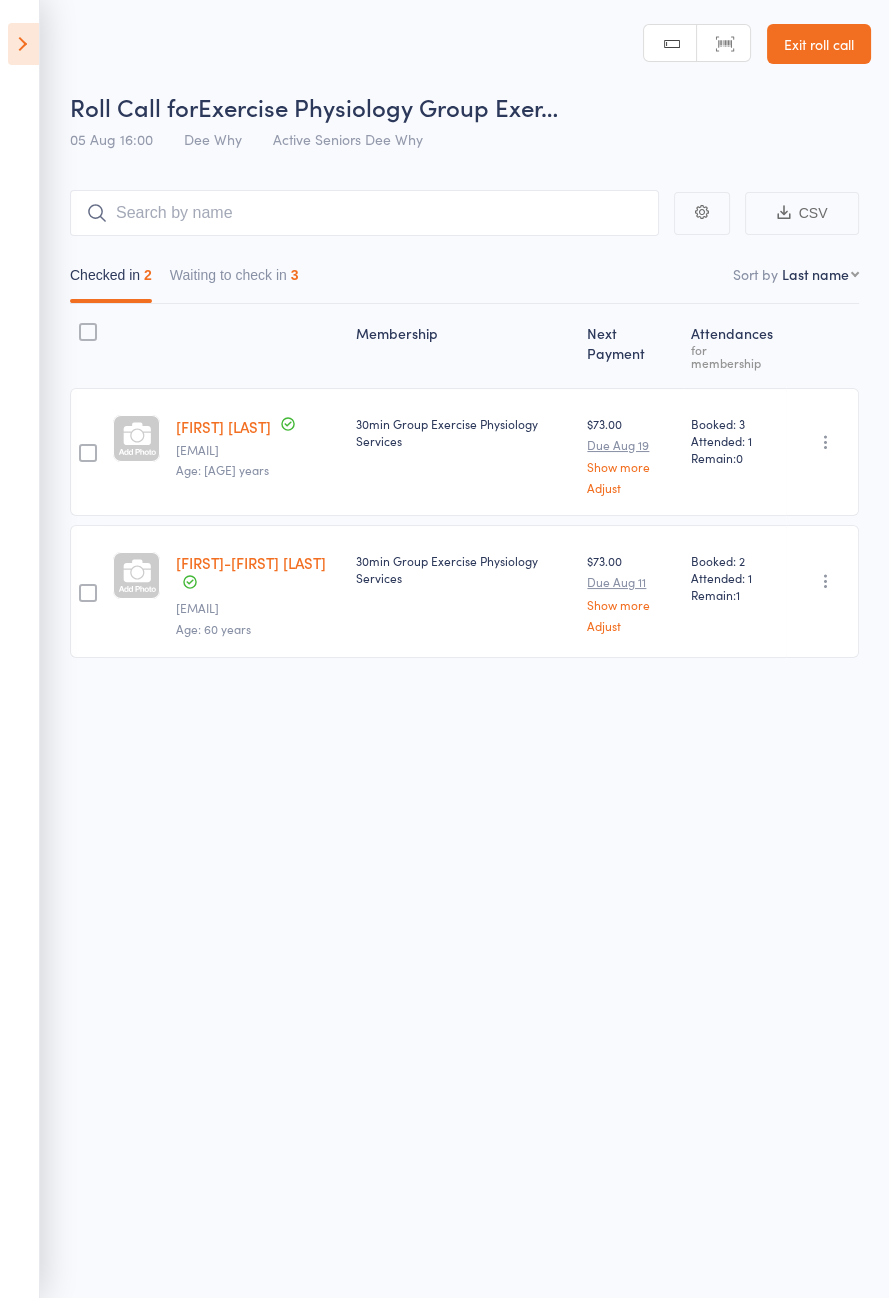 click on "Waiting to check in  3" at bounding box center (234, 280) 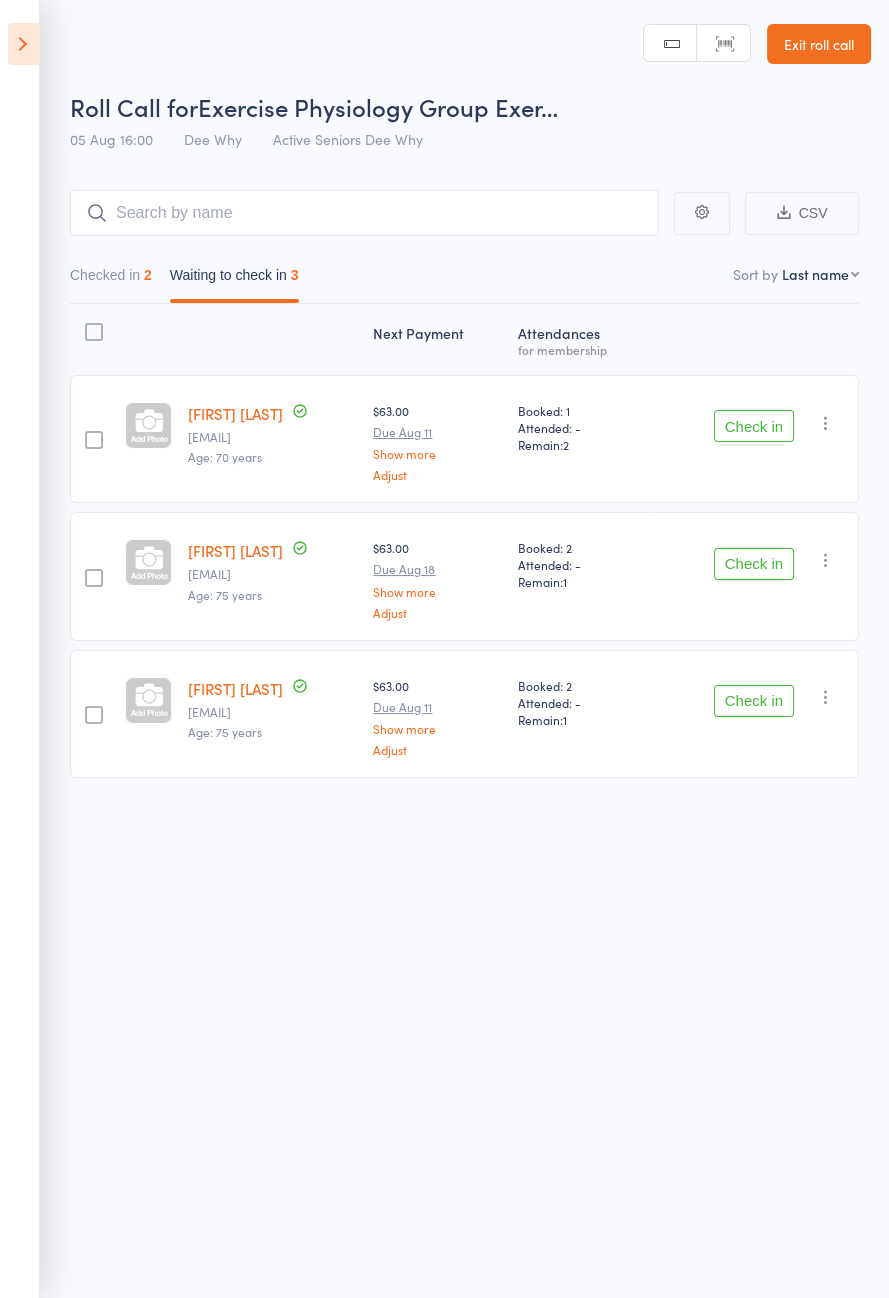 click on "Check in" at bounding box center (754, 426) 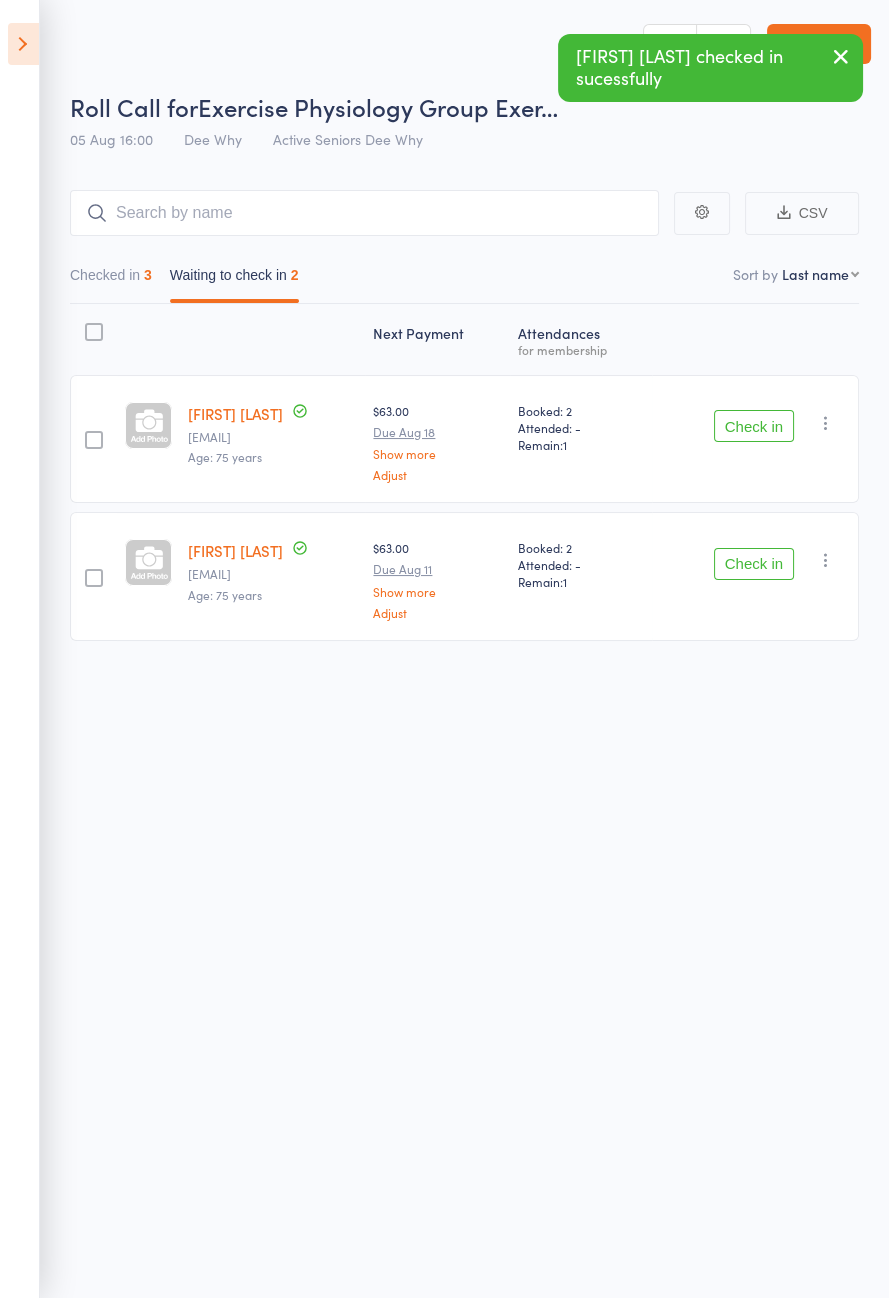 click on "Check in" at bounding box center [754, 426] 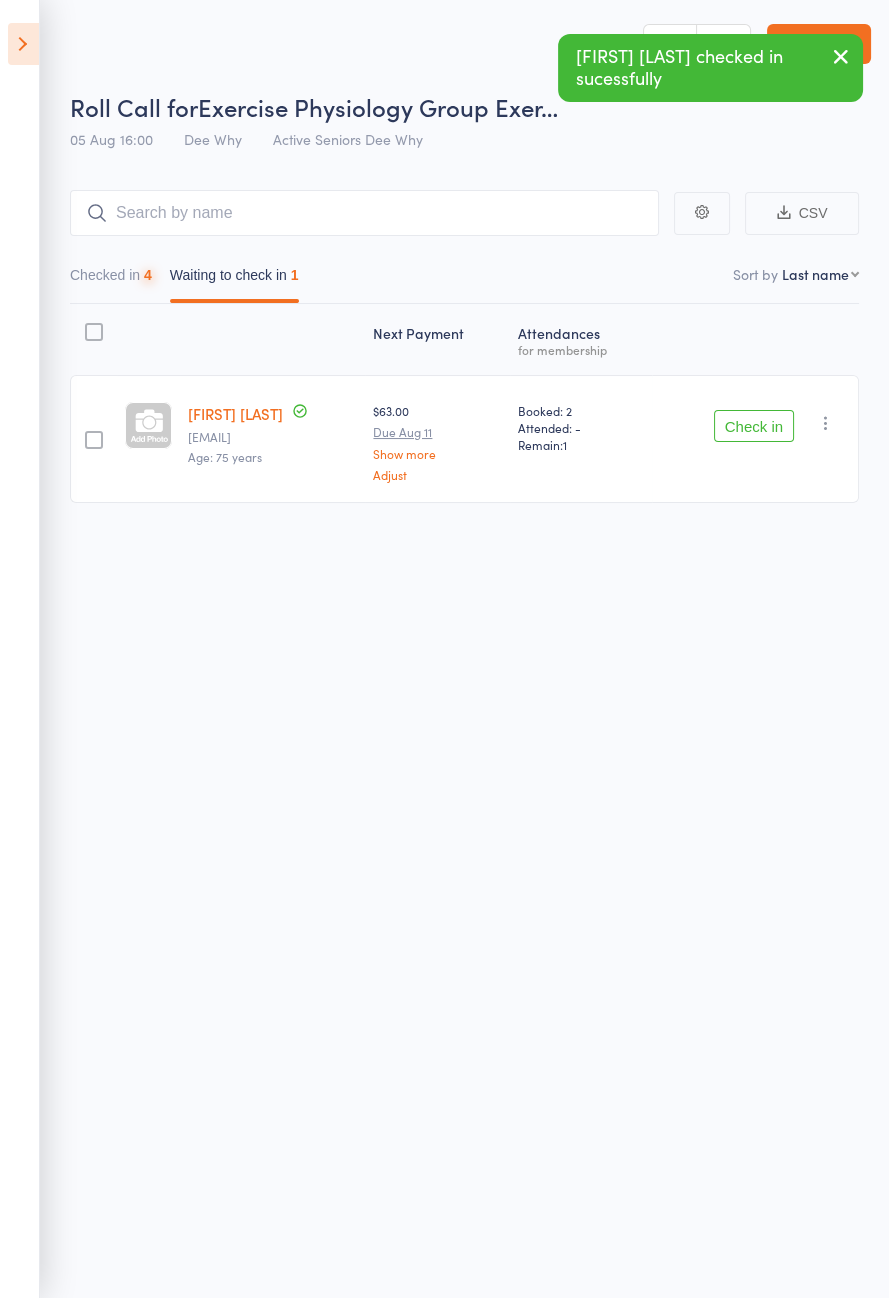 click on "Check in" at bounding box center [754, 426] 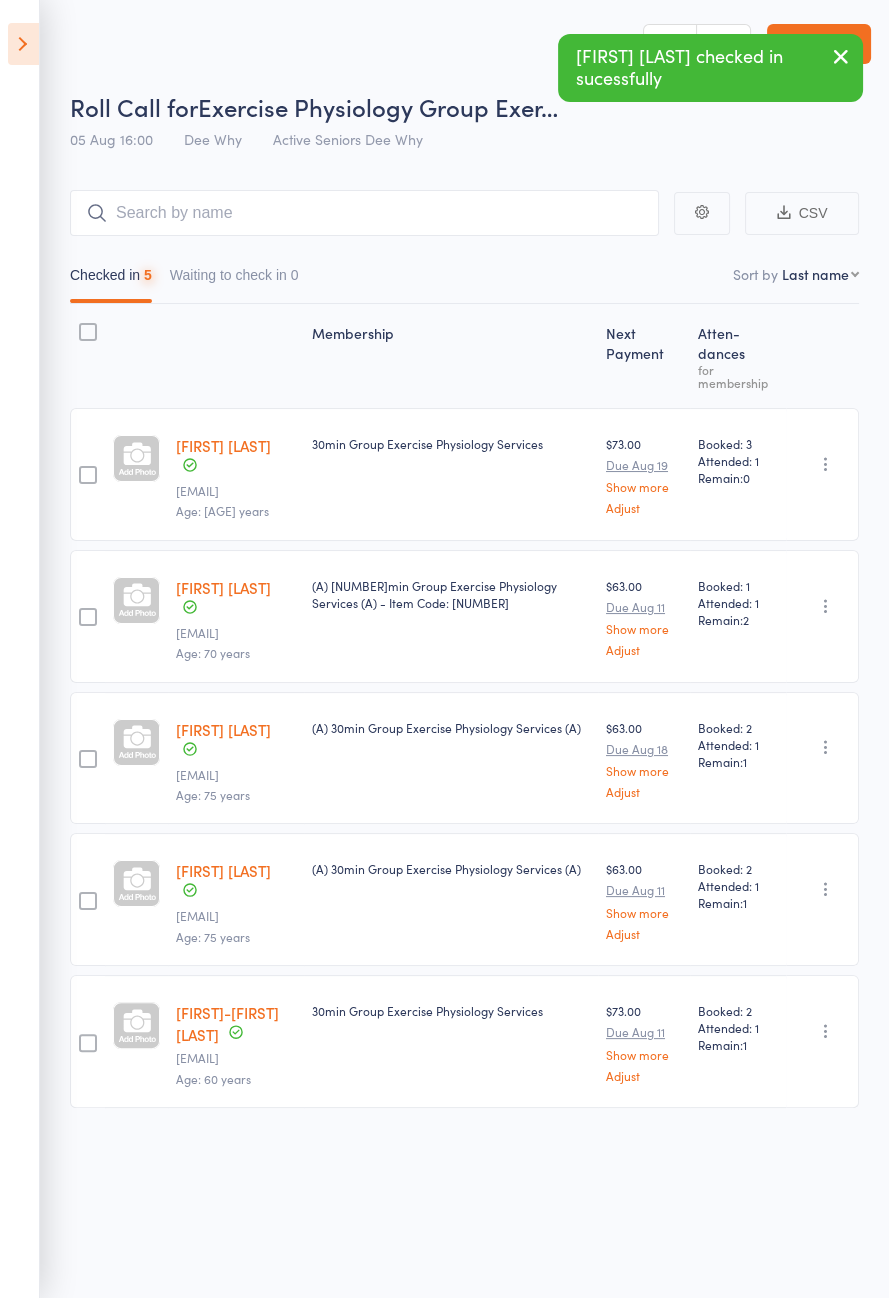scroll, scrollTop: 0, scrollLeft: 0, axis: both 